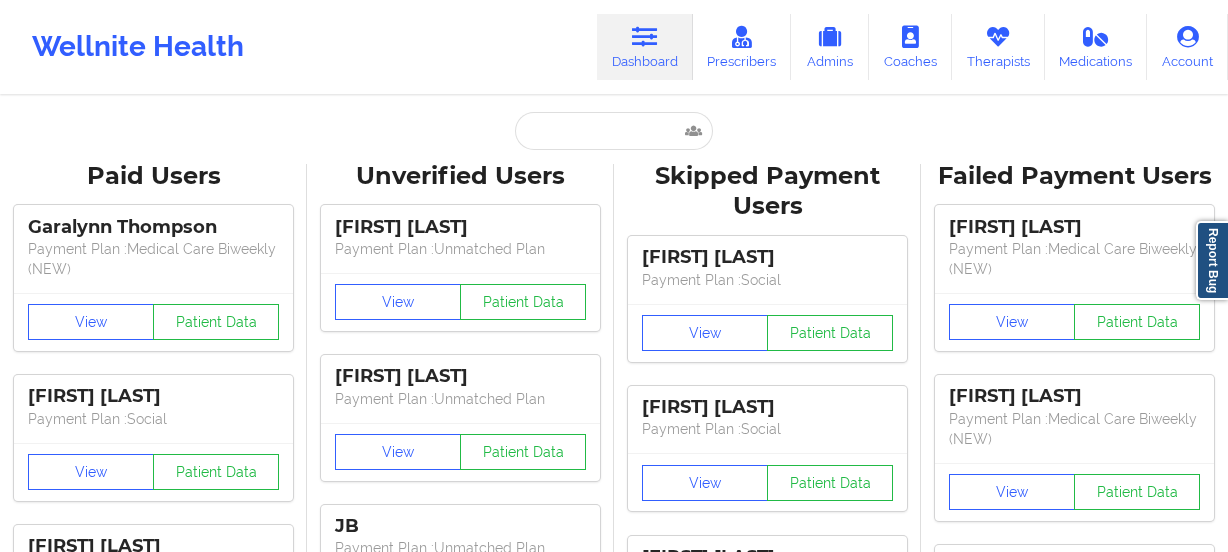 scroll, scrollTop: 460, scrollLeft: 0, axis: vertical 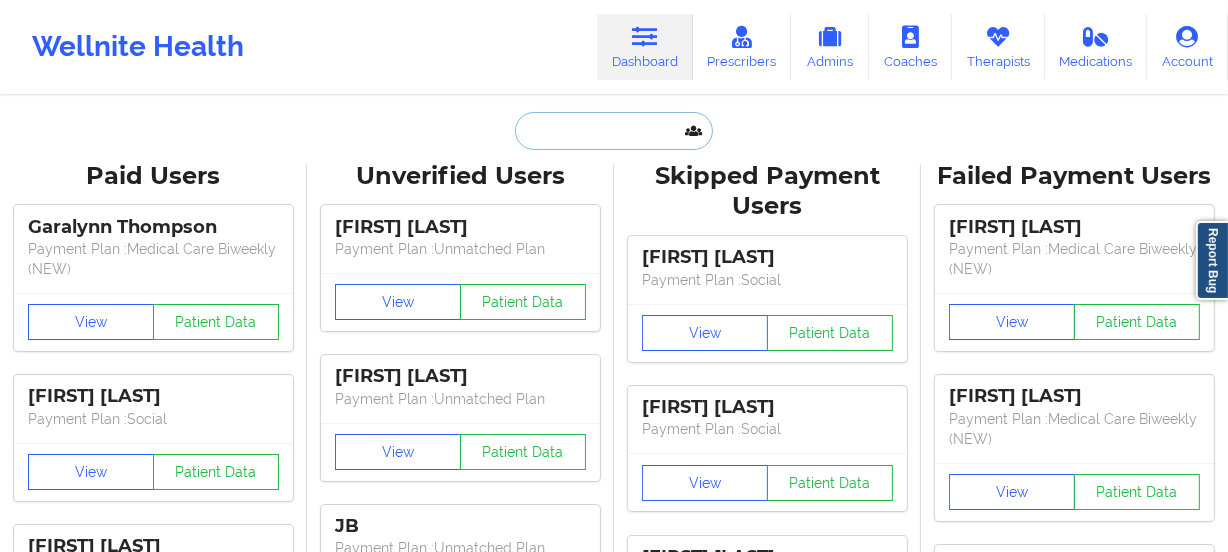 click at bounding box center (614, 131) 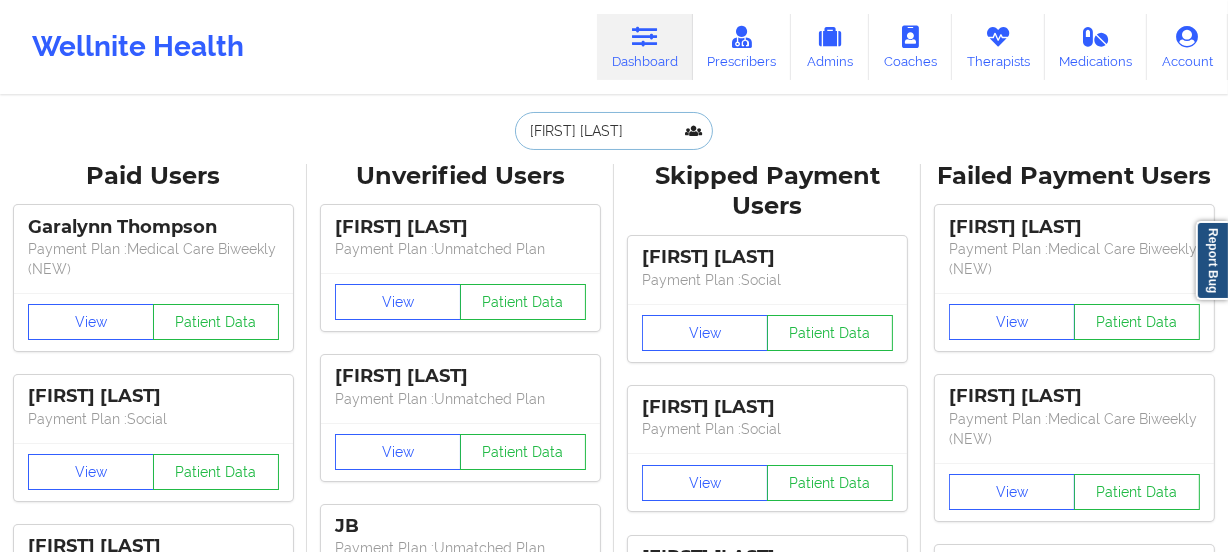 click on "[FIRST] [LAST]" at bounding box center (614, 131) 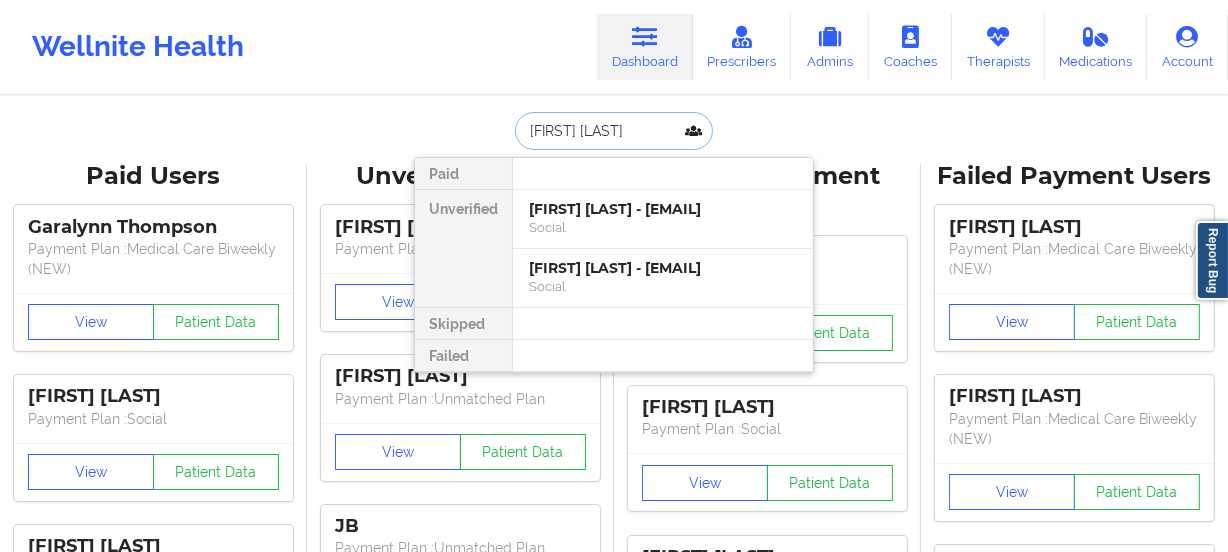 drag, startPoint x: 642, startPoint y: 137, endPoint x: 360, endPoint y: 94, distance: 285.25952 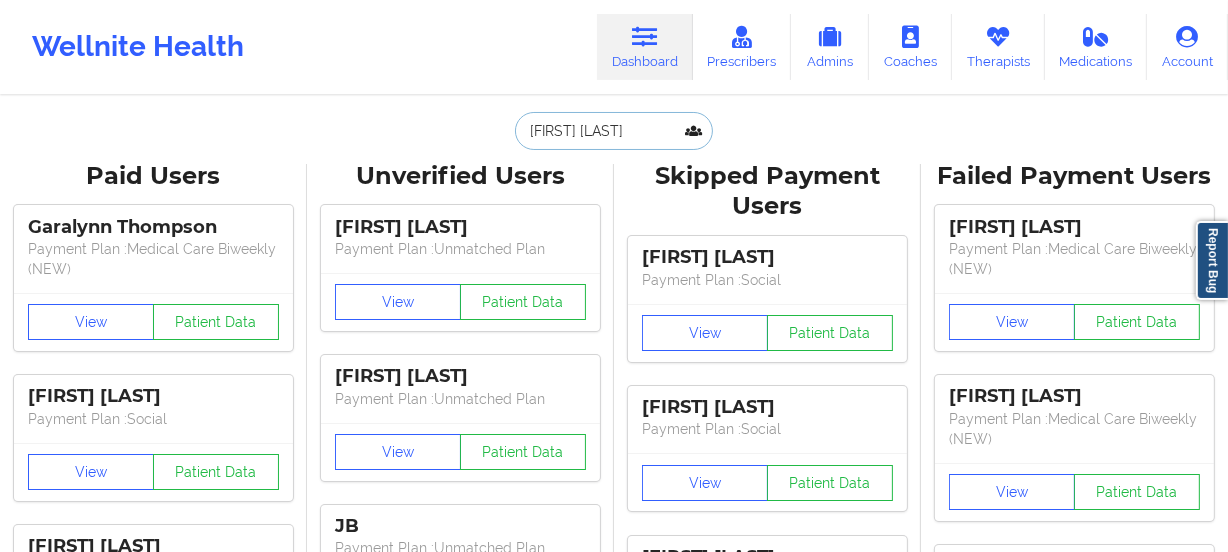 paste on "[USERNAME]@[DOMAIN]" 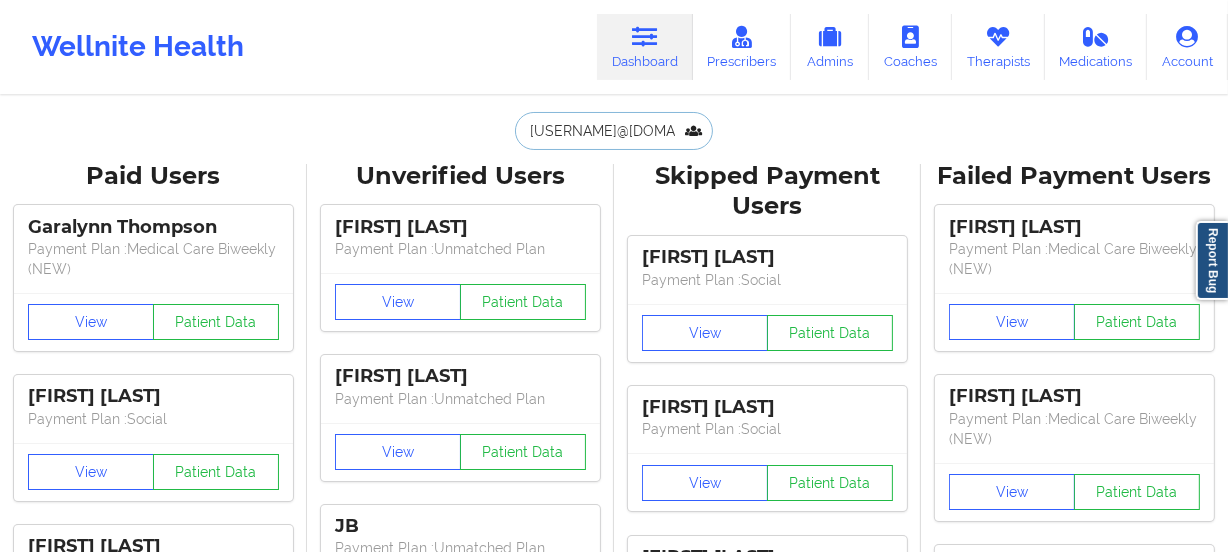 scroll, scrollTop: 0, scrollLeft: 12, axis: horizontal 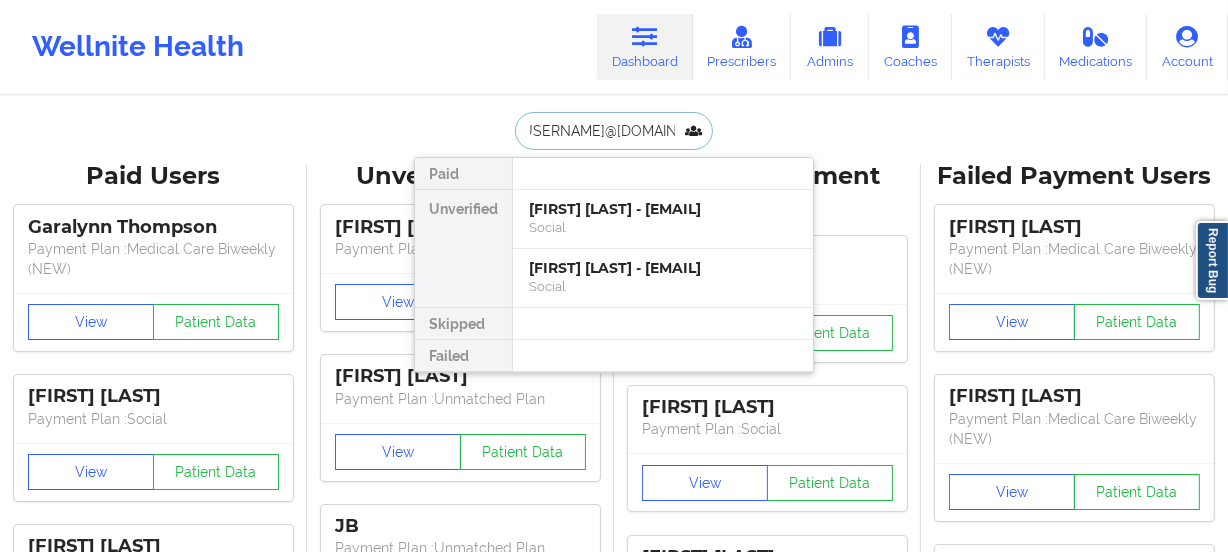 type on "[USERNAME]@[DOMAIN]" 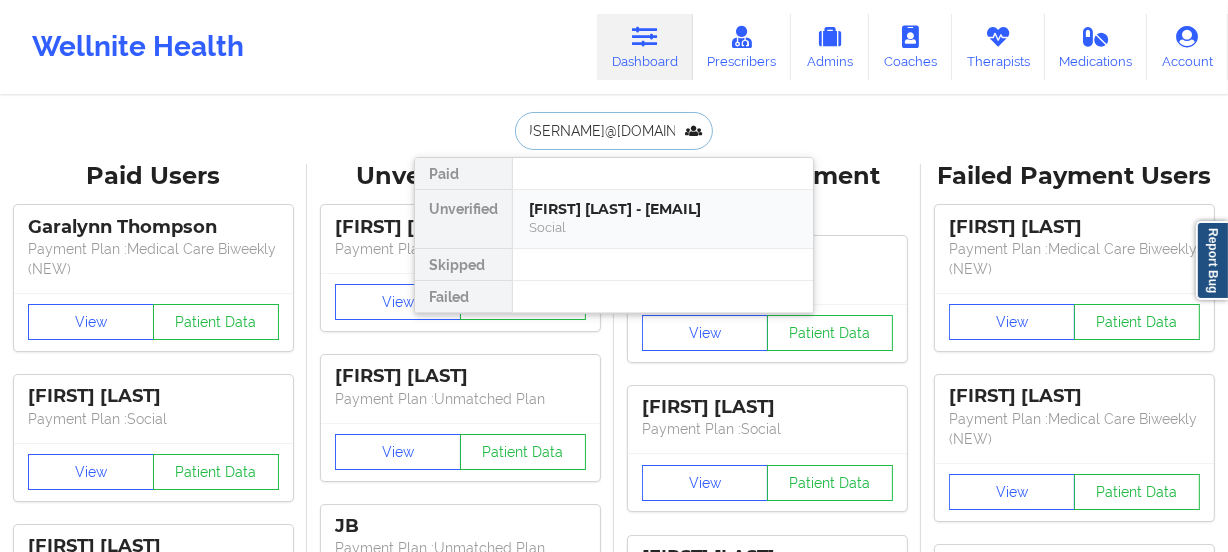 click on "[FIRST] [LAST] - [EMAIL]" at bounding box center [663, 209] 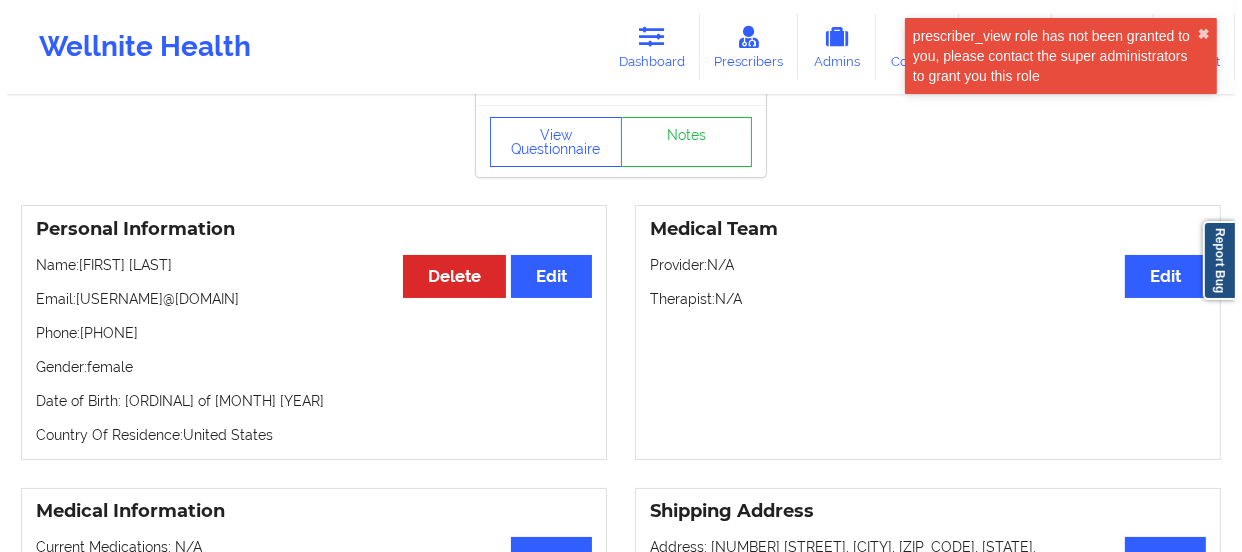 scroll, scrollTop: 0, scrollLeft: 0, axis: both 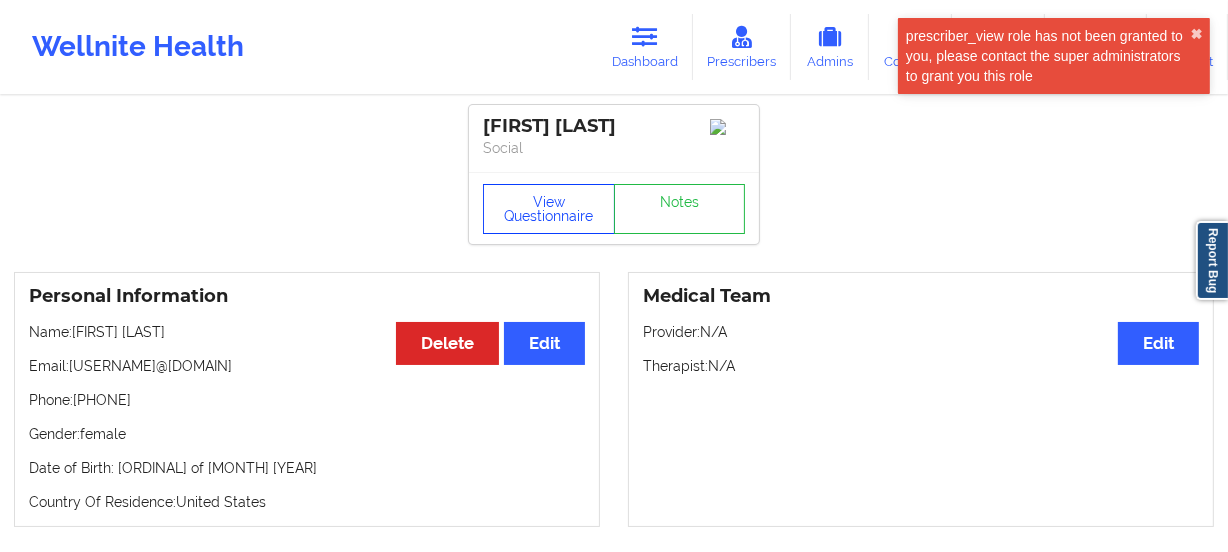 click on "View Questionnaire" at bounding box center [549, 209] 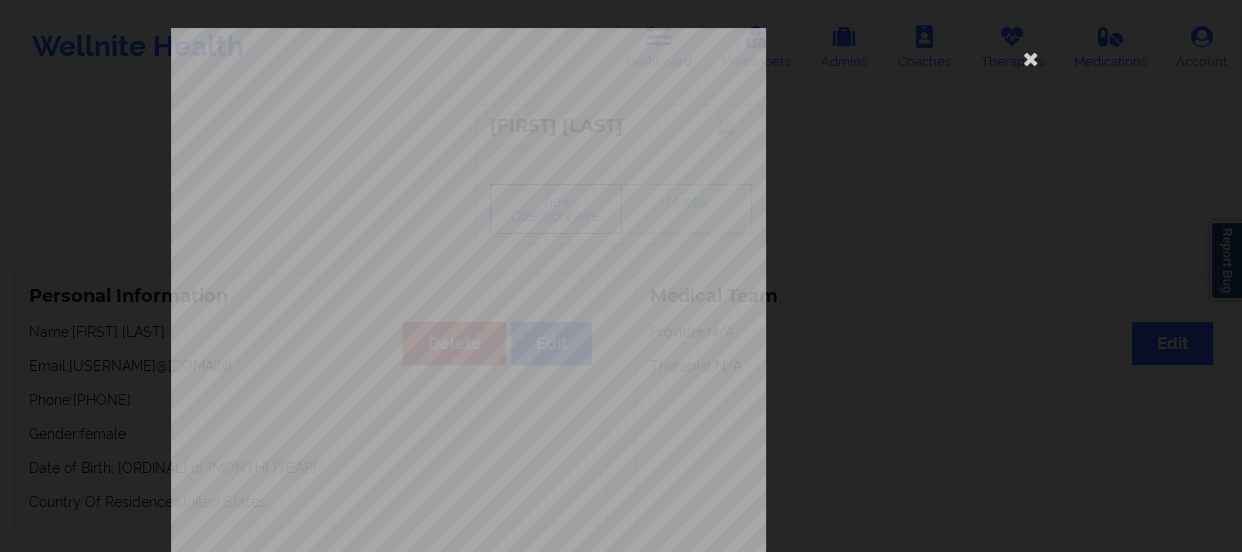 scroll, scrollTop: 401, scrollLeft: 0, axis: vertical 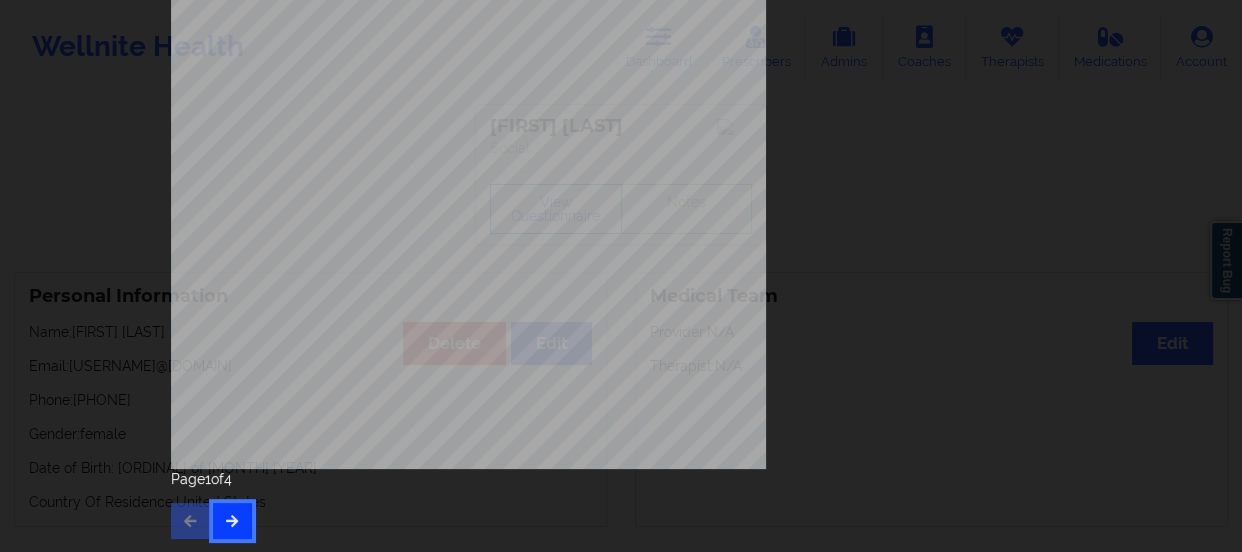 click at bounding box center [232, 521] 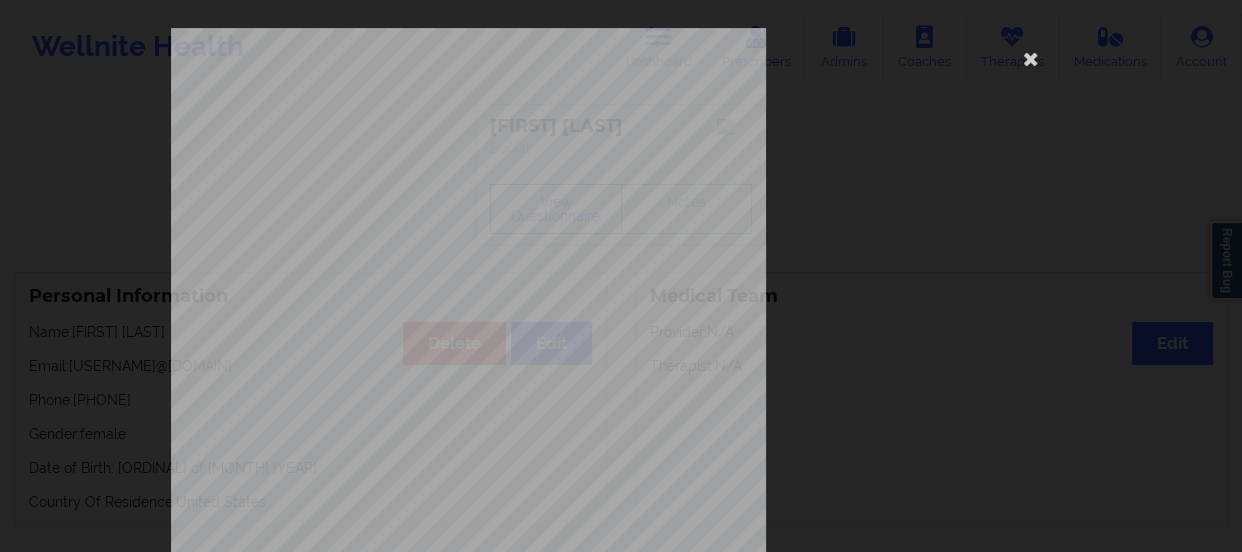 scroll, scrollTop: 401, scrollLeft: 0, axis: vertical 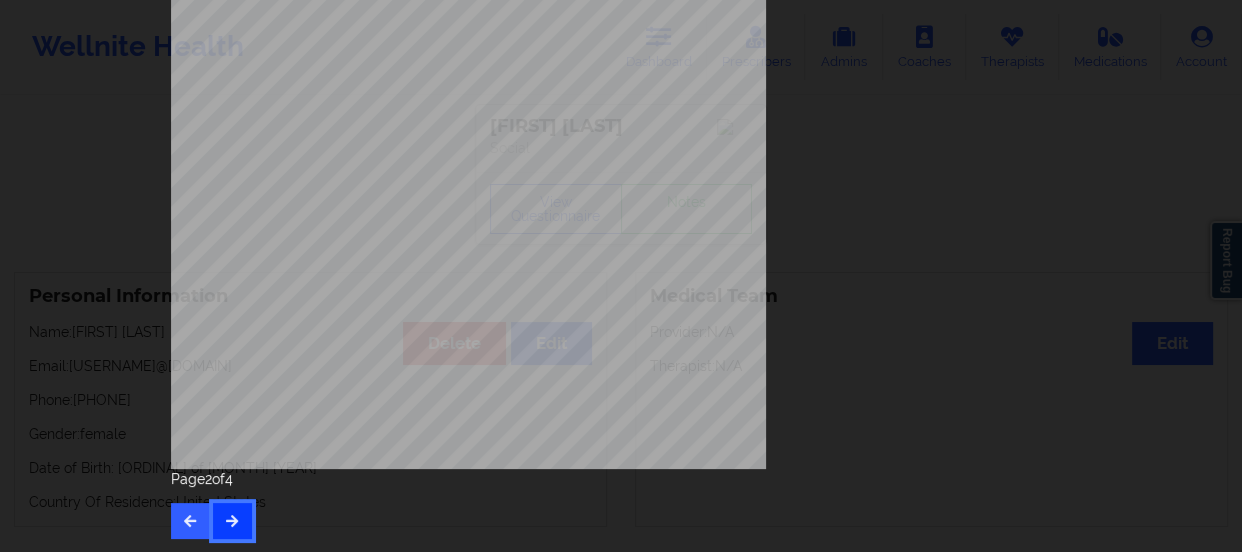 click at bounding box center [232, 521] 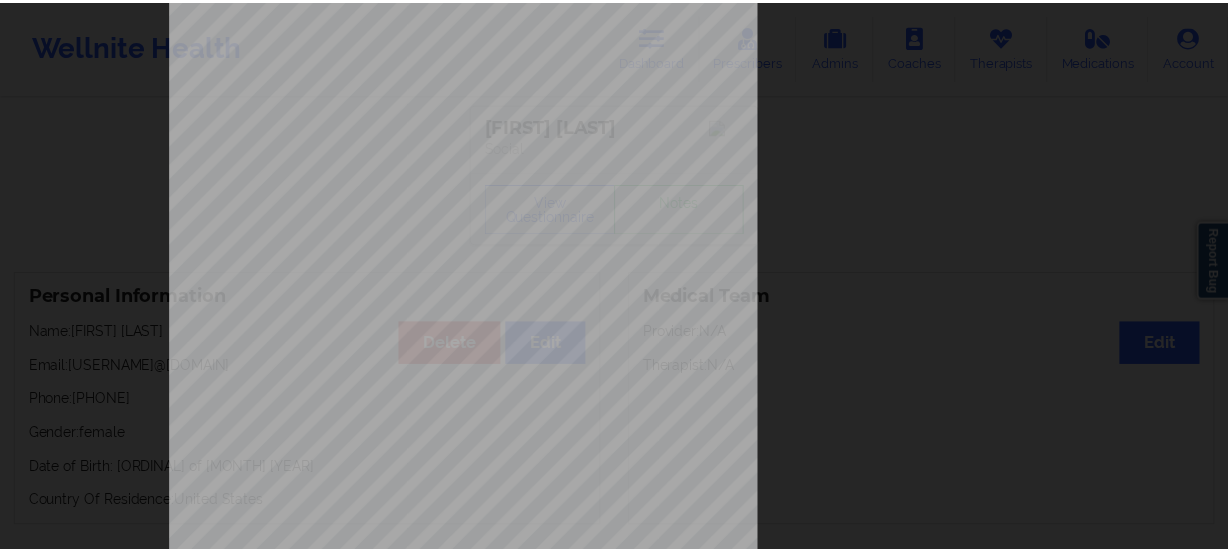 scroll, scrollTop: 0, scrollLeft: 0, axis: both 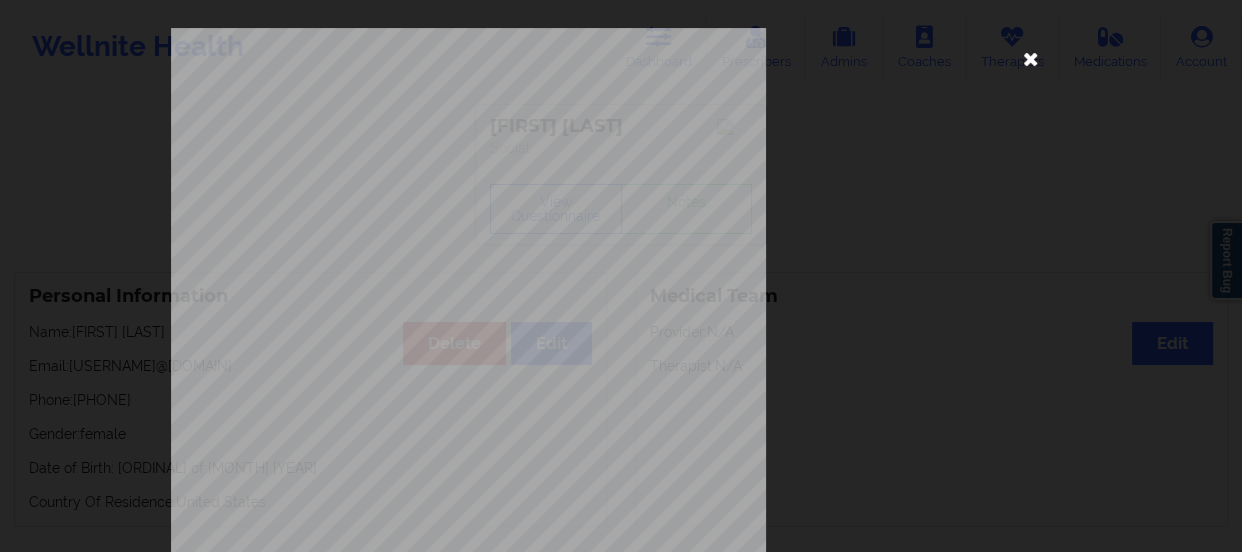 click at bounding box center (1031, 58) 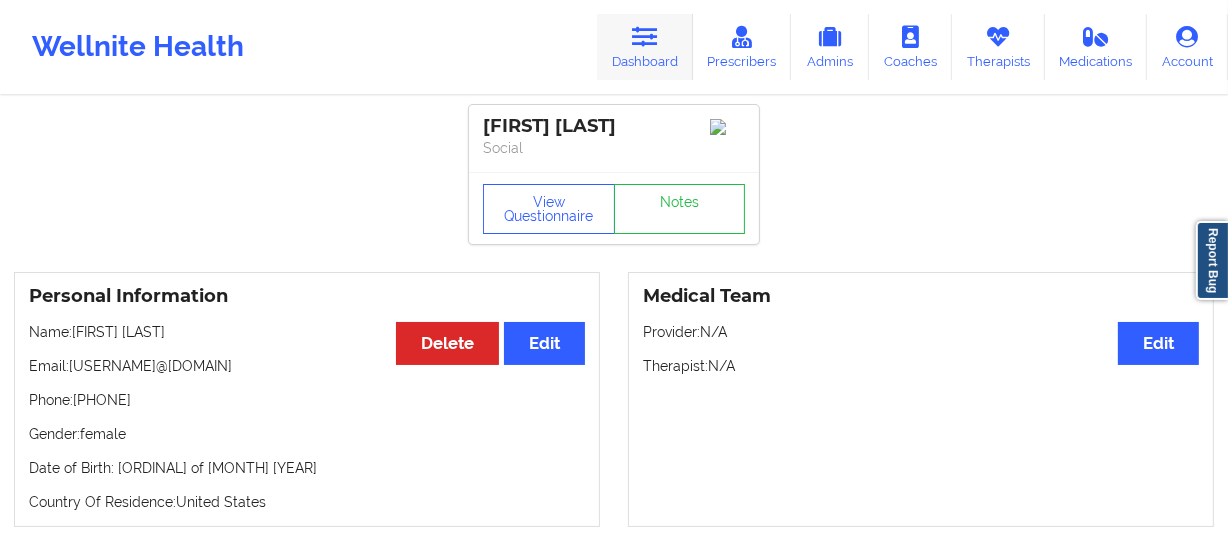 click at bounding box center [645, 37] 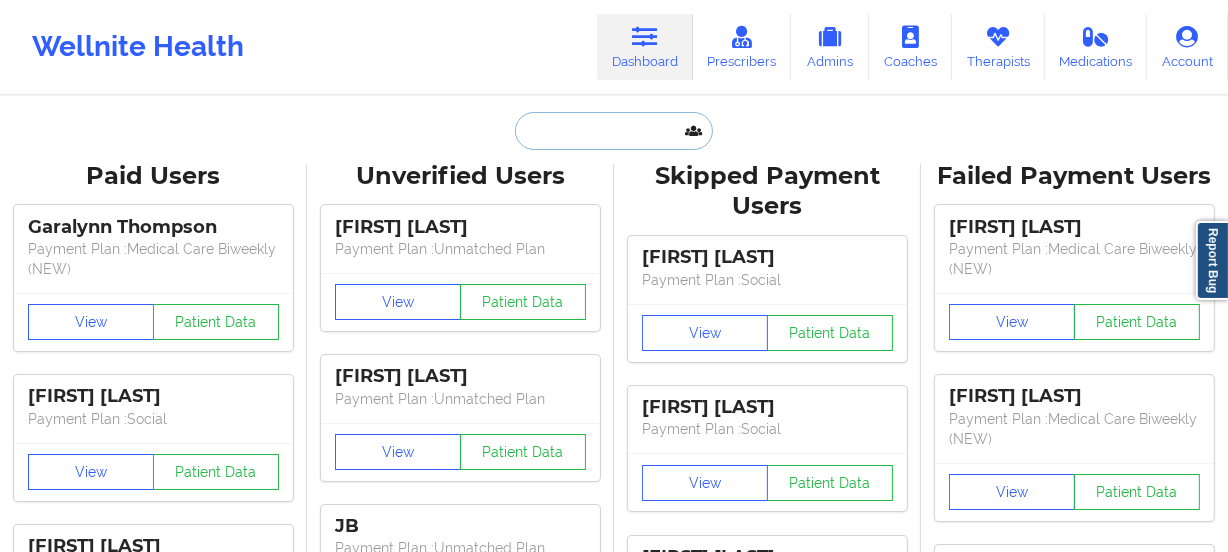 click at bounding box center (614, 131) 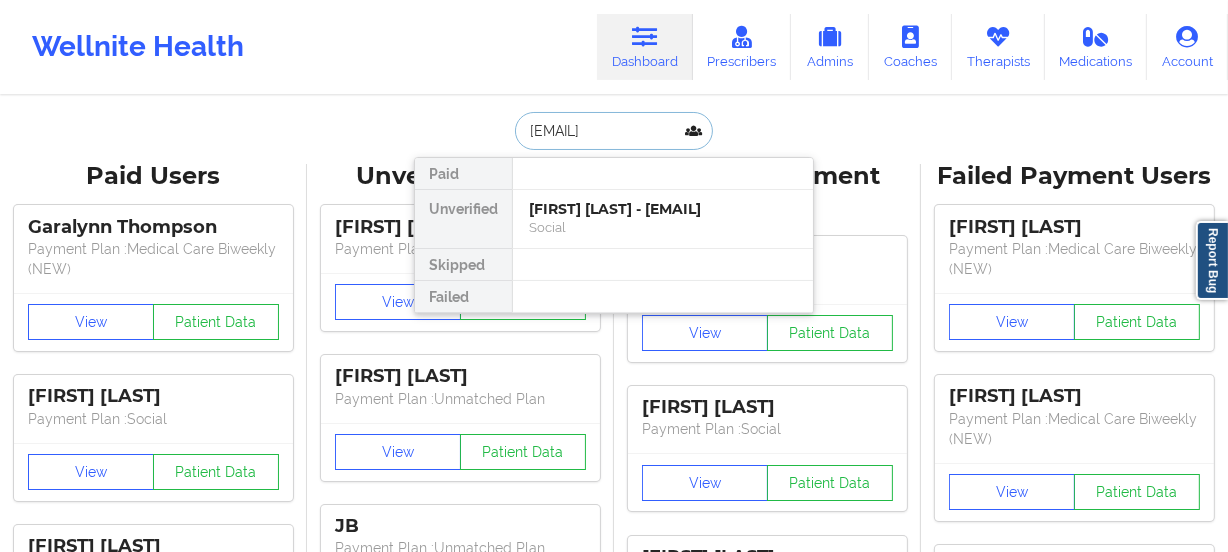 type on "[EMAIL]" 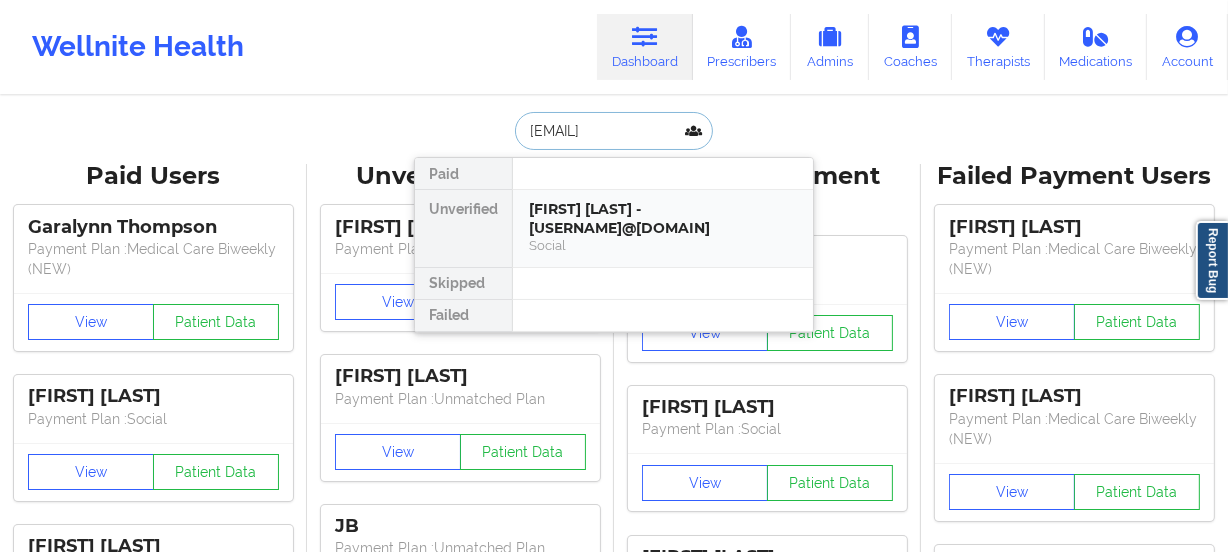 click on "[FIRST] [LAST] - [USERNAME]@[DOMAIN]" at bounding box center (663, 218) 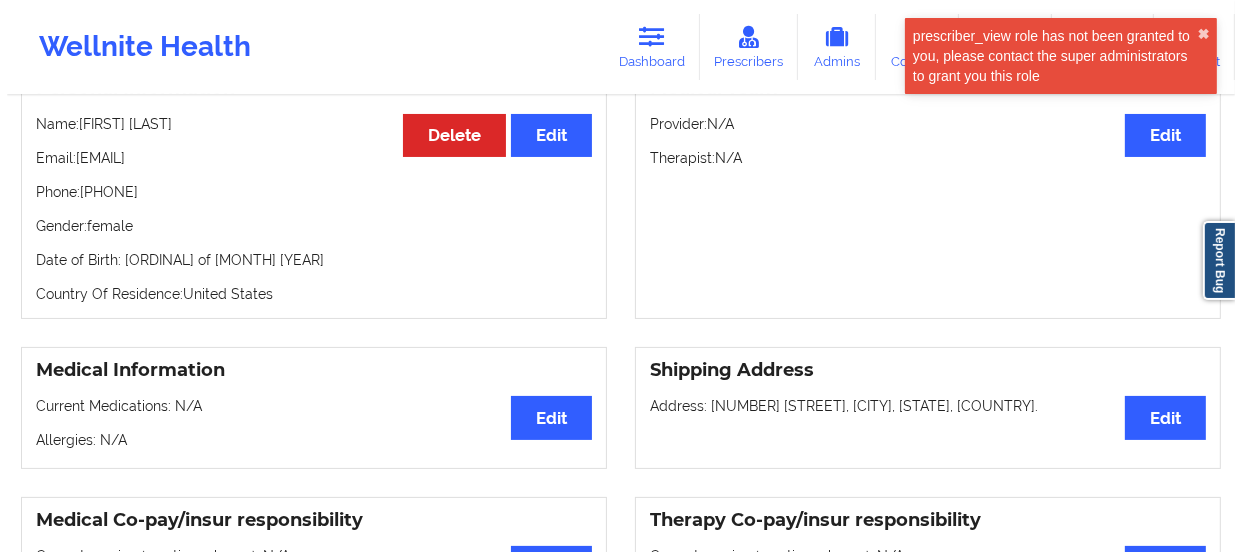 scroll, scrollTop: 90, scrollLeft: 0, axis: vertical 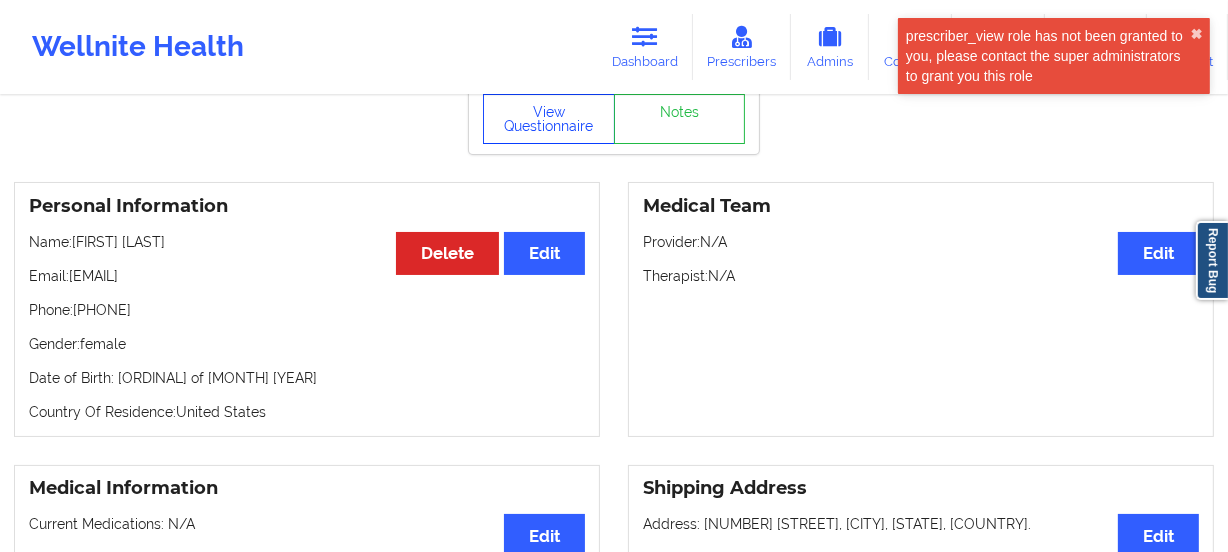 click on "View Questionnaire" at bounding box center (549, 119) 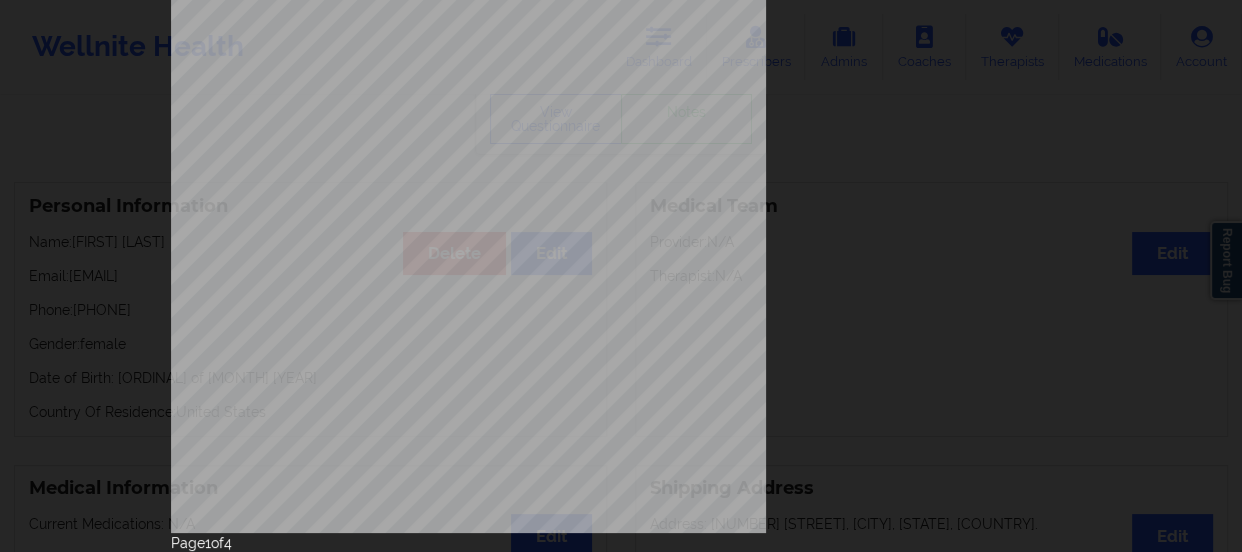 scroll, scrollTop: 401, scrollLeft: 0, axis: vertical 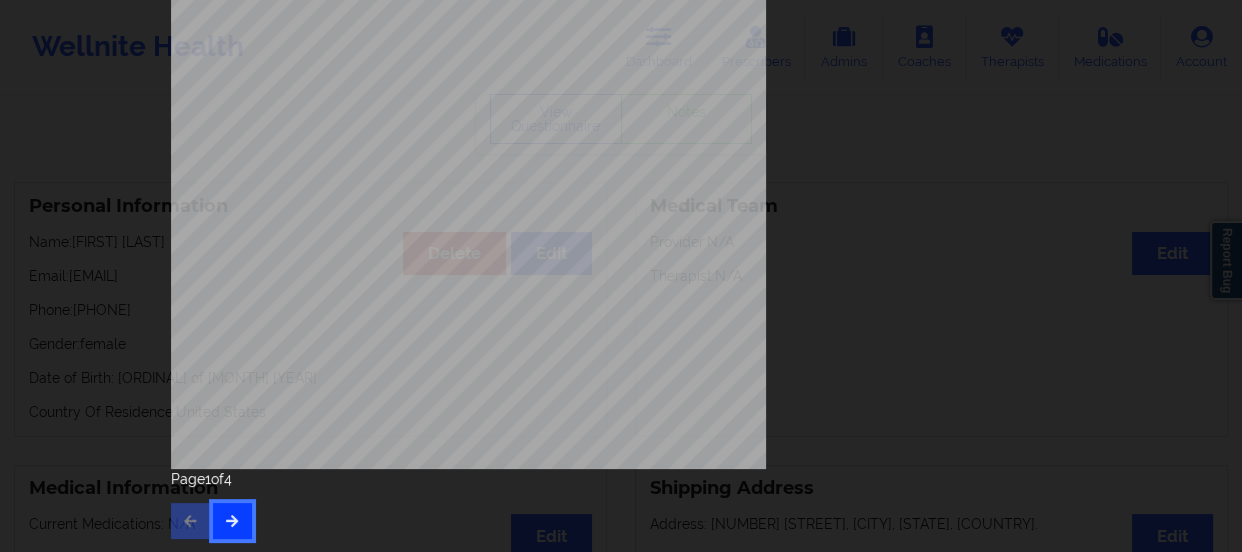 click at bounding box center [232, 520] 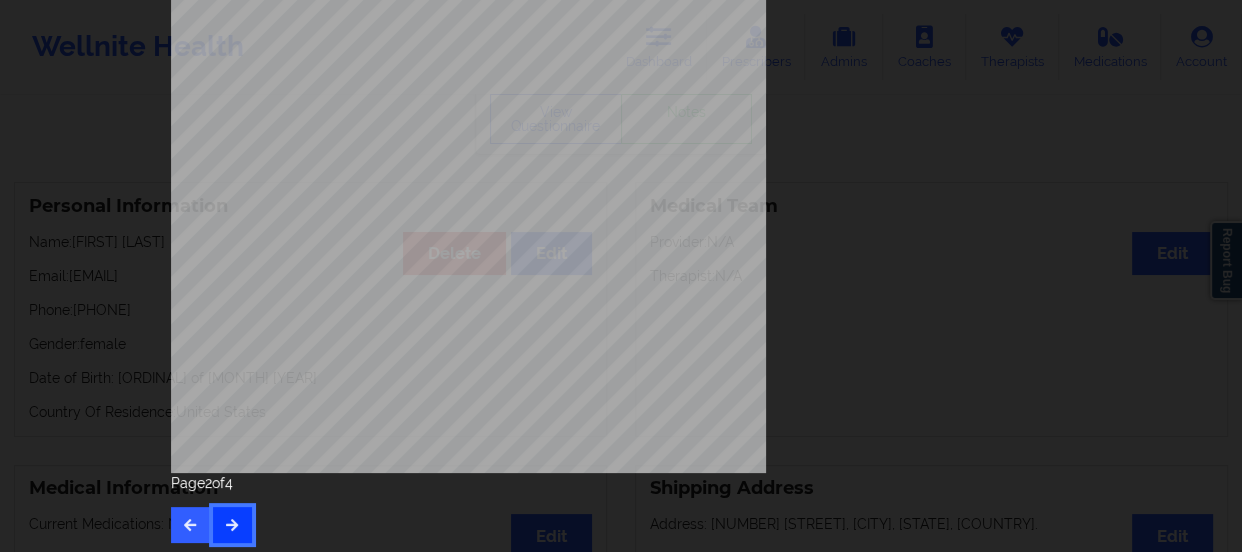 scroll, scrollTop: 401, scrollLeft: 0, axis: vertical 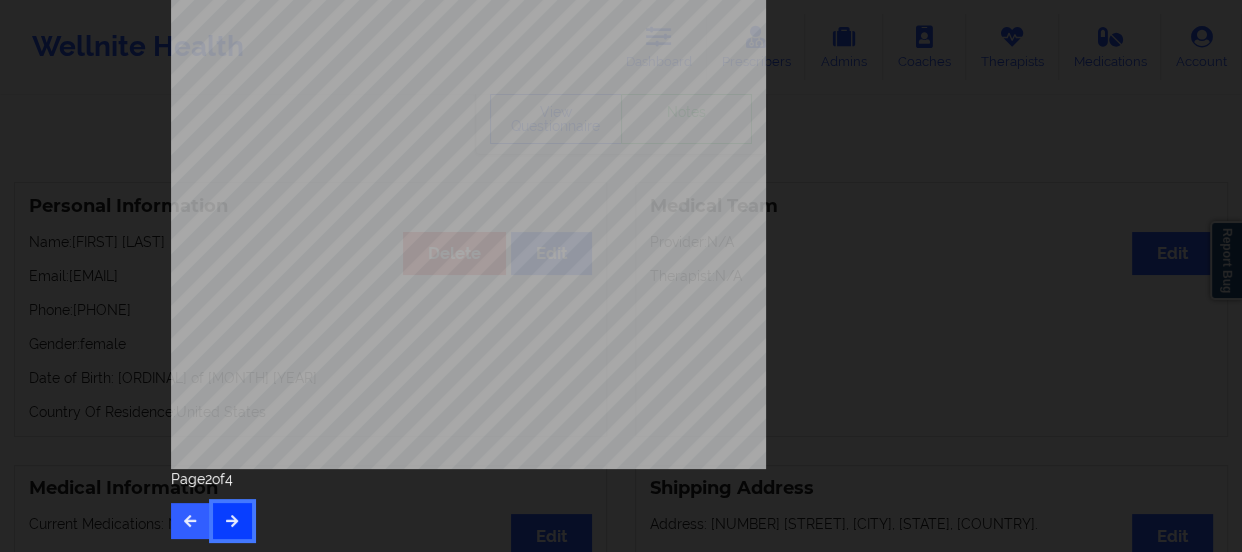click at bounding box center [232, 520] 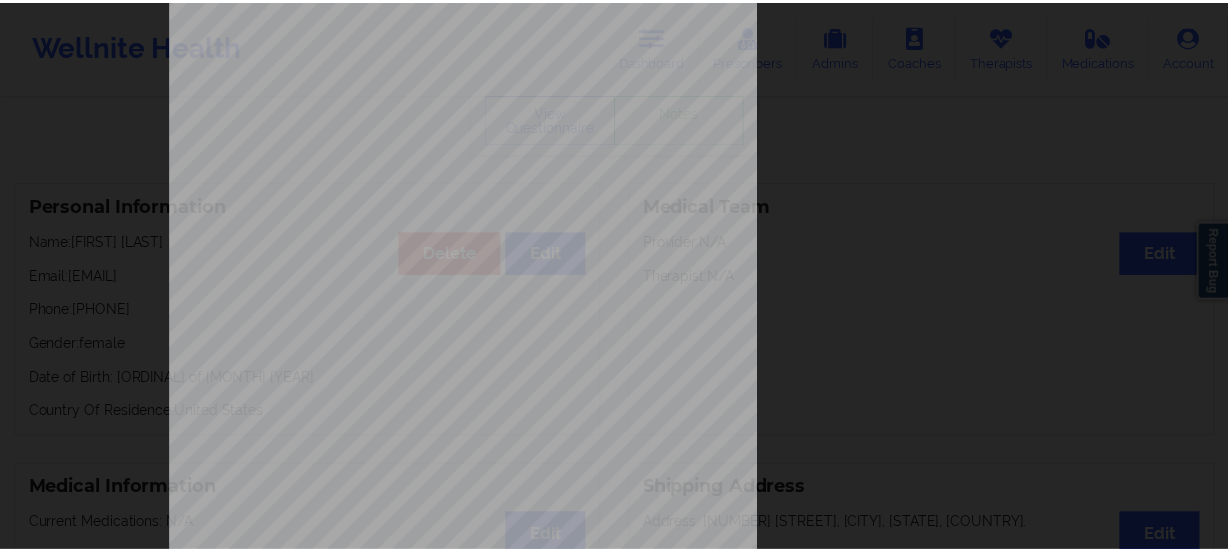 scroll, scrollTop: 0, scrollLeft: 0, axis: both 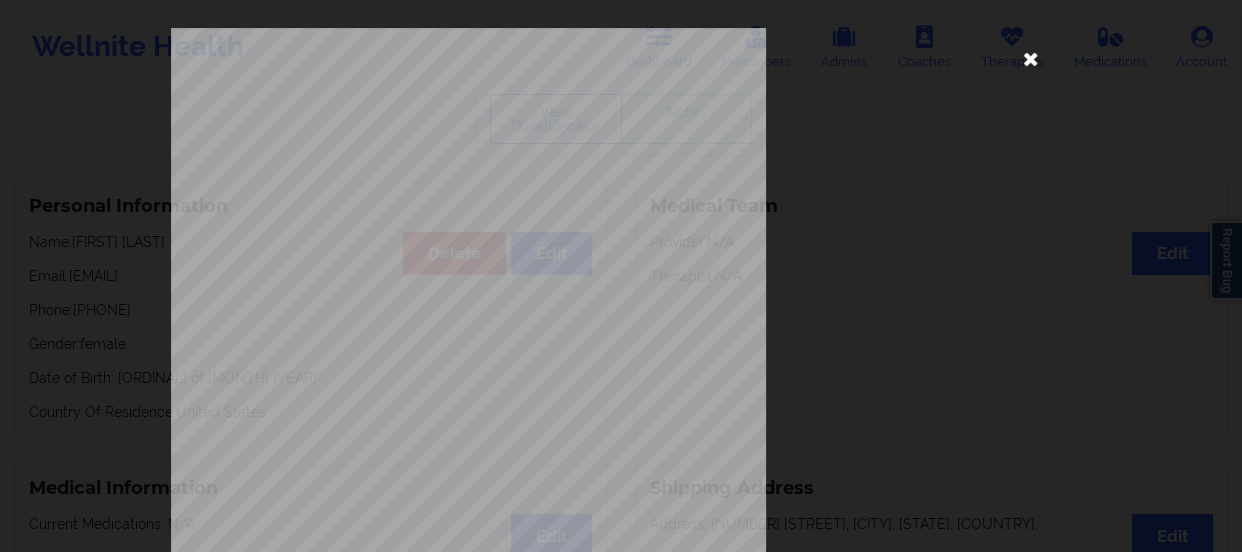 click at bounding box center (1031, 58) 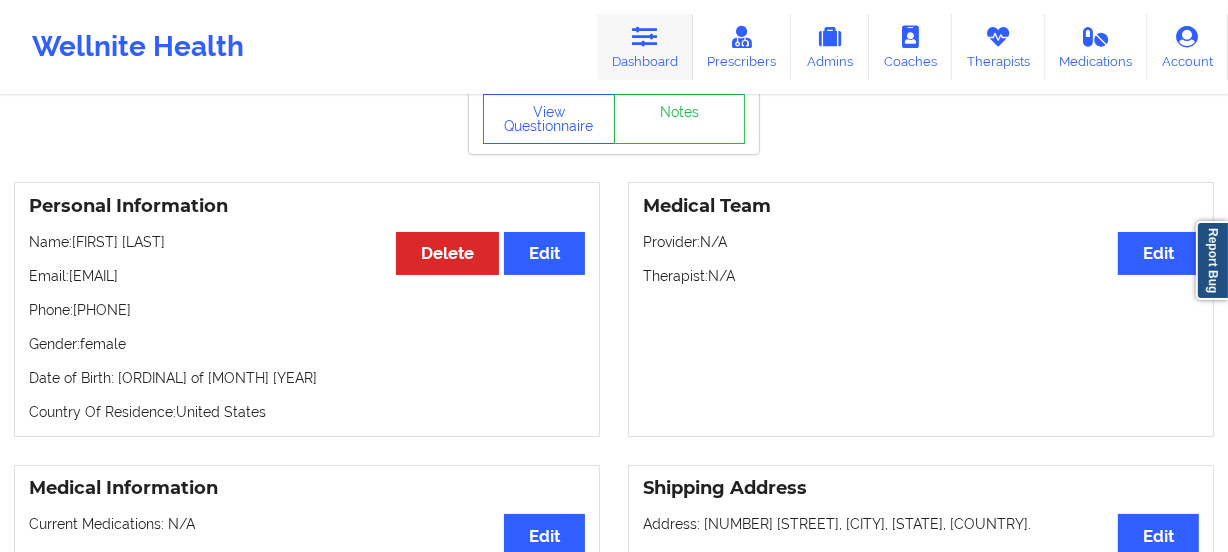 click at bounding box center (645, 37) 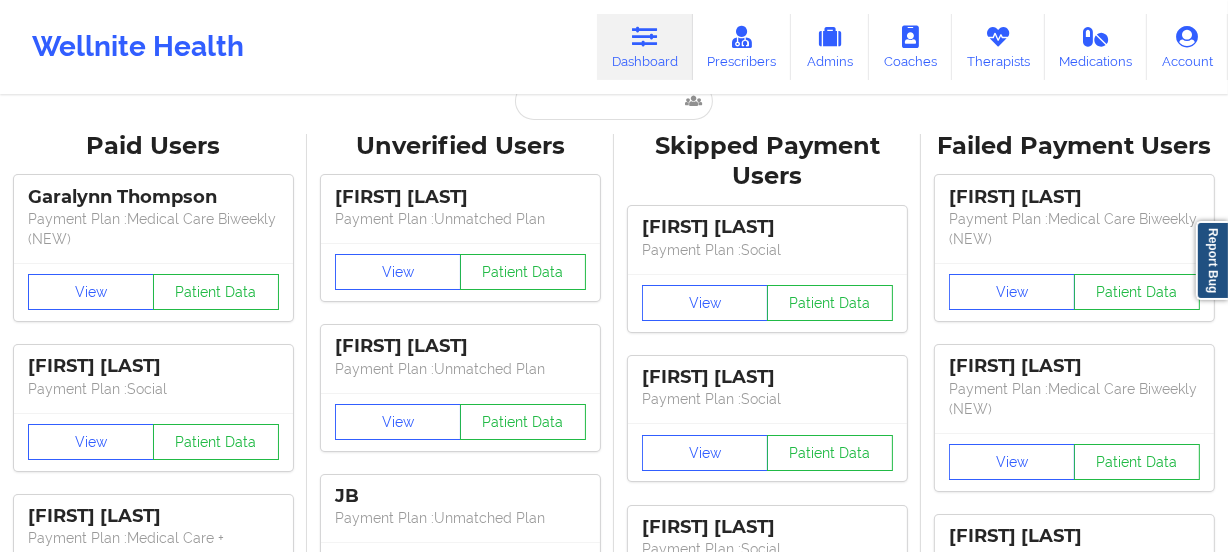 scroll, scrollTop: 0, scrollLeft: 0, axis: both 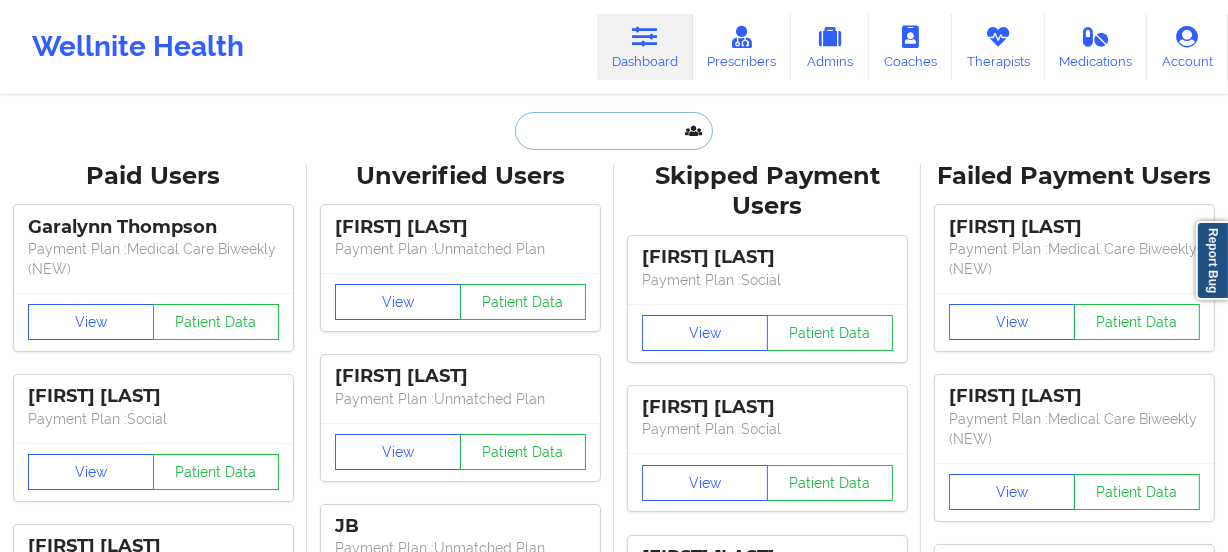 drag, startPoint x: 576, startPoint y: 121, endPoint x: 594, endPoint y: 121, distance: 18 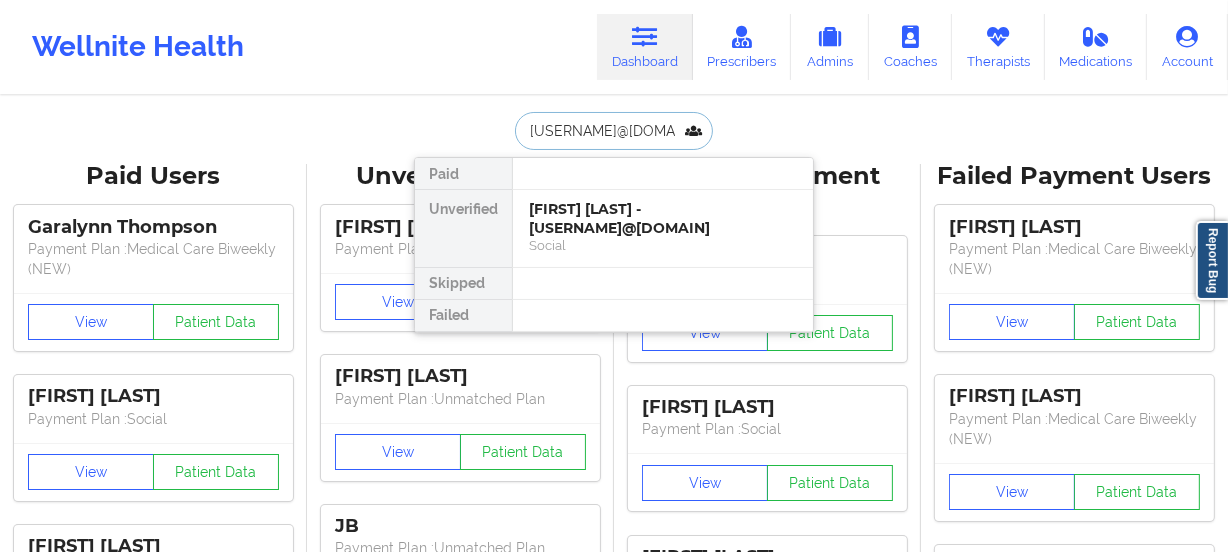 type on "[USERNAME]@[DOMAIN]" 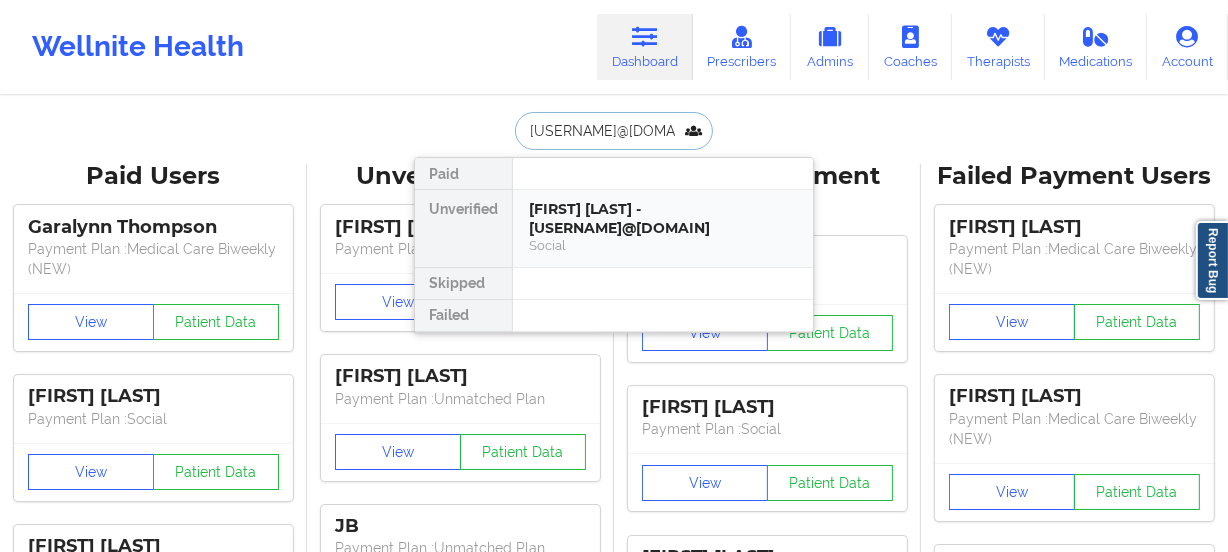 click on "Social" at bounding box center [663, 245] 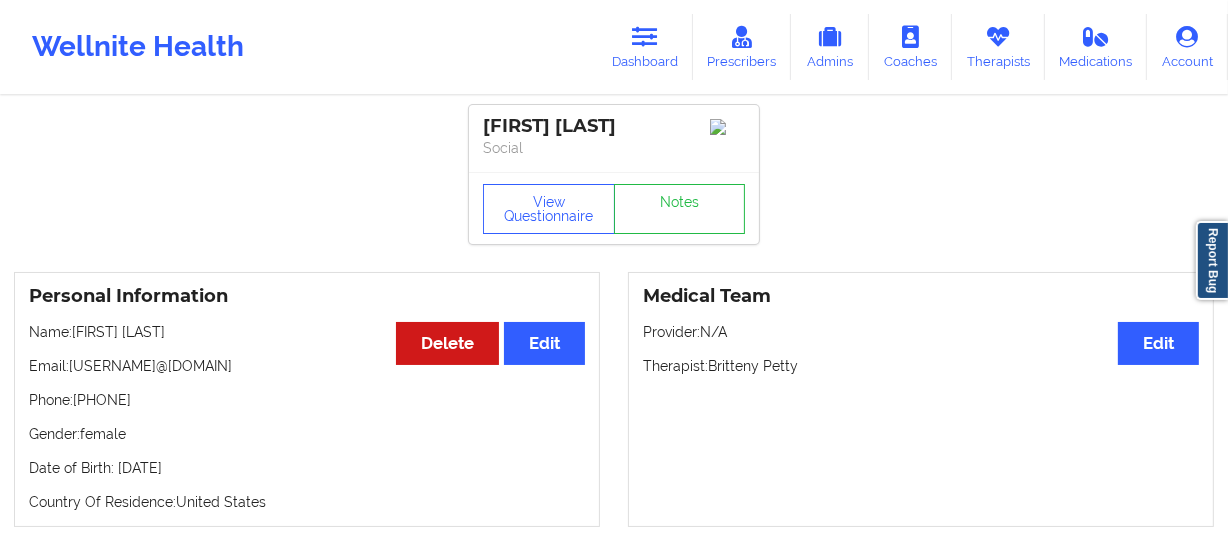 scroll, scrollTop: 272, scrollLeft: 0, axis: vertical 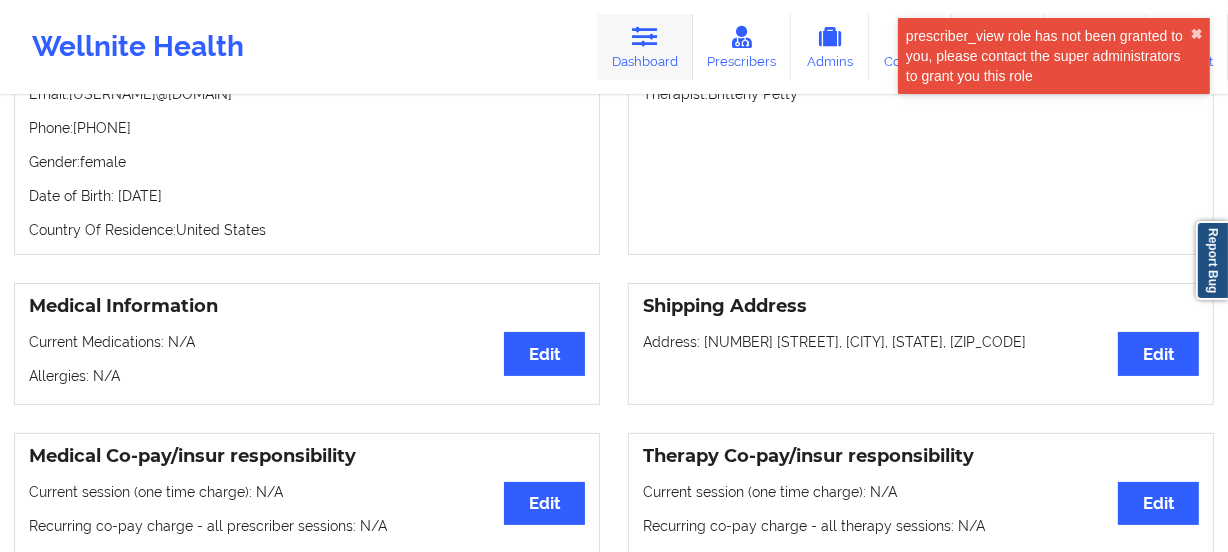 click at bounding box center (645, 37) 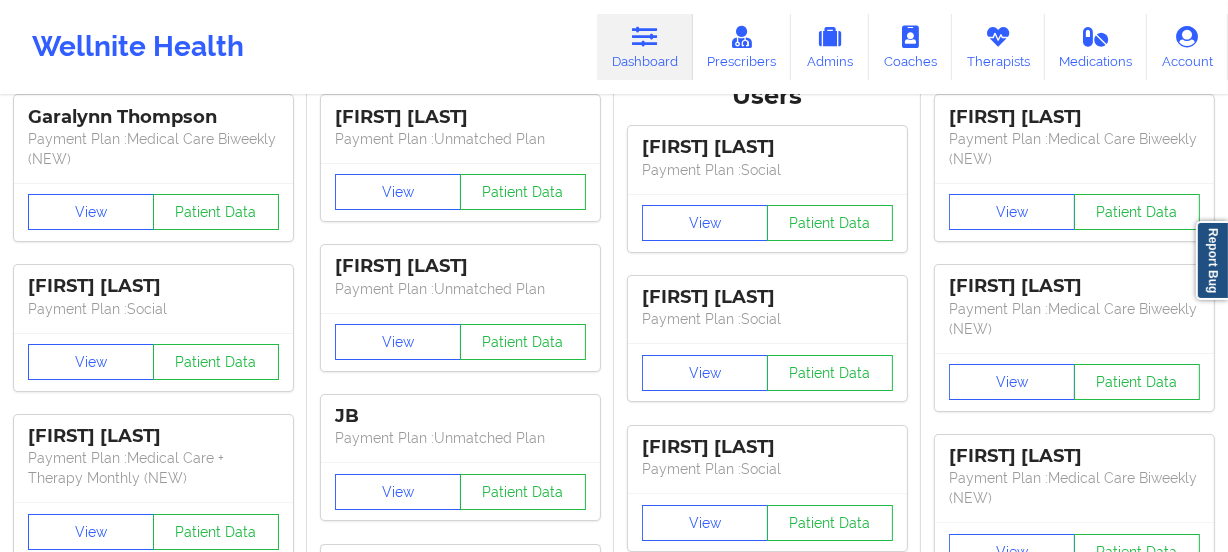 scroll, scrollTop: 0, scrollLeft: 0, axis: both 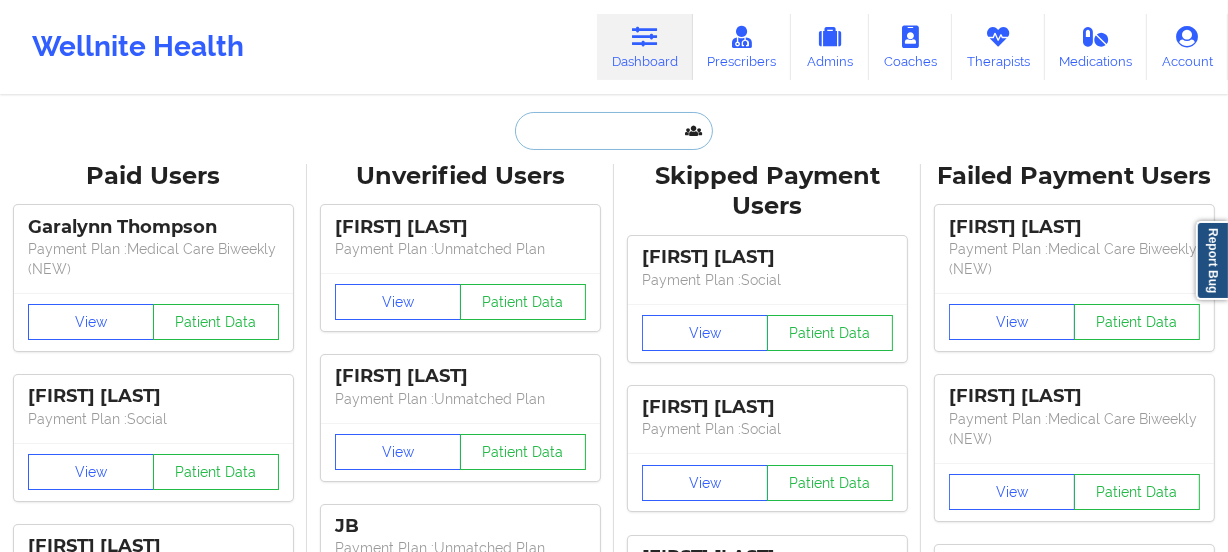 click at bounding box center [614, 131] 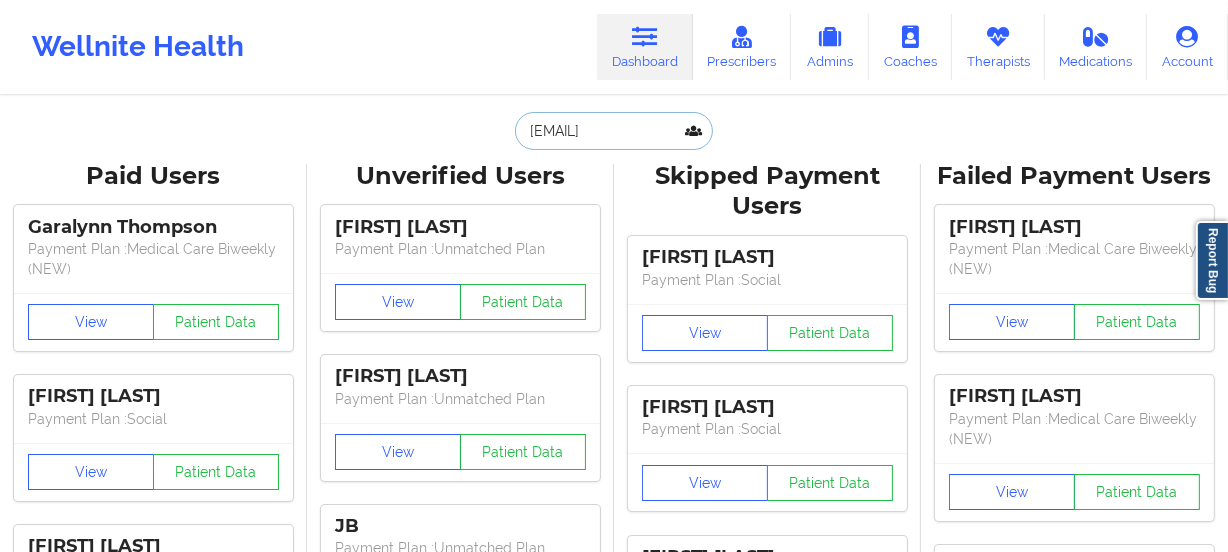 scroll, scrollTop: 0, scrollLeft: 62, axis: horizontal 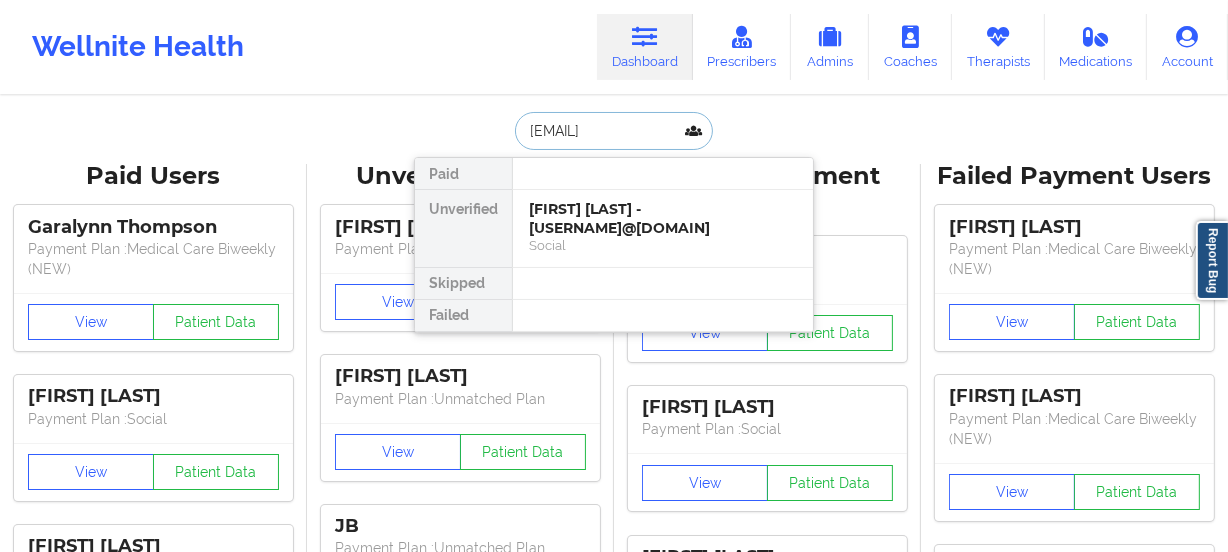type on "[EMAIL]" 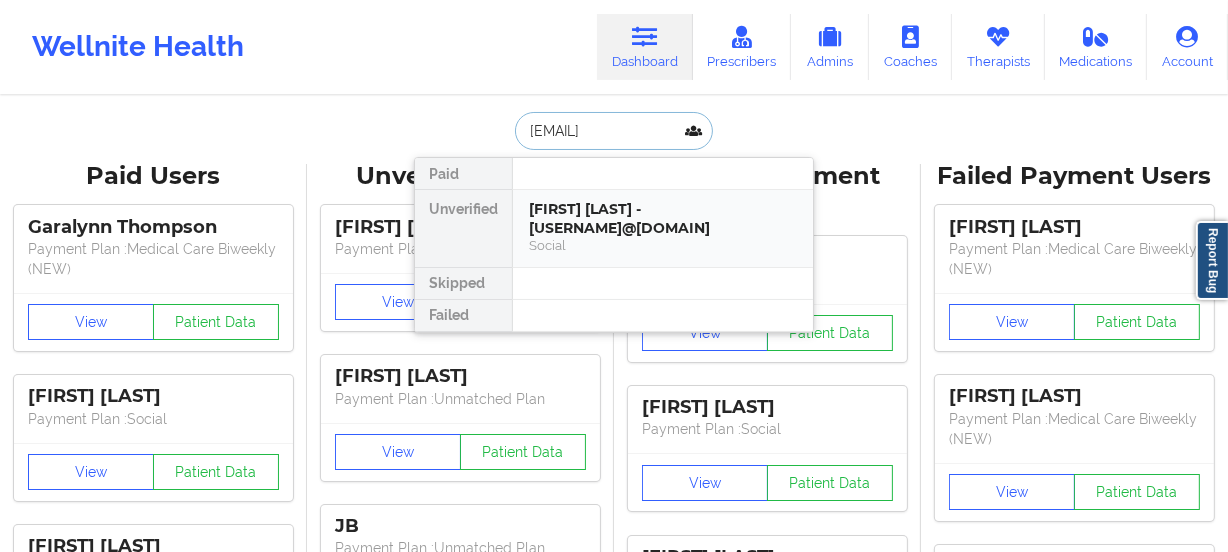 click on "[FIRST] [LAST] - [USERNAME]@[DOMAIN]" at bounding box center [663, 218] 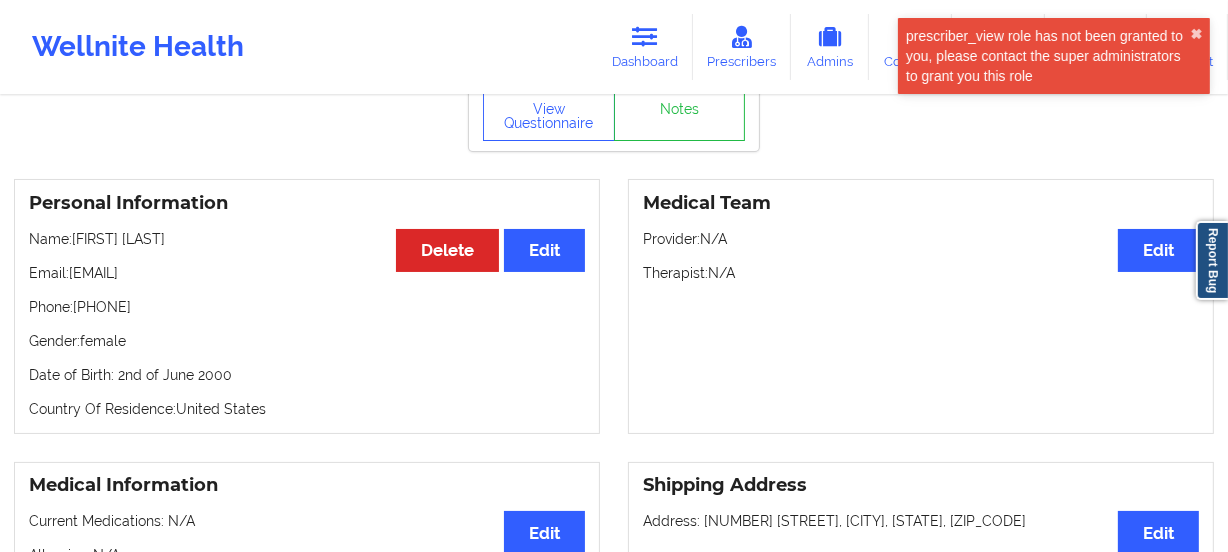 scroll, scrollTop: 272, scrollLeft: 0, axis: vertical 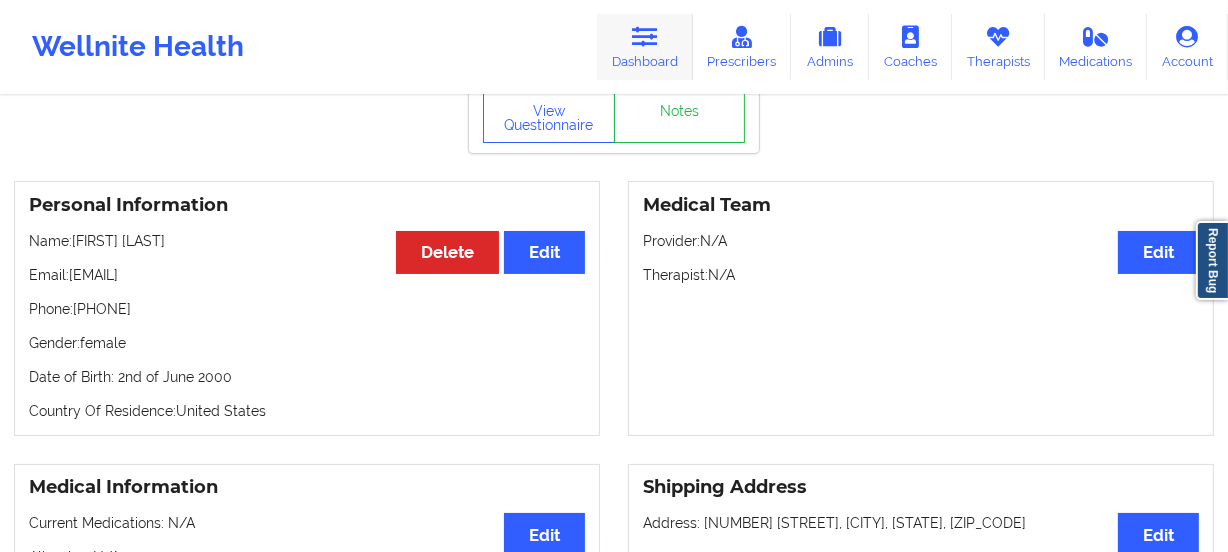 click on "Dashboard" at bounding box center [645, 47] 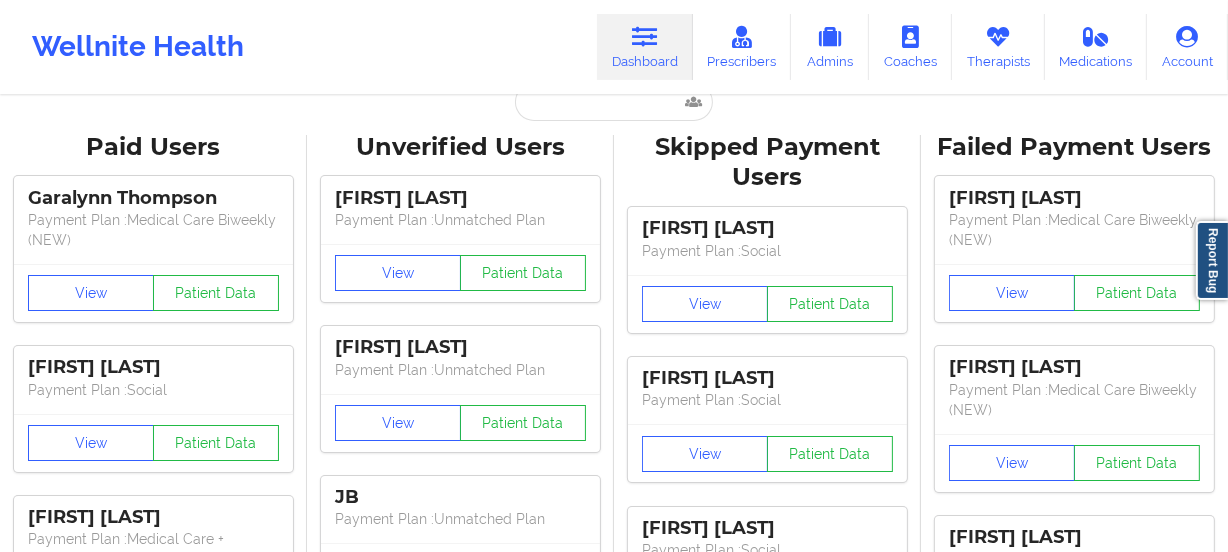 scroll, scrollTop: 0, scrollLeft: 0, axis: both 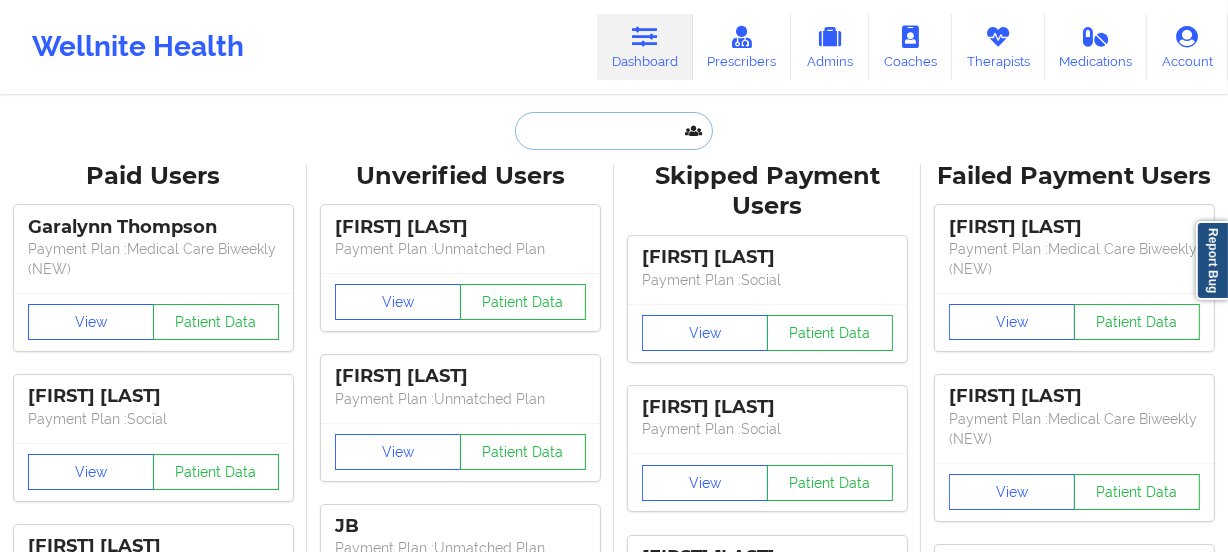 click at bounding box center [614, 131] 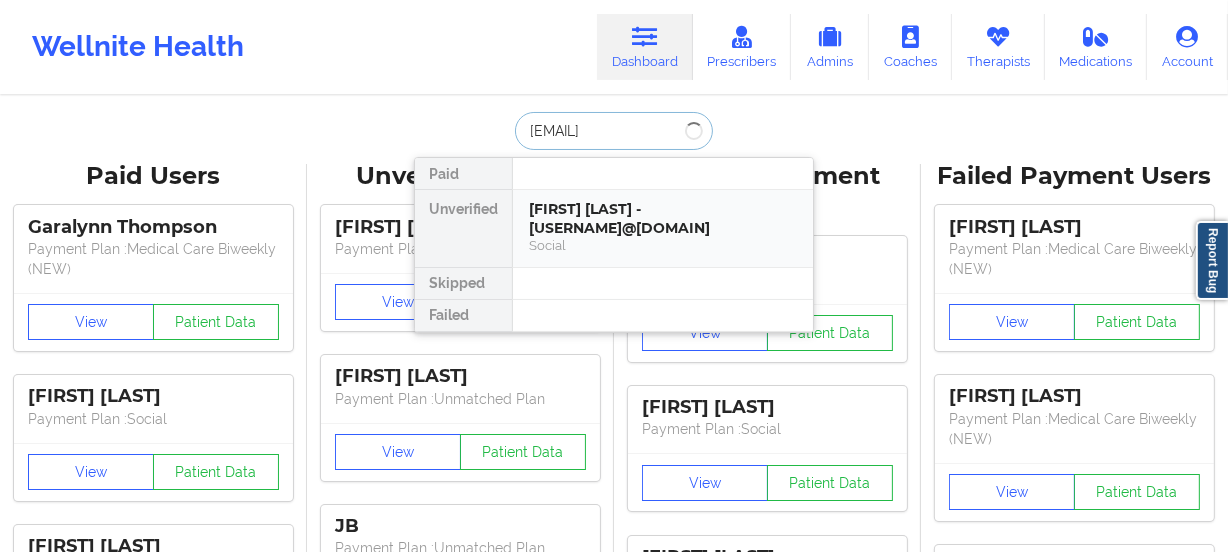 click on "[FIRST] [LAST] - [USERNAME]@[DOMAIN]" at bounding box center (663, 218) 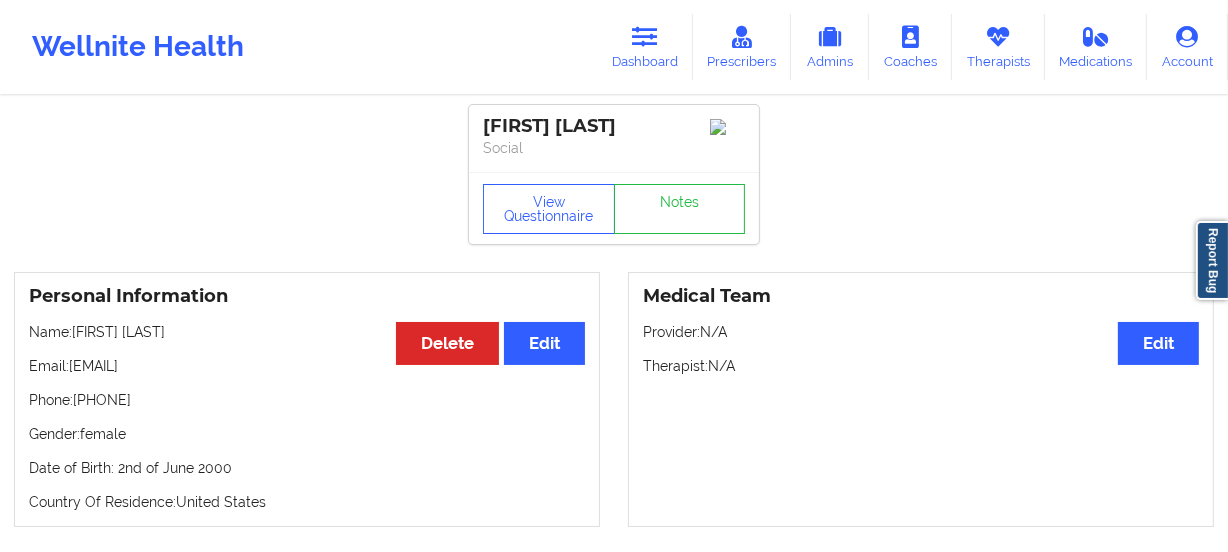 click at bounding box center [645, 37] 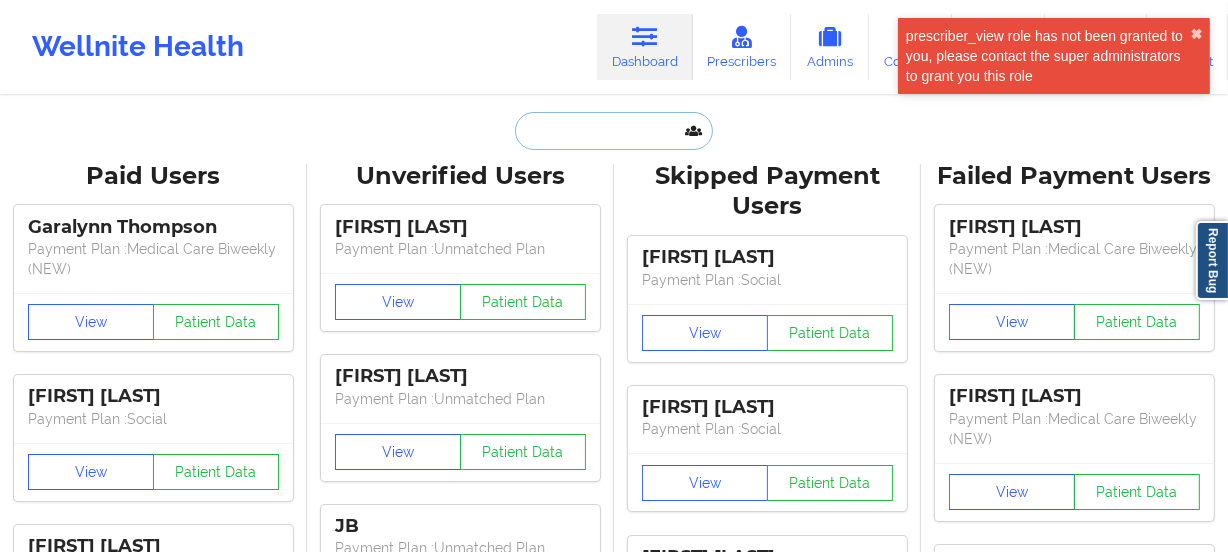 click at bounding box center [614, 131] 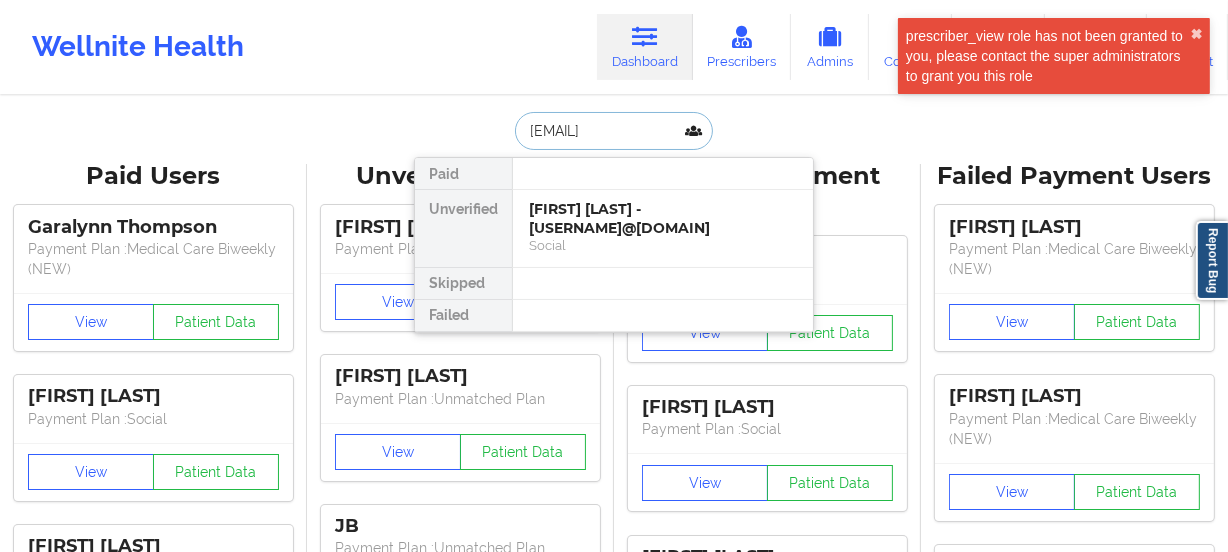 type on "[EMAIL]" 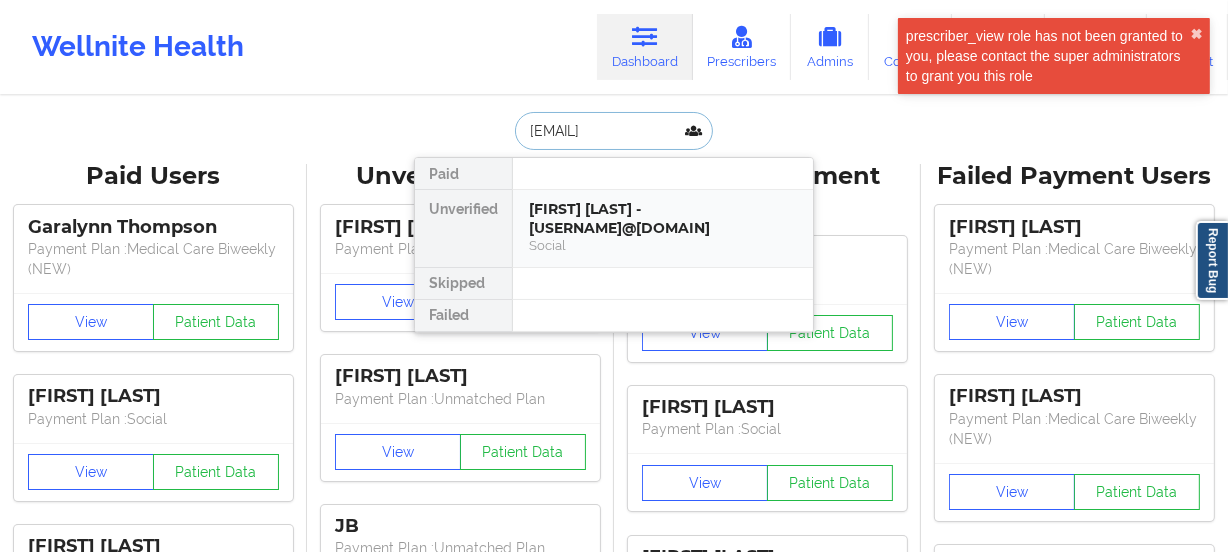 click on "[FIRST] [LAST] - [USERNAME]@[DOMAIN]" at bounding box center [663, 218] 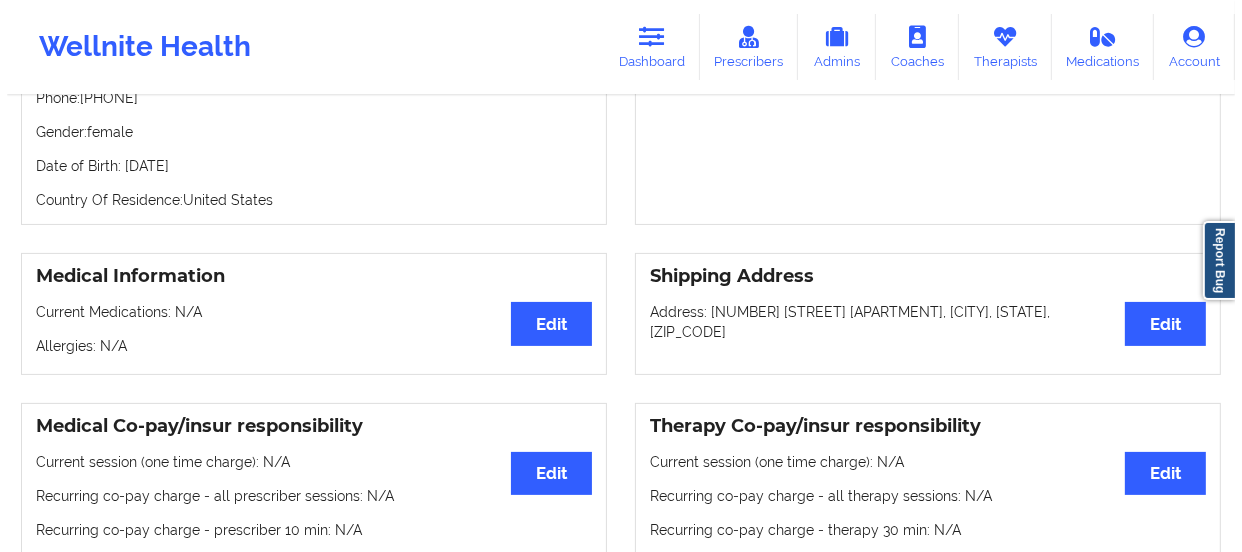 scroll, scrollTop: 0, scrollLeft: 0, axis: both 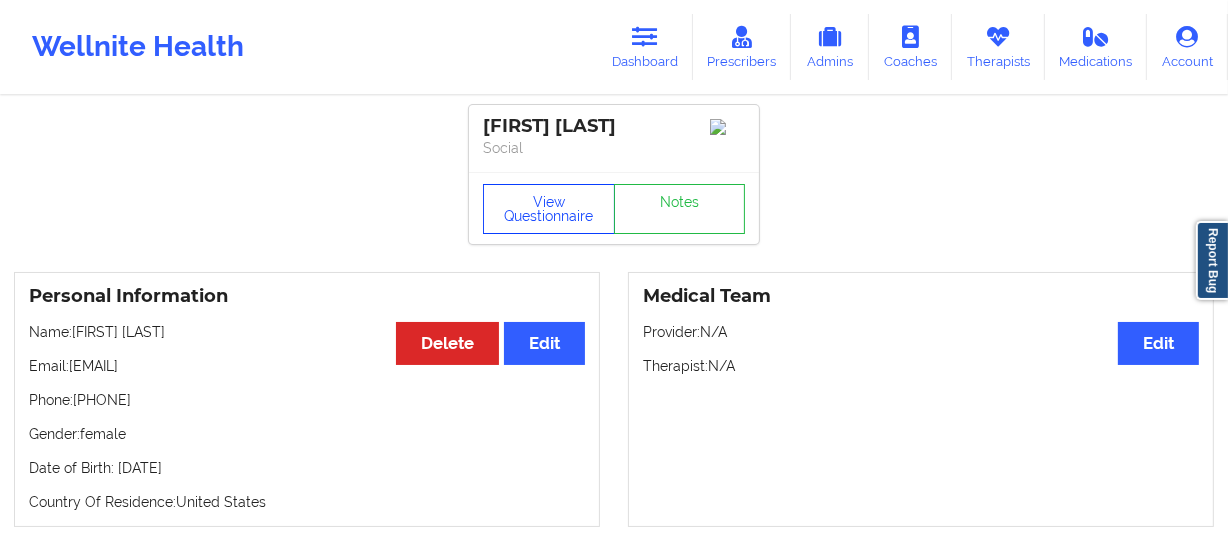 click on "View Questionnaire" at bounding box center (549, 209) 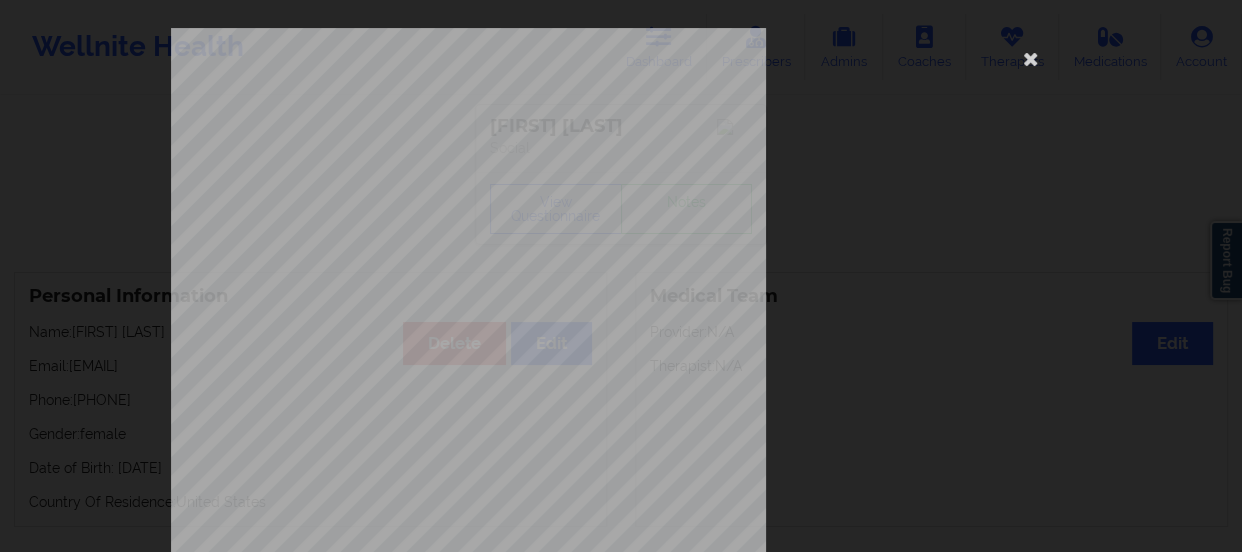 scroll, scrollTop: 401, scrollLeft: 0, axis: vertical 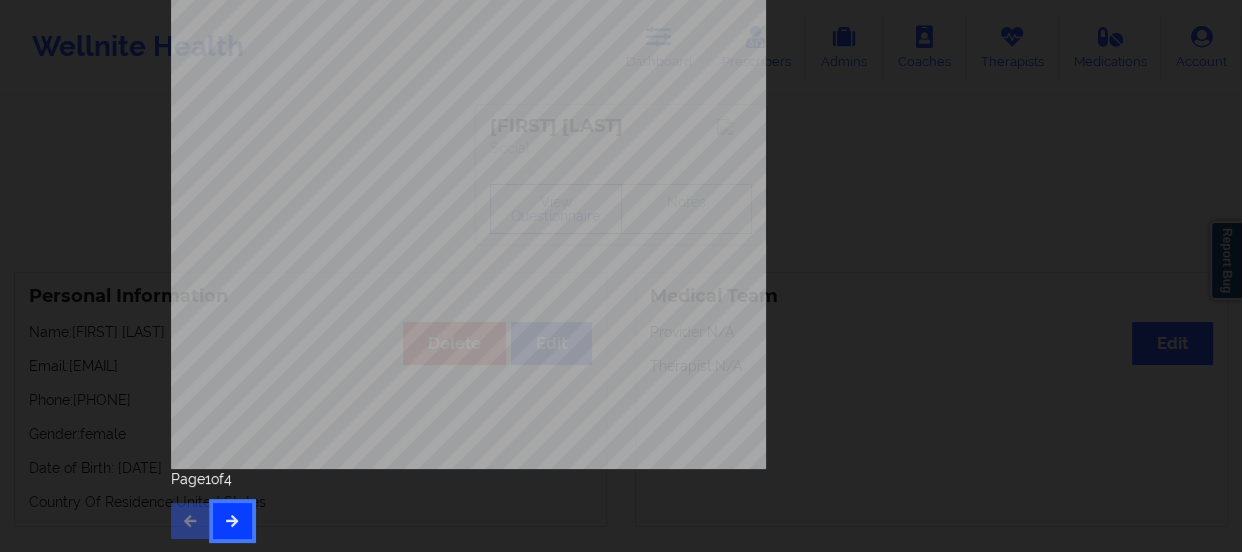 click at bounding box center (232, 520) 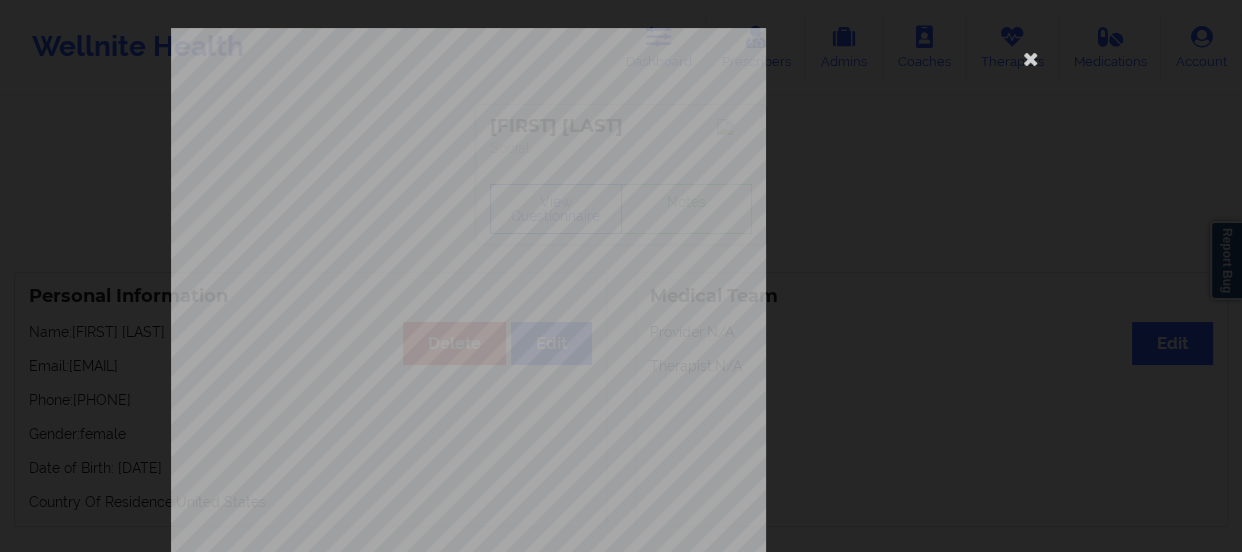 scroll, scrollTop: 401, scrollLeft: 0, axis: vertical 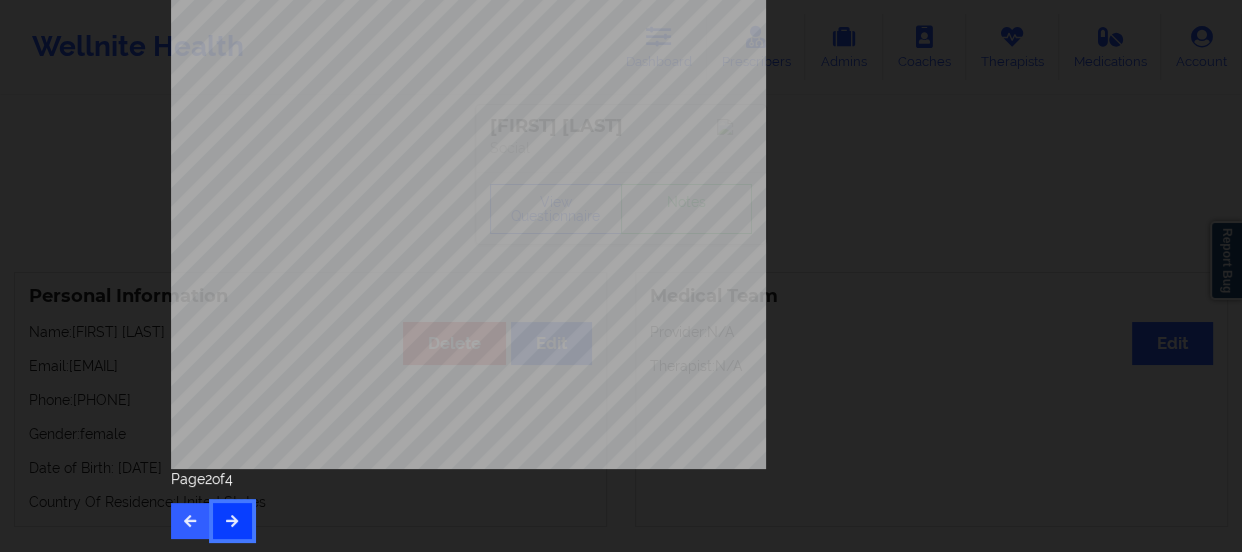 click at bounding box center (232, 521) 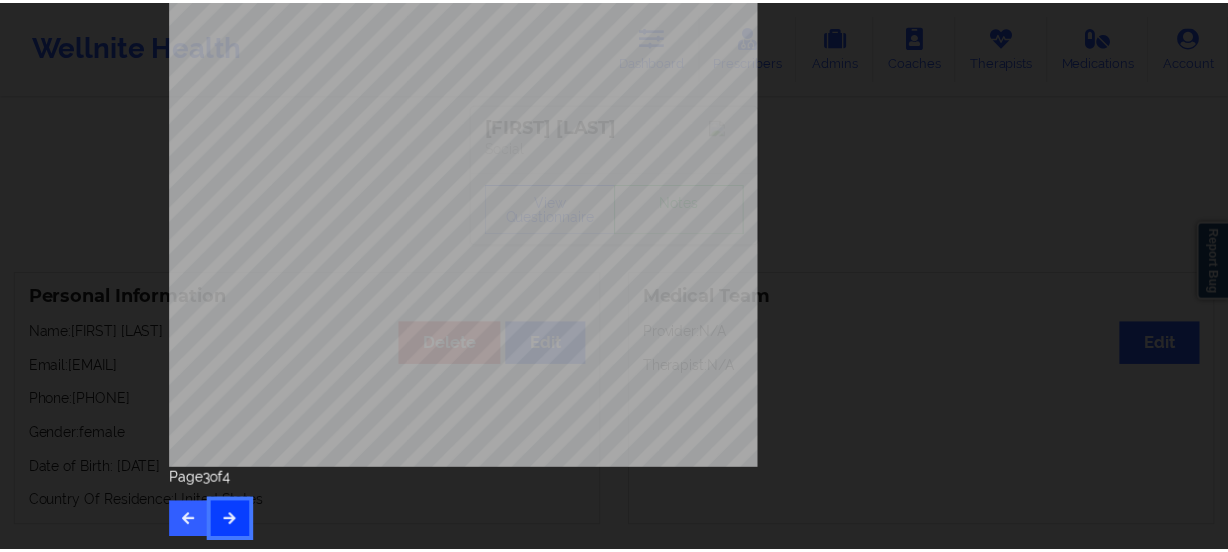 scroll, scrollTop: 0, scrollLeft: 0, axis: both 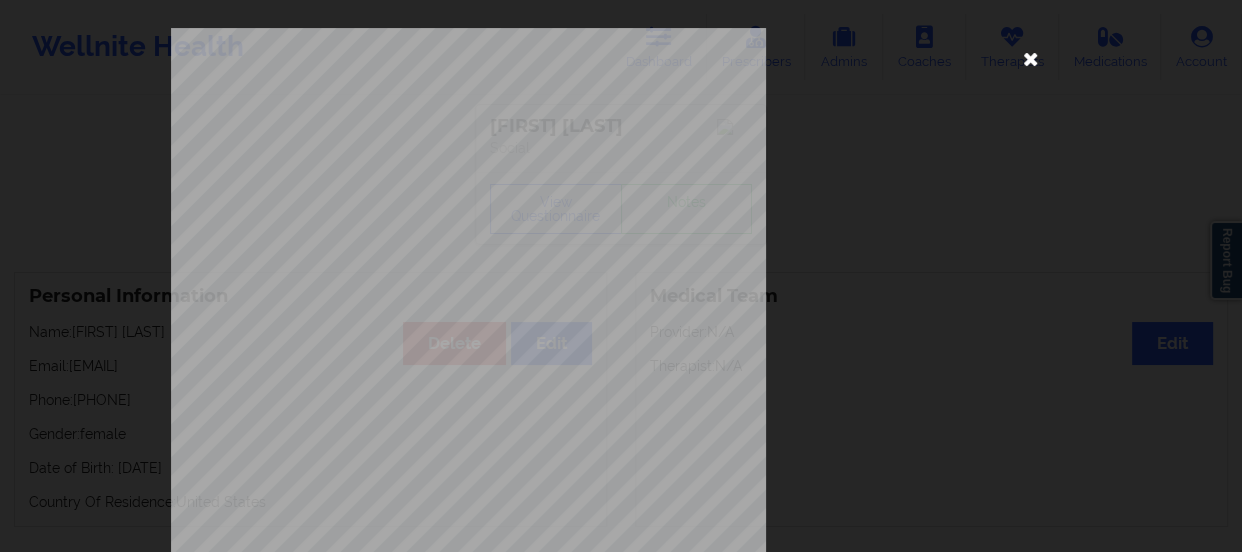 click at bounding box center [1031, 58] 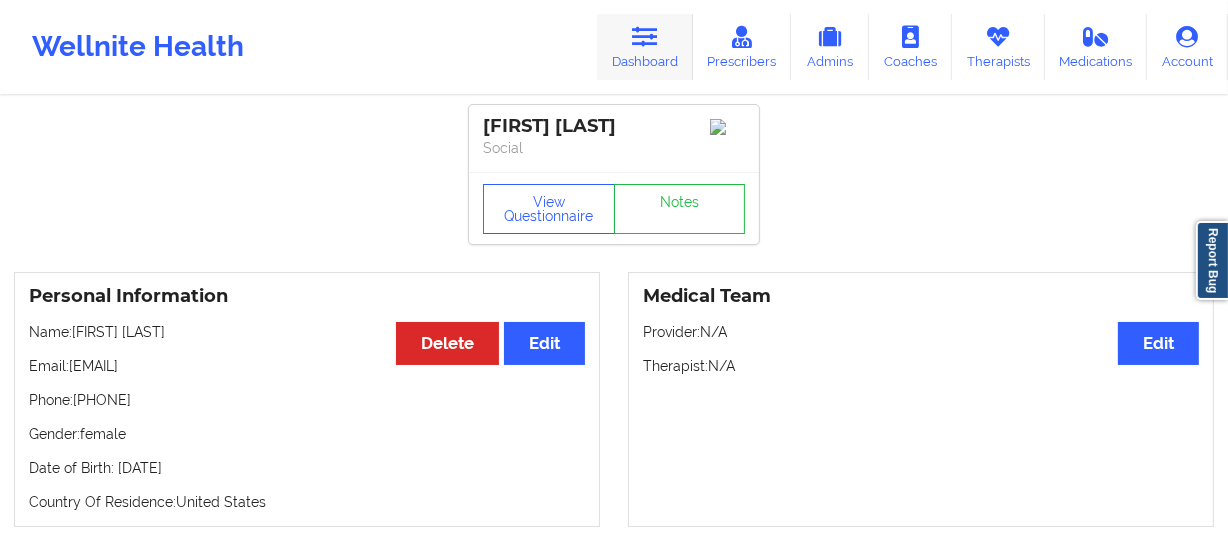 click on "Dashboard" at bounding box center (645, 47) 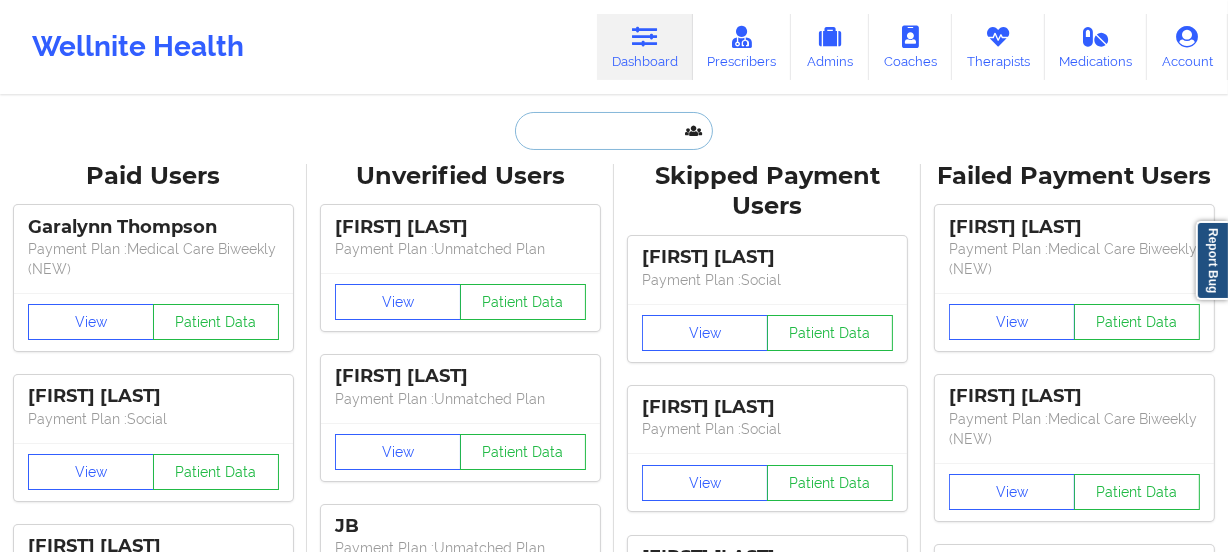 click at bounding box center (614, 131) 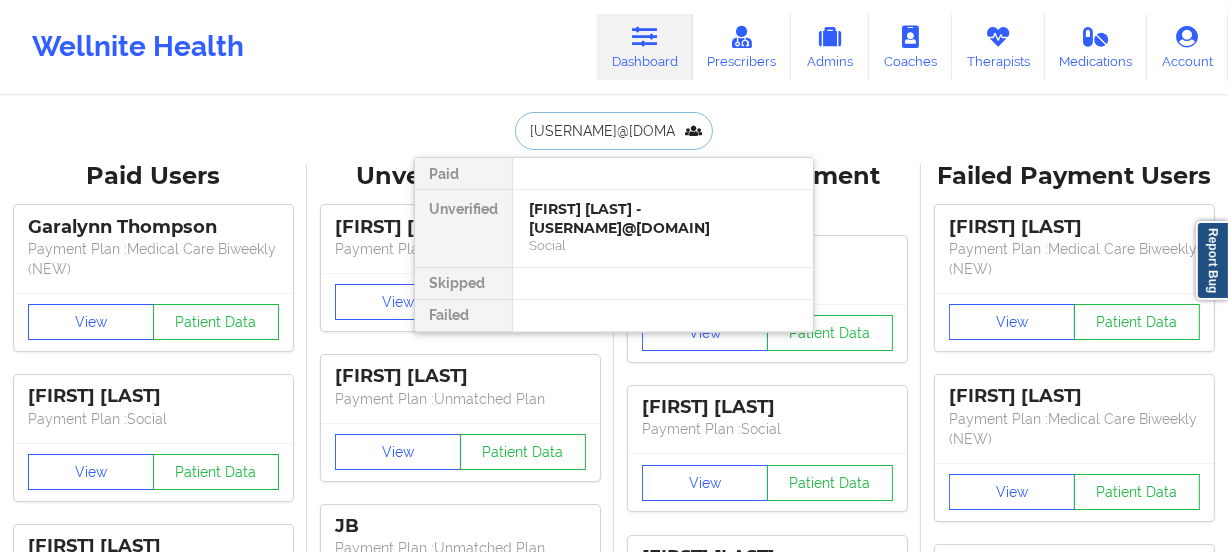 type on "[USERNAME]@[DOMAIN]" 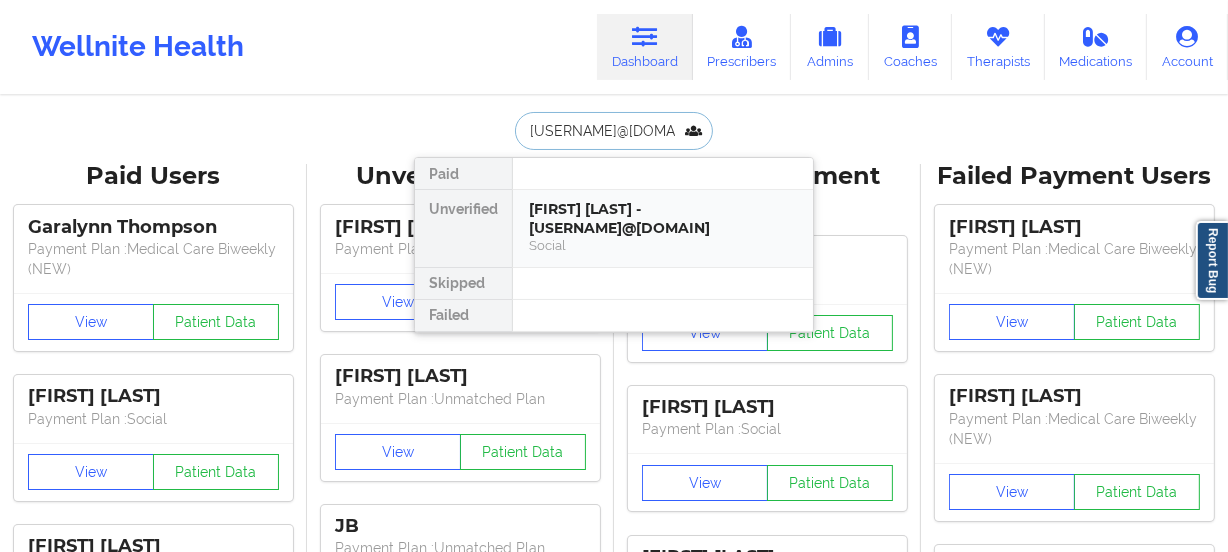 click on "[FIRST] [LAST] - [USERNAME]@[DOMAIN]" at bounding box center [663, 218] 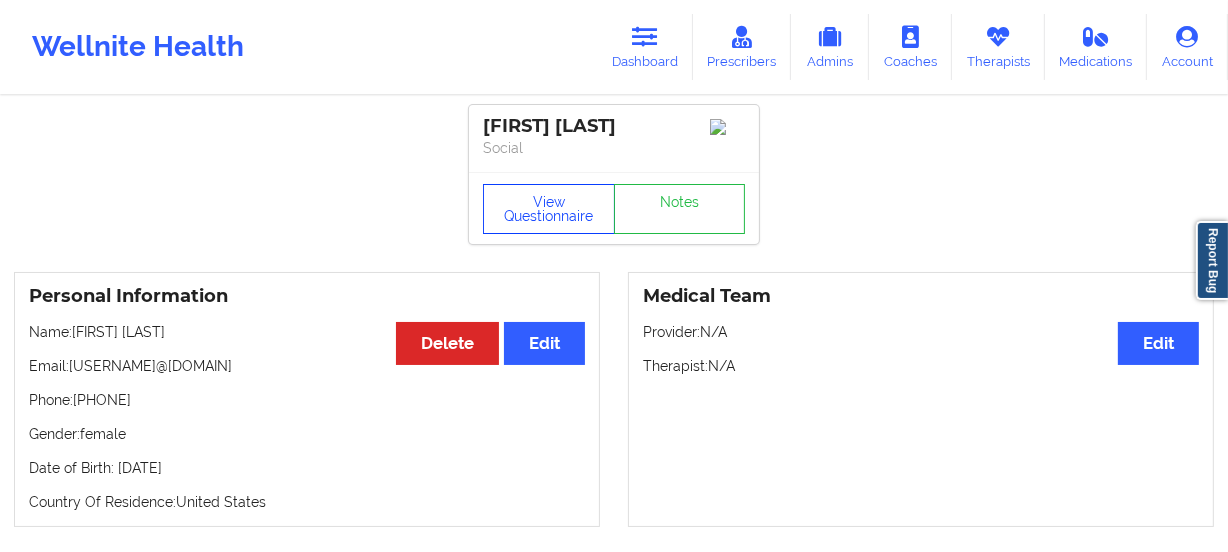 click on "View Questionnaire" at bounding box center [549, 209] 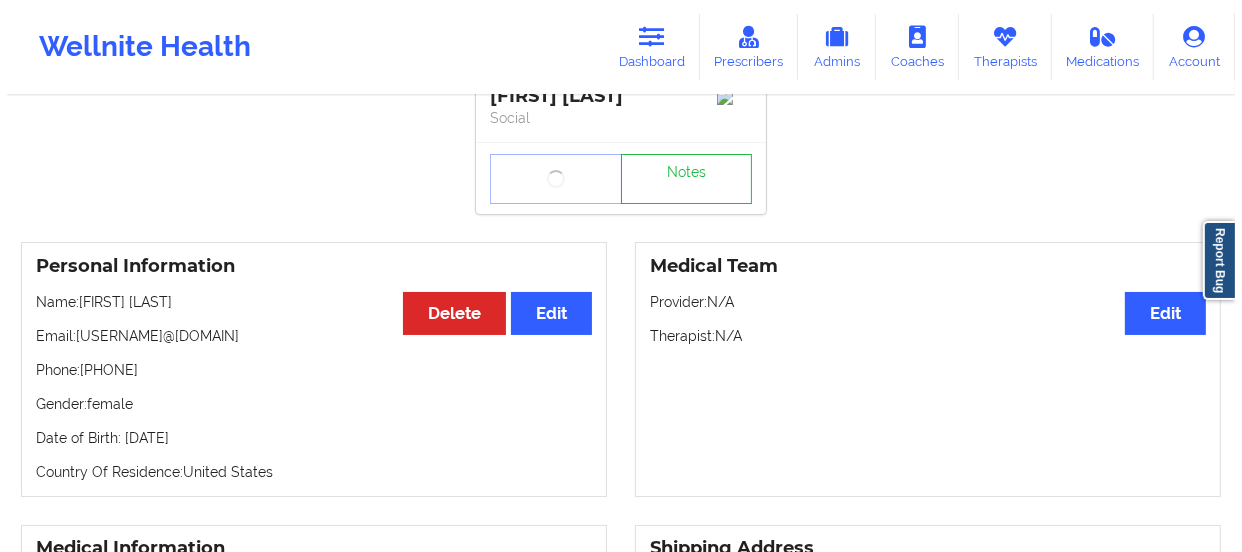 scroll, scrollTop: 0, scrollLeft: 0, axis: both 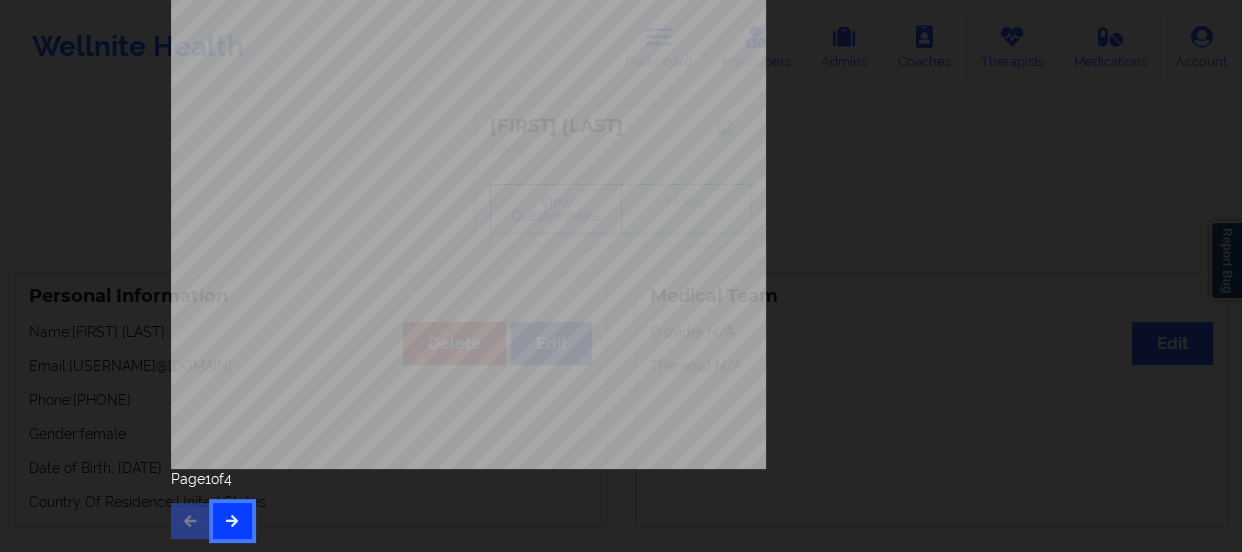 click at bounding box center [232, 521] 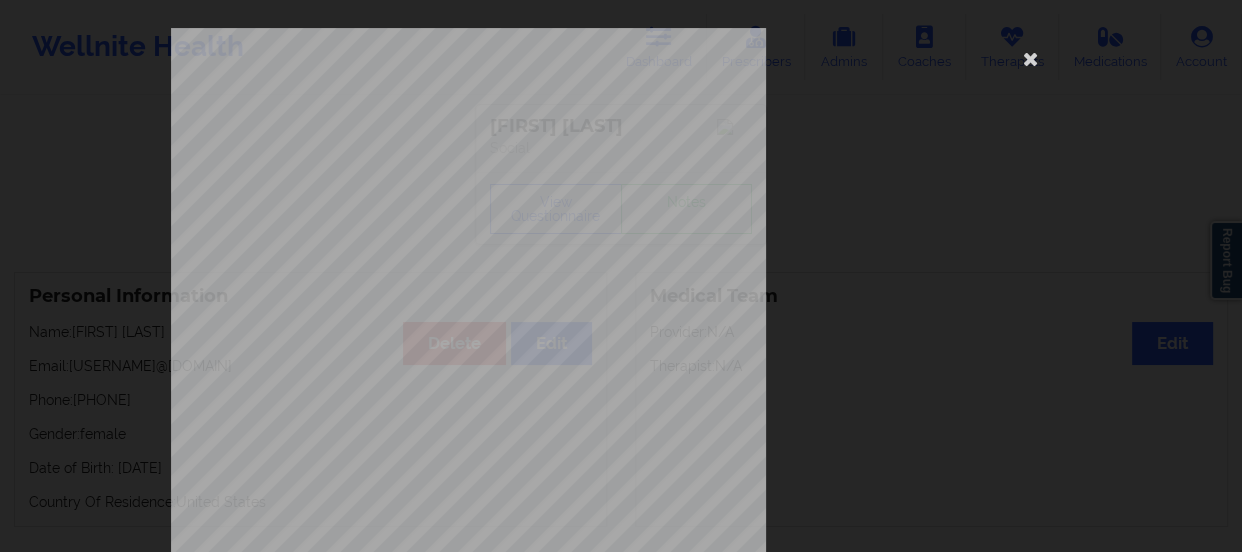 scroll, scrollTop: 401, scrollLeft: 0, axis: vertical 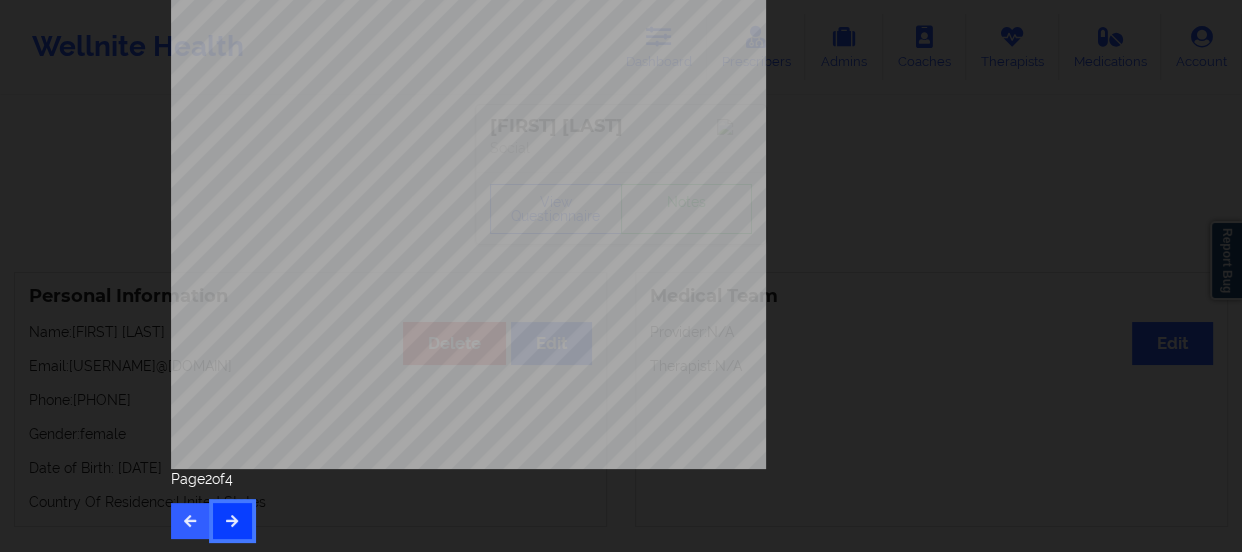 click at bounding box center [232, 521] 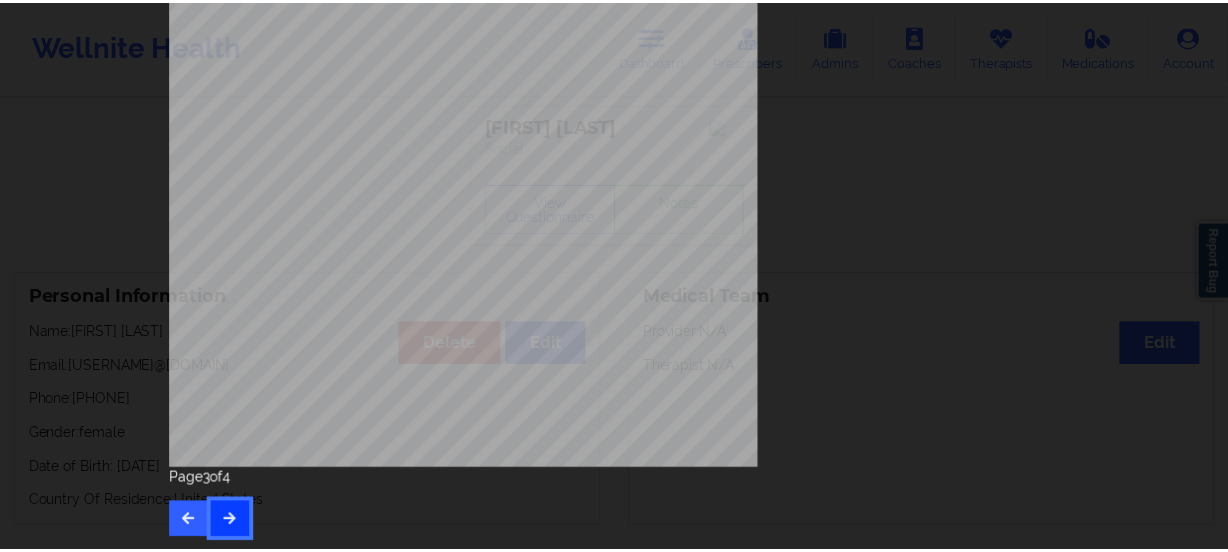 scroll, scrollTop: 0, scrollLeft: 0, axis: both 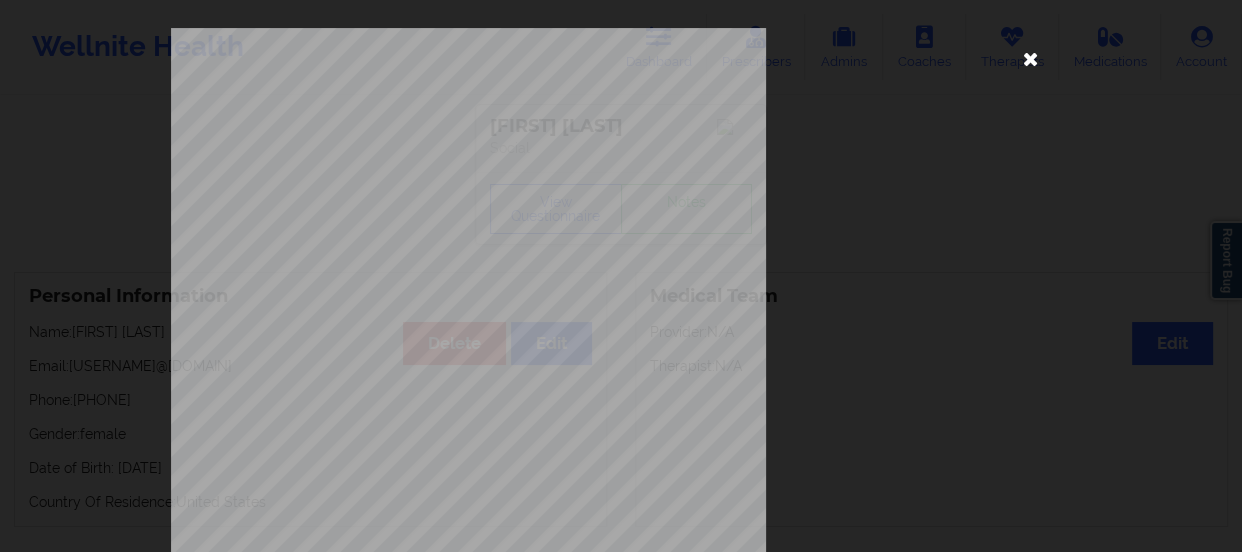 click at bounding box center (1031, 58) 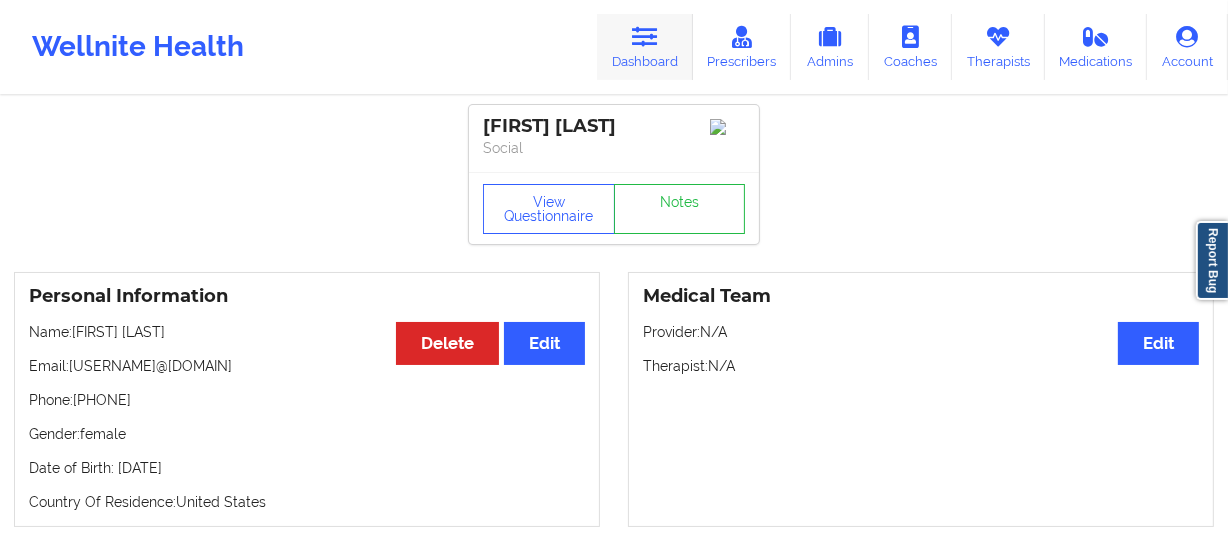 click on "Dashboard" at bounding box center (645, 47) 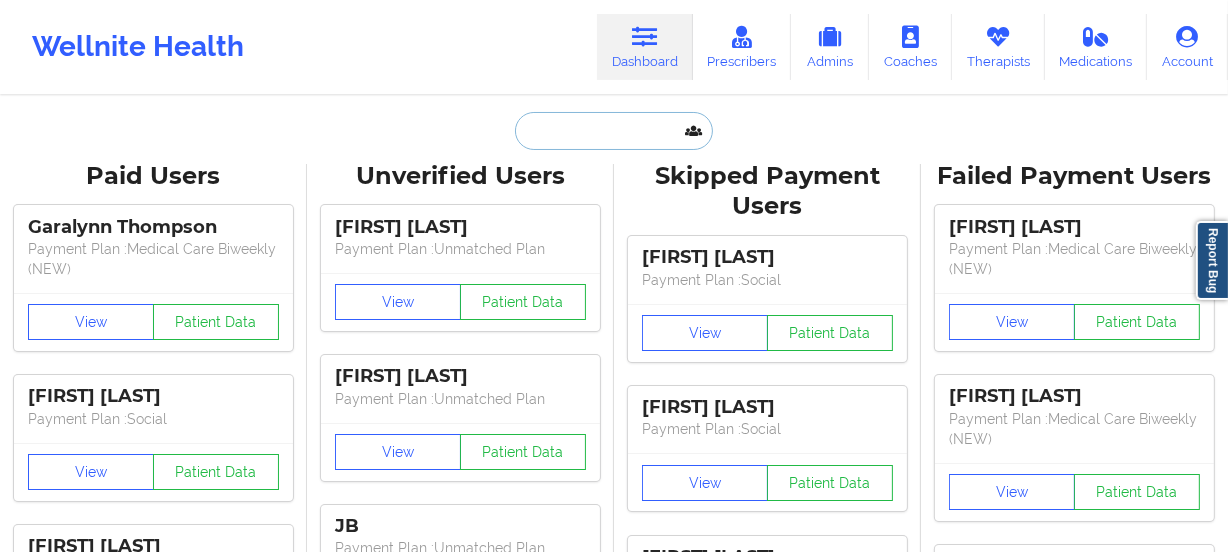 drag, startPoint x: 607, startPoint y: 139, endPoint x: 625, endPoint y: 141, distance: 18.110771 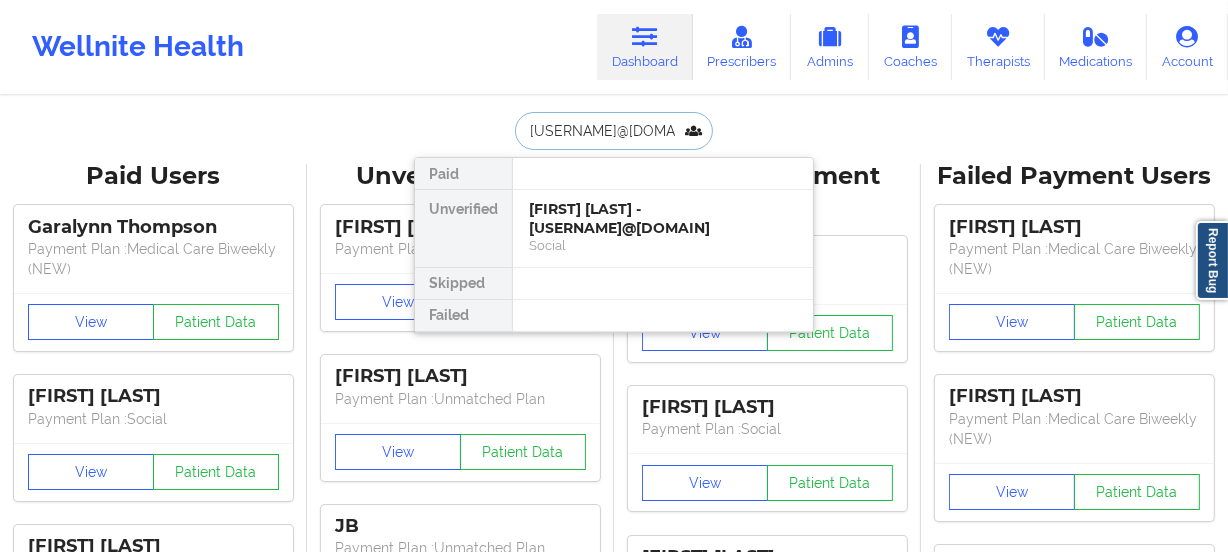 type on "[USERNAME]@[DOMAIN]" 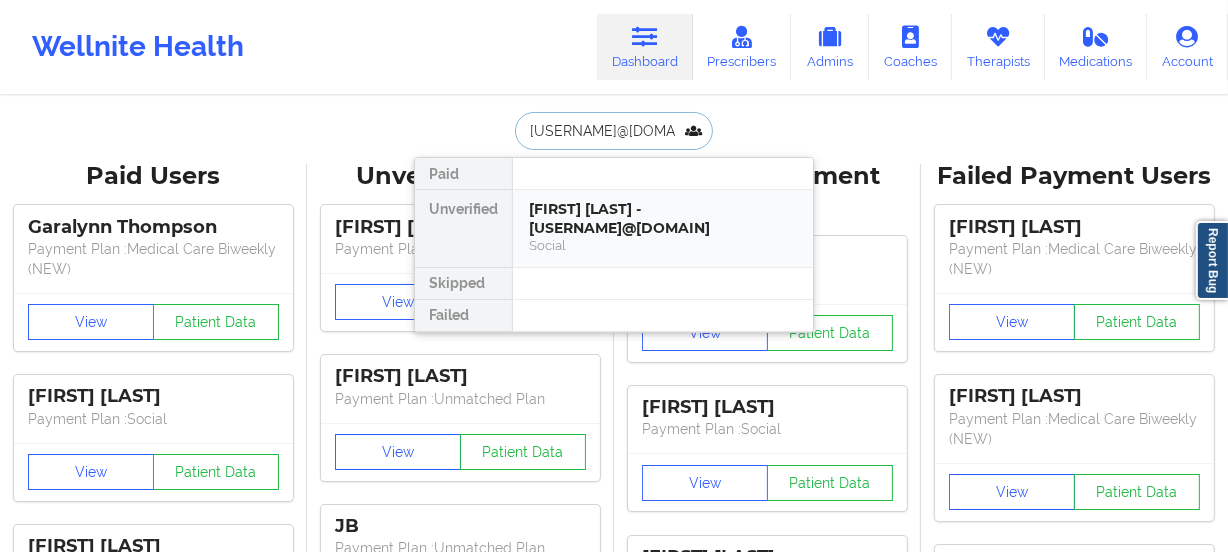 click on "[FIRST] [LAST] - [USERNAME]@[DOMAIN]" at bounding box center [663, 218] 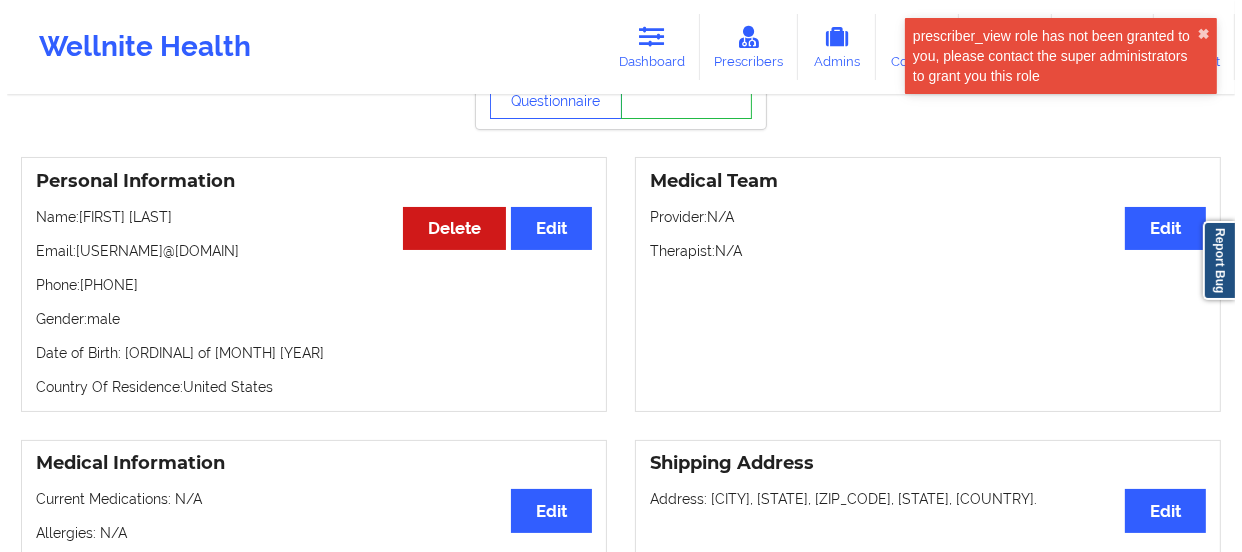 scroll, scrollTop: 0, scrollLeft: 0, axis: both 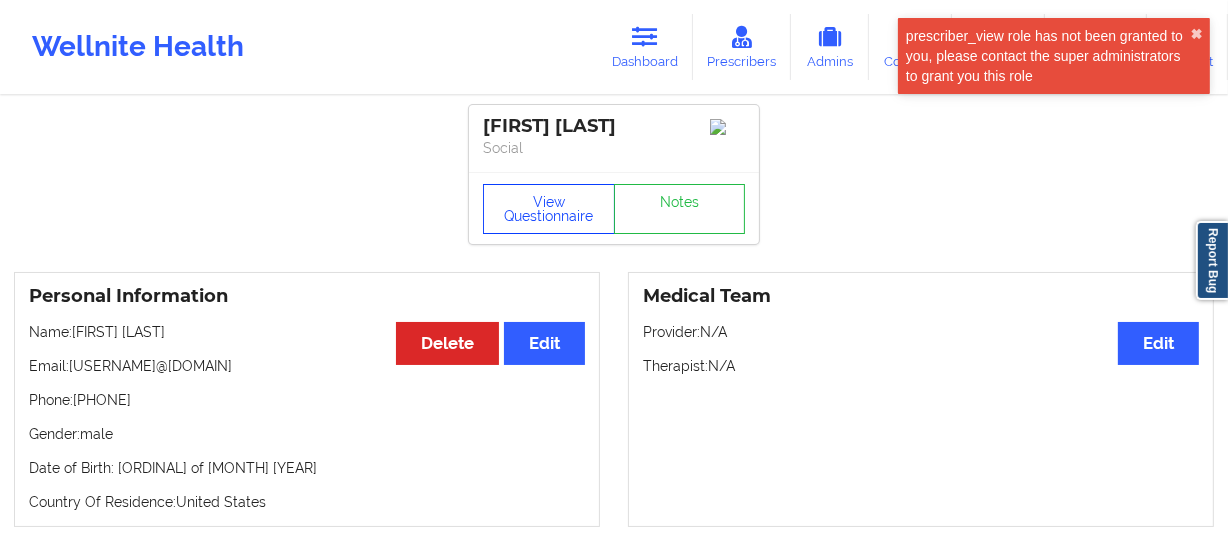 click on "View Questionnaire" at bounding box center (549, 209) 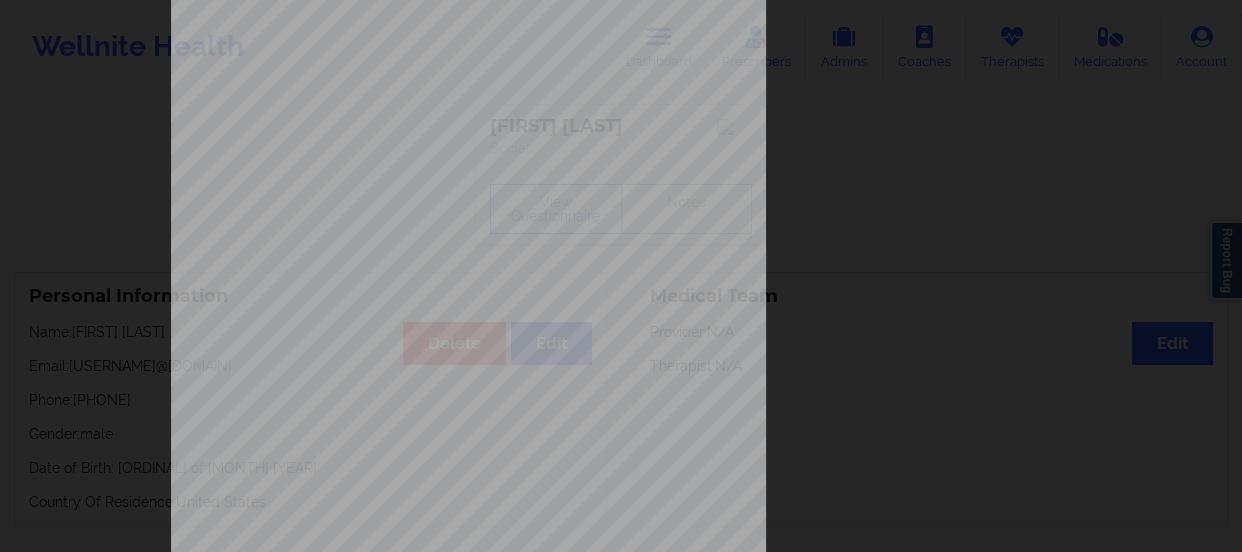 scroll, scrollTop: 401, scrollLeft: 0, axis: vertical 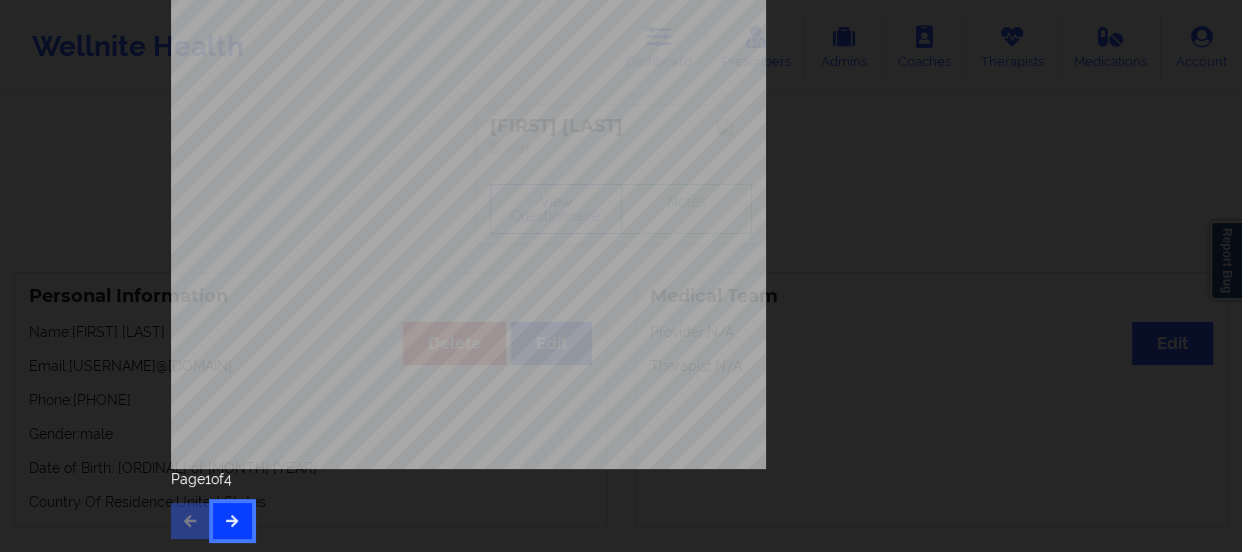 click at bounding box center (232, 520) 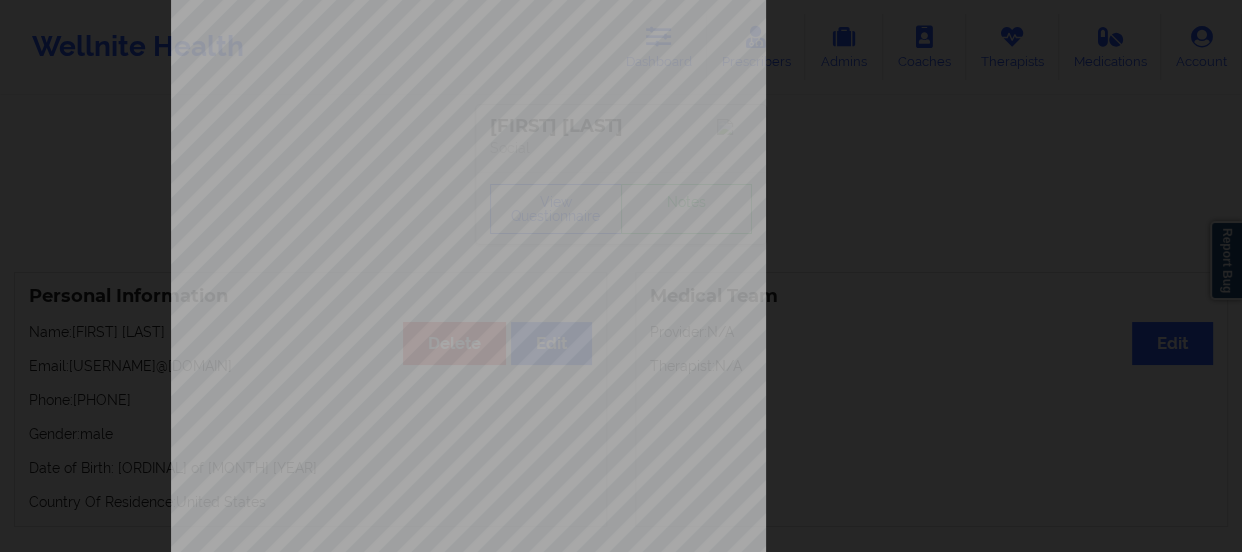 scroll, scrollTop: 401, scrollLeft: 0, axis: vertical 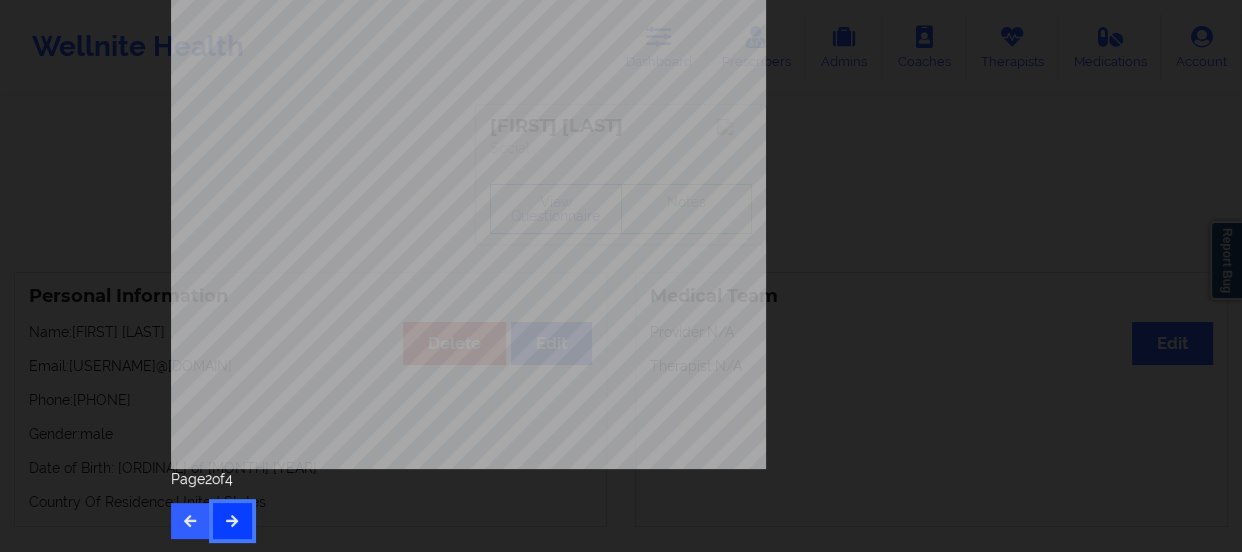 click at bounding box center (232, 521) 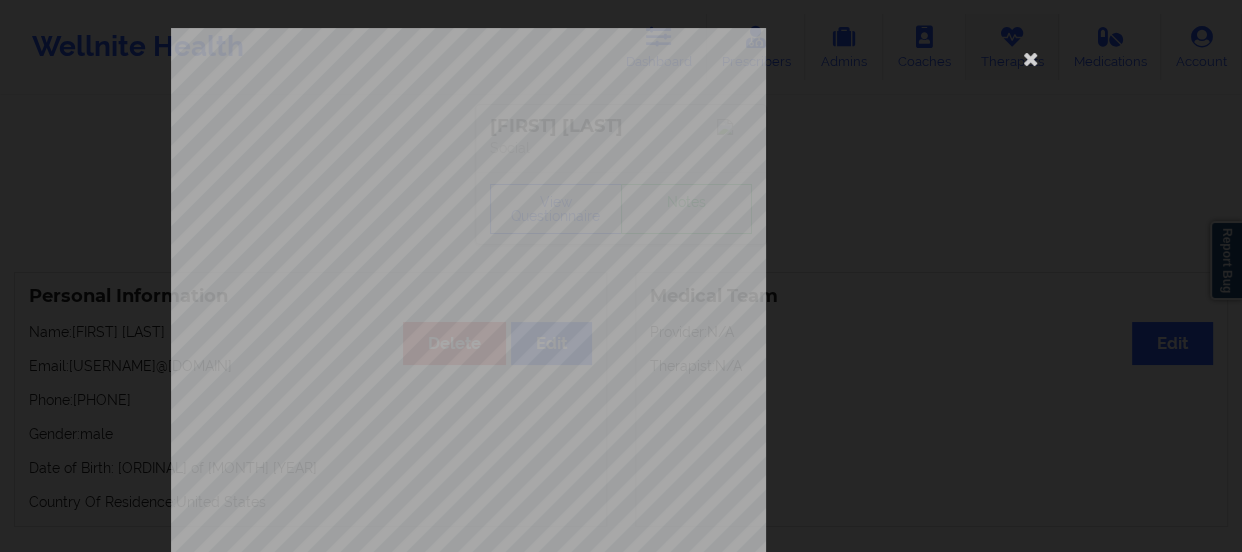 click at bounding box center [1031, 58] 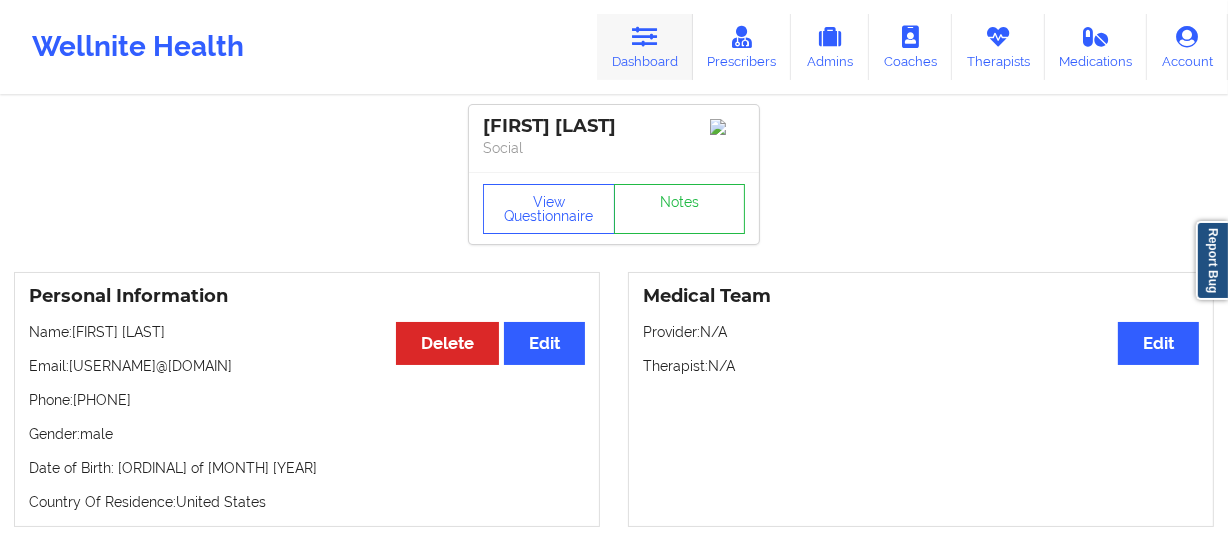 click on "Dashboard" at bounding box center [645, 47] 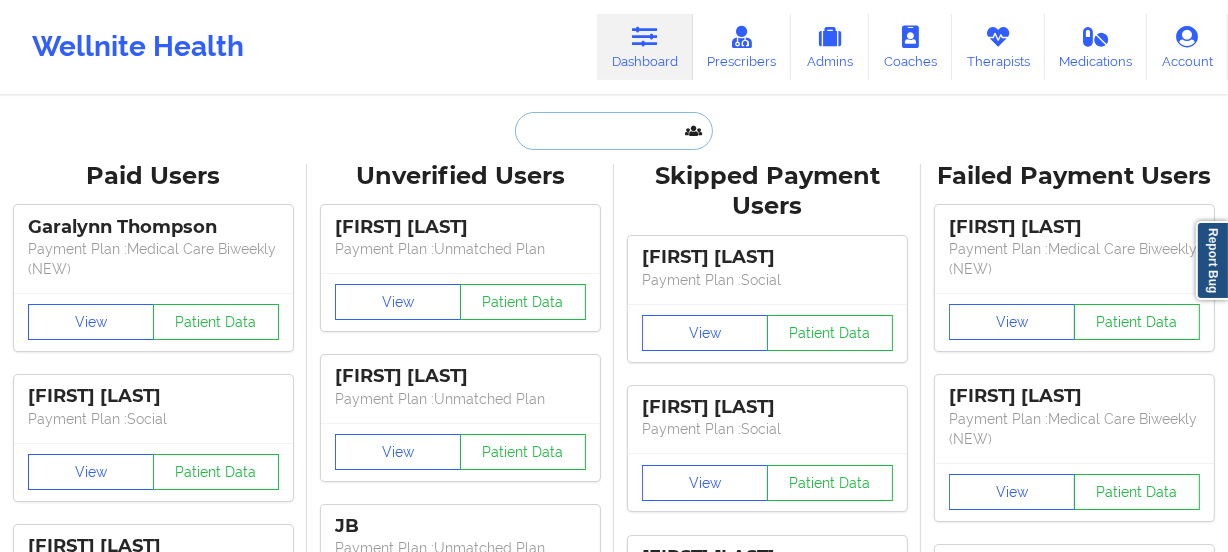 click at bounding box center (614, 131) 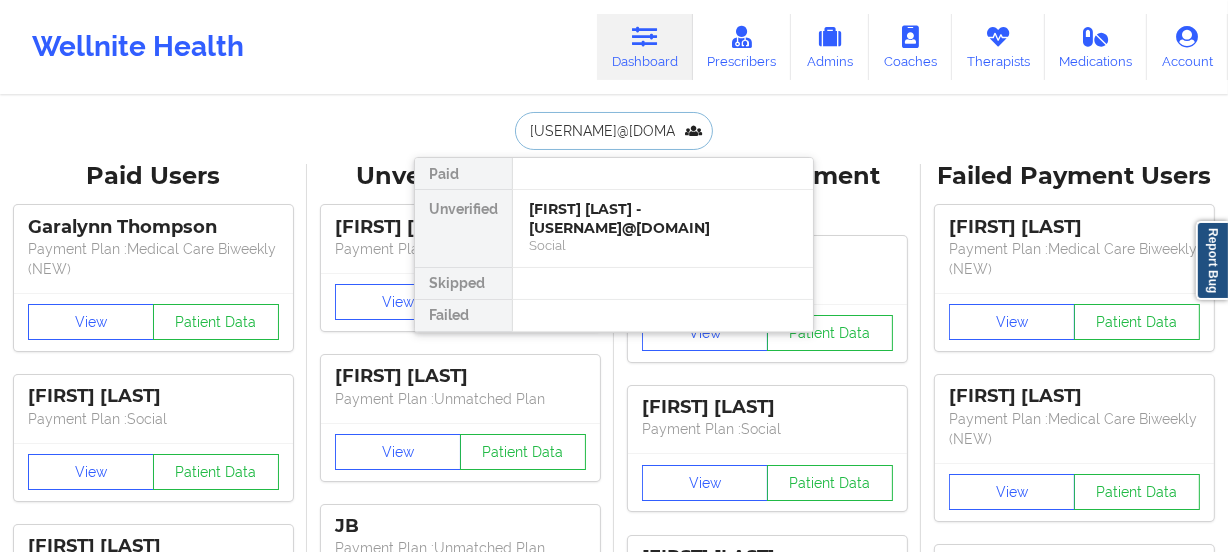 type on "[USERNAME]@[DOMAIN]" 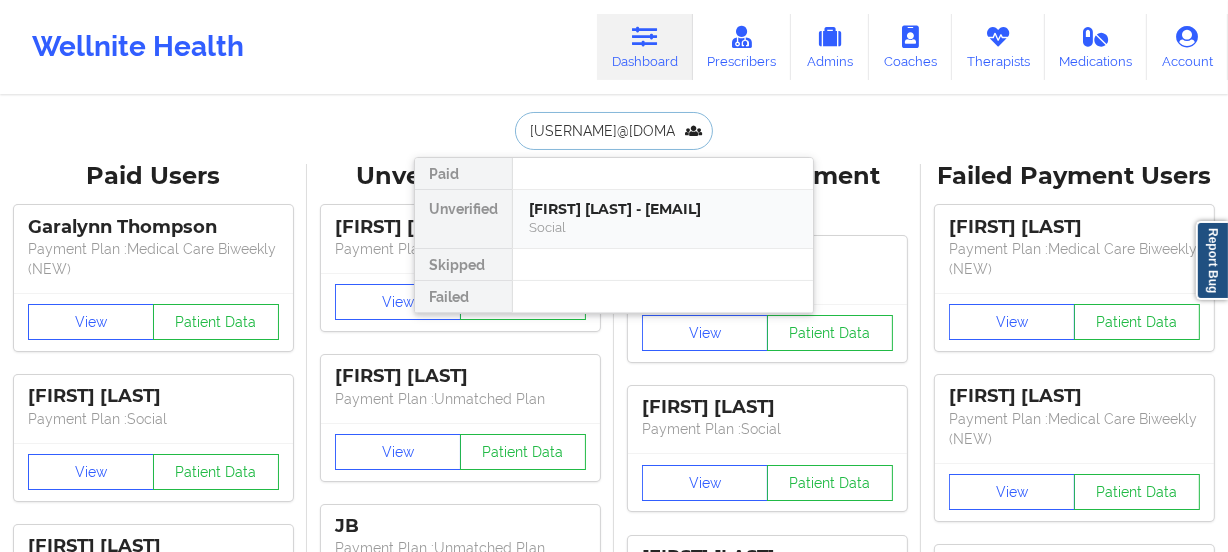 click on "[FIRST] [LAST] - [EMAIL]" at bounding box center [663, 209] 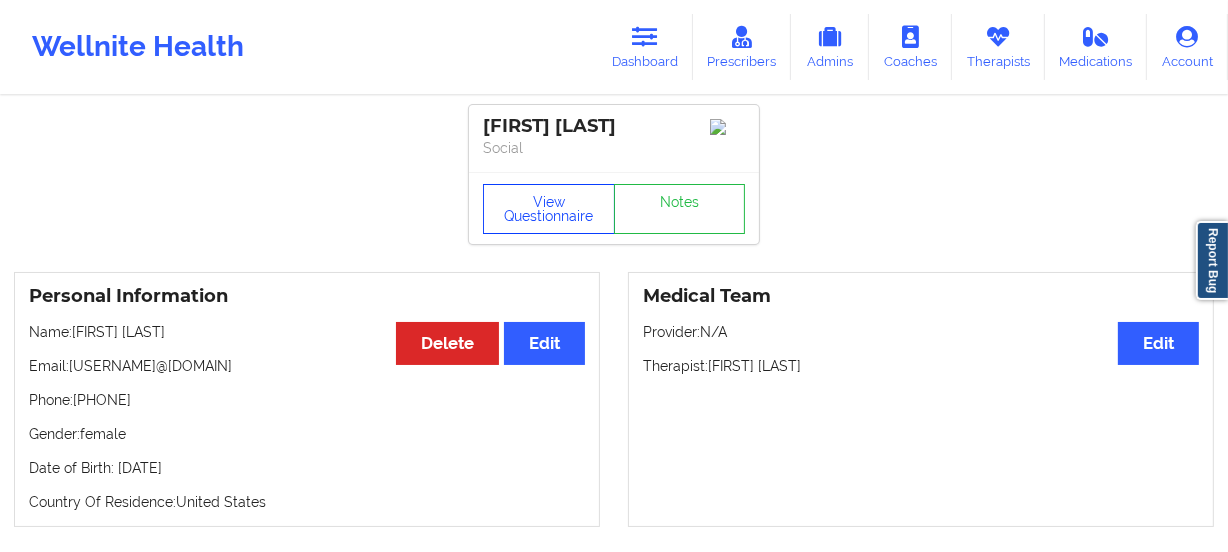 click on "View Questionnaire" at bounding box center (549, 209) 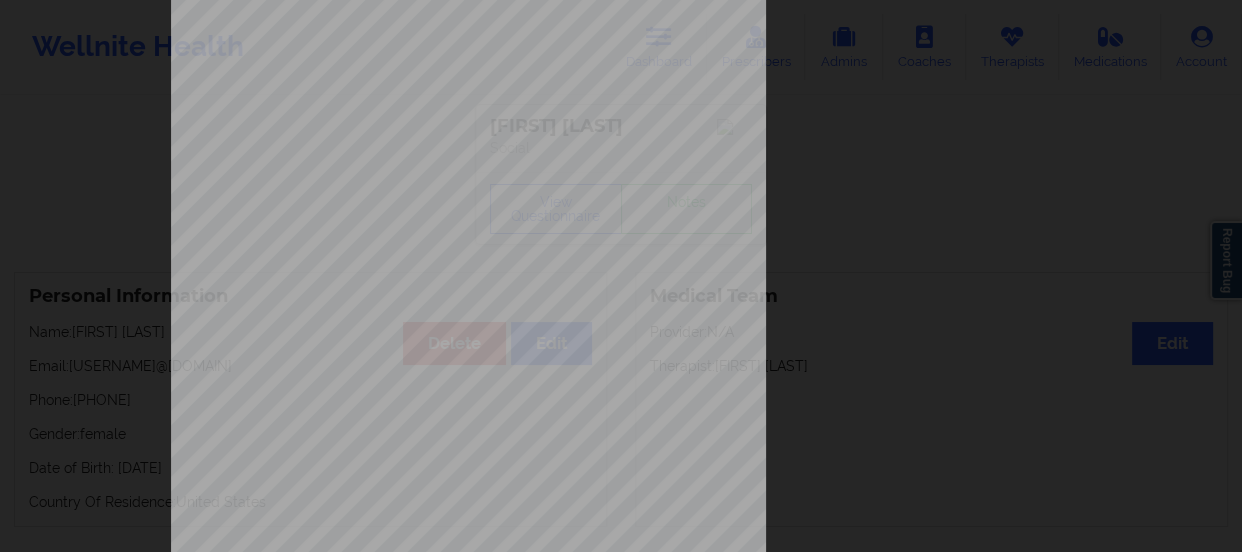 scroll, scrollTop: 401, scrollLeft: 0, axis: vertical 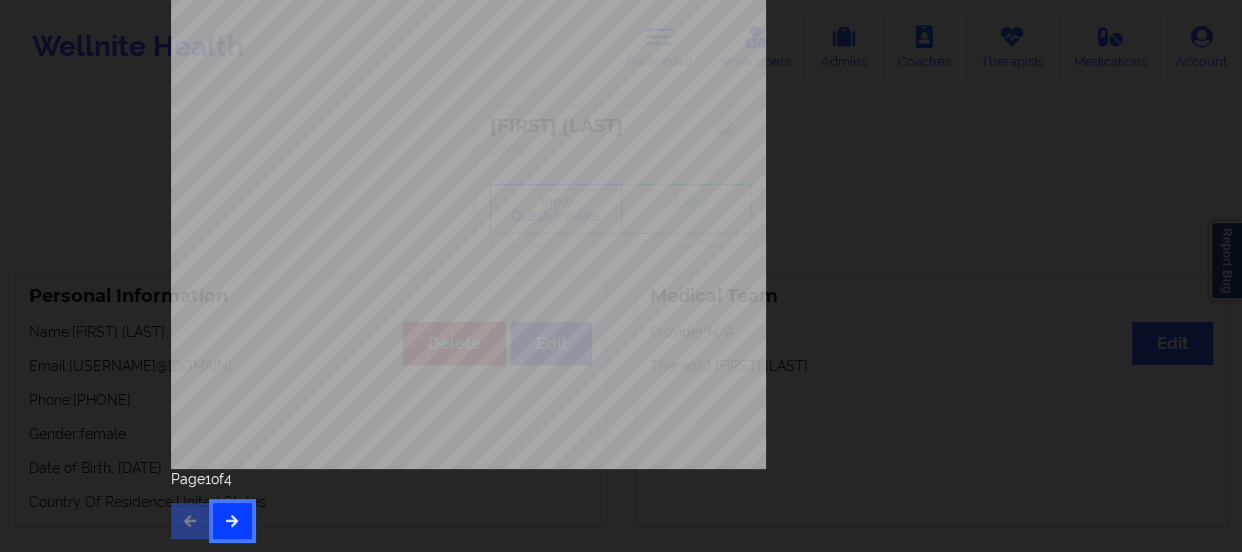 click at bounding box center [232, 521] 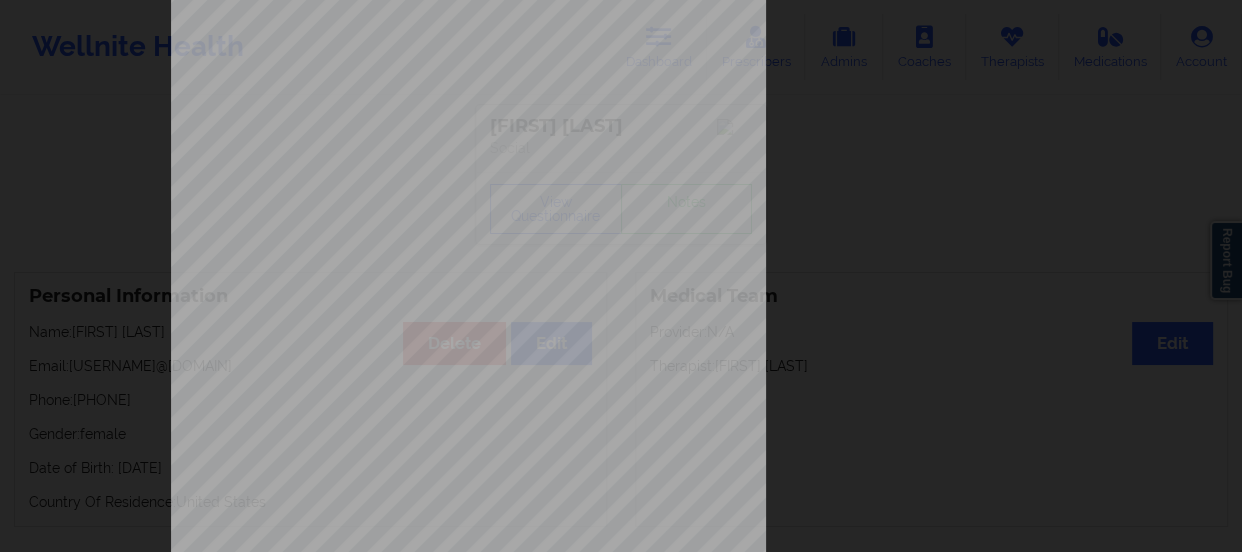 scroll, scrollTop: 401, scrollLeft: 0, axis: vertical 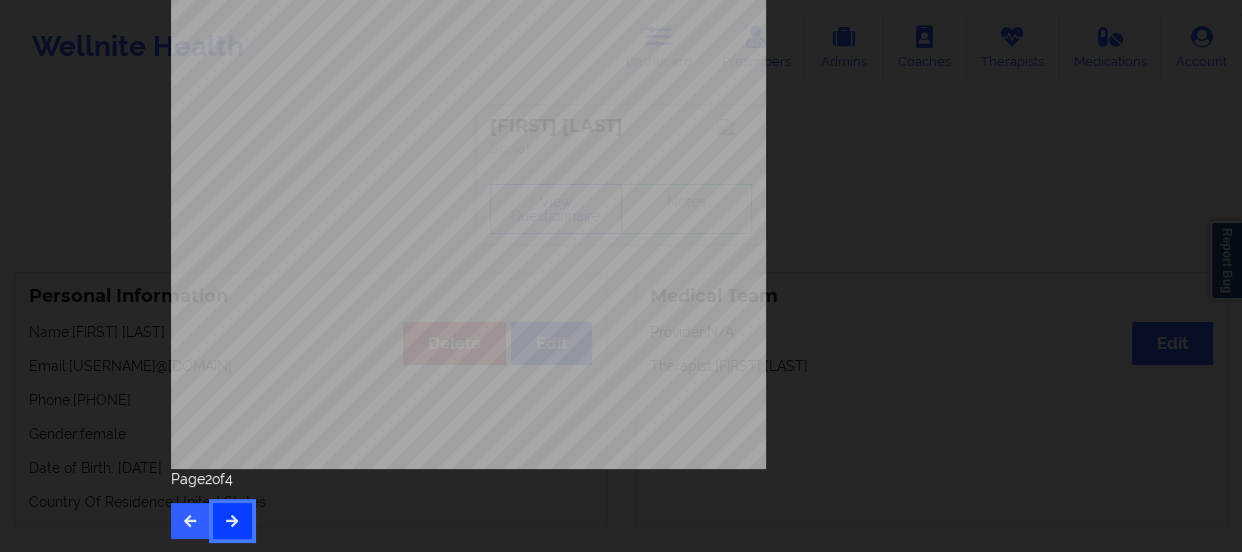 click at bounding box center [232, 521] 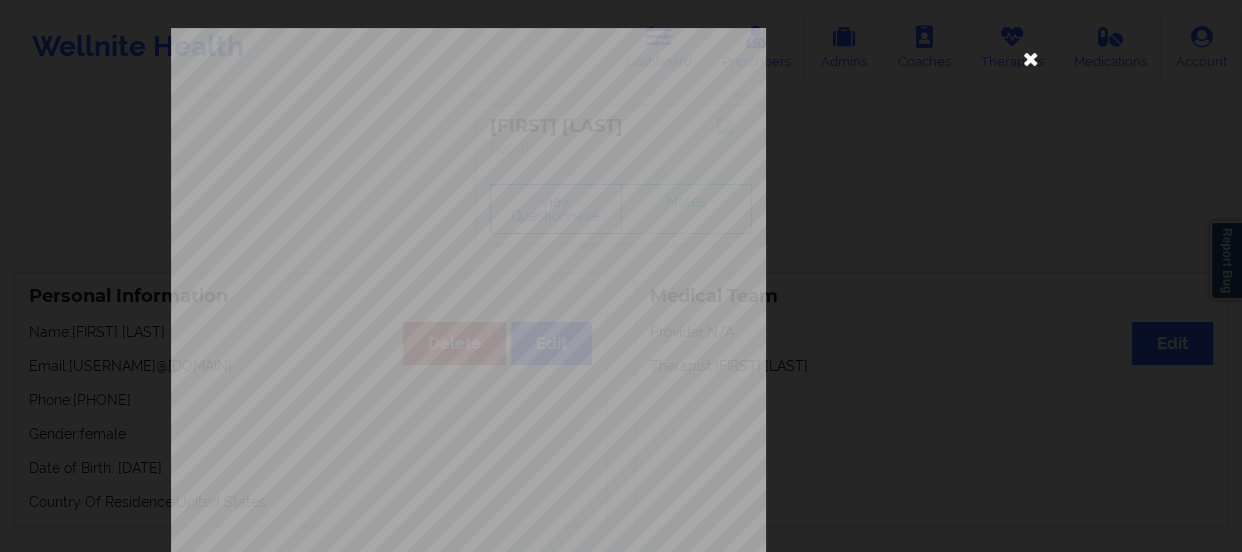 click at bounding box center (1031, 58) 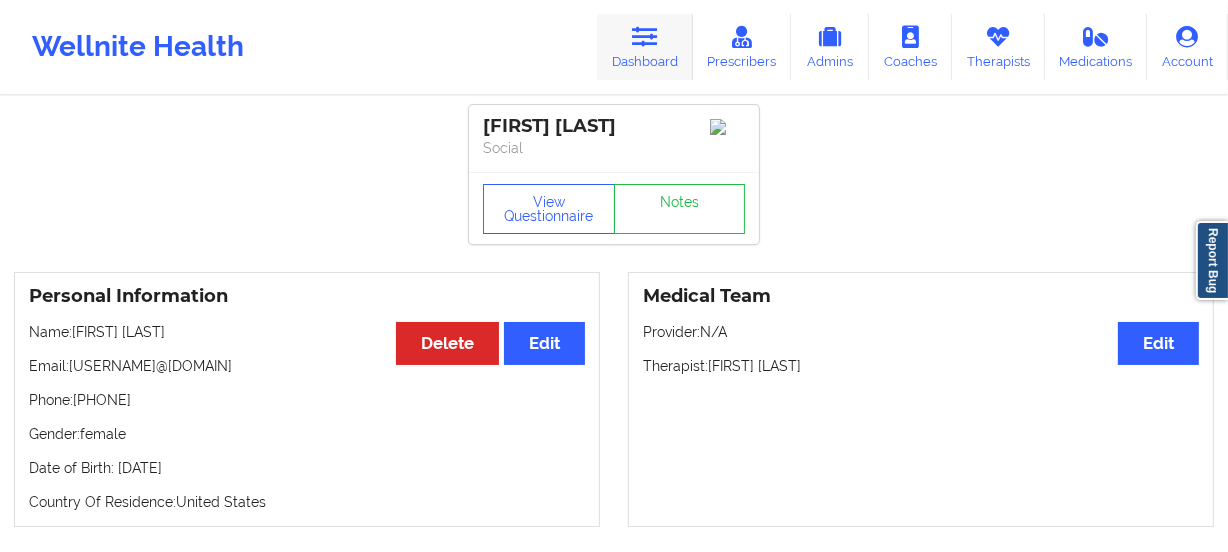 click on "Dashboard" at bounding box center (645, 47) 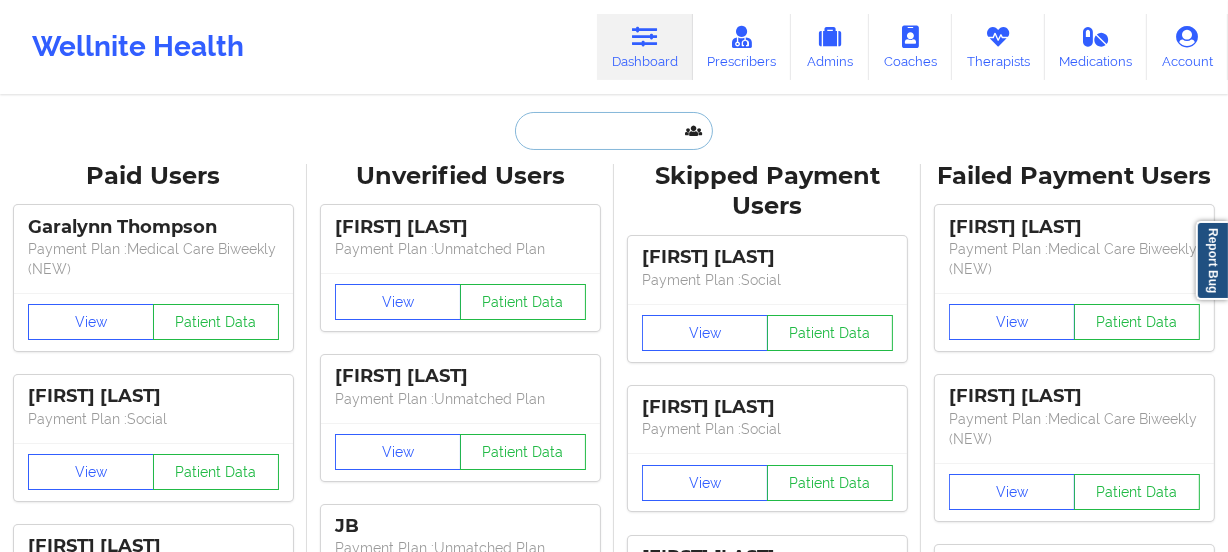 click at bounding box center [614, 131] 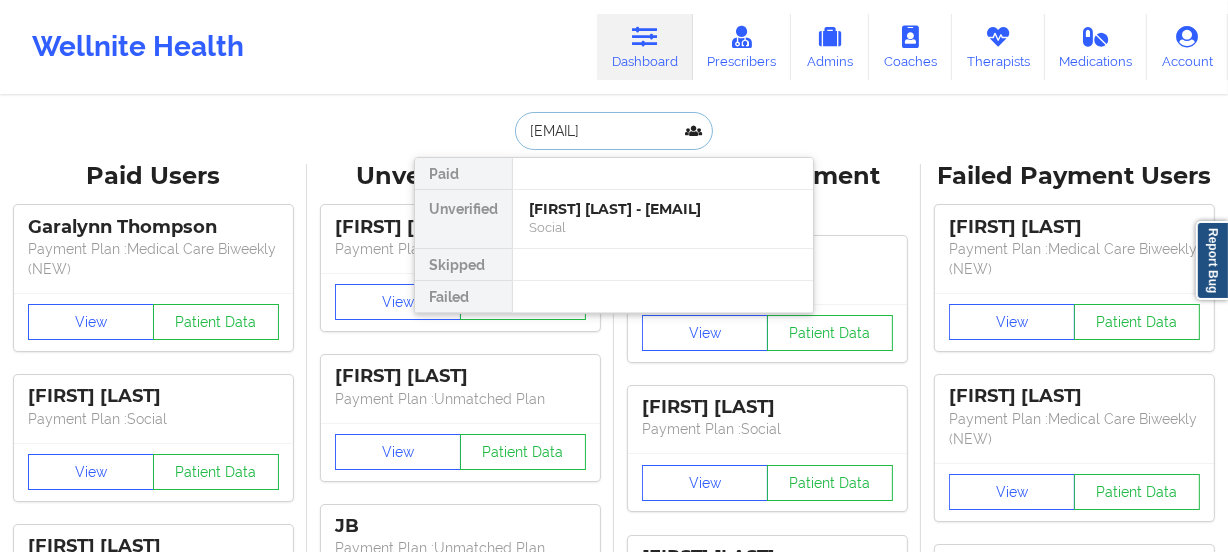 type on "[EMAIL]" 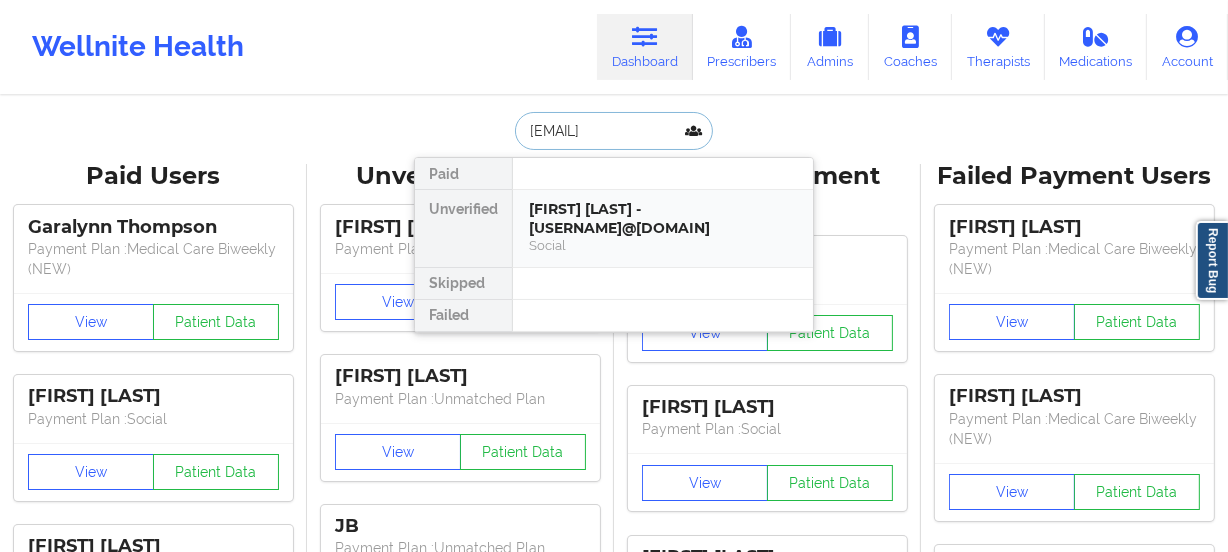 click on "[FIRST] [LAST] - [USERNAME]@[DOMAIN]" at bounding box center [663, 218] 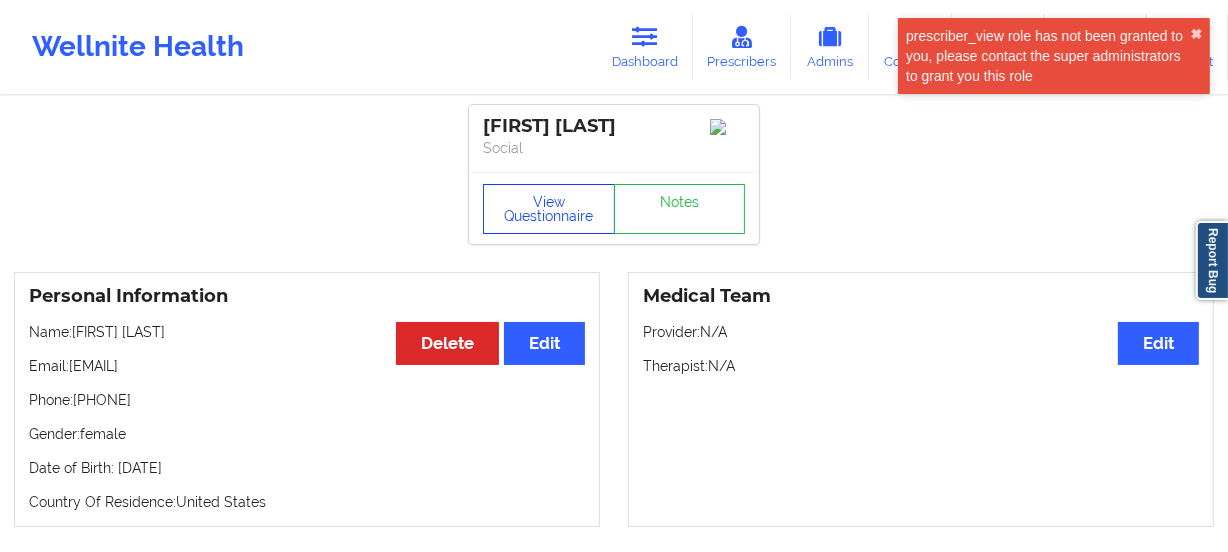 click on "View Questionnaire" at bounding box center (549, 209) 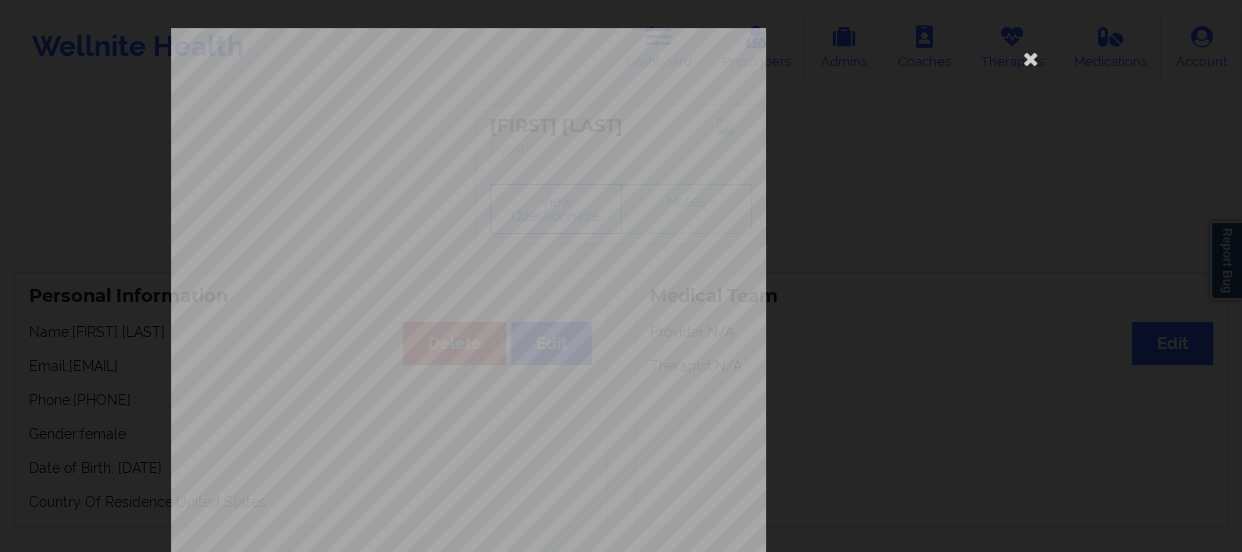 scroll, scrollTop: 401, scrollLeft: 0, axis: vertical 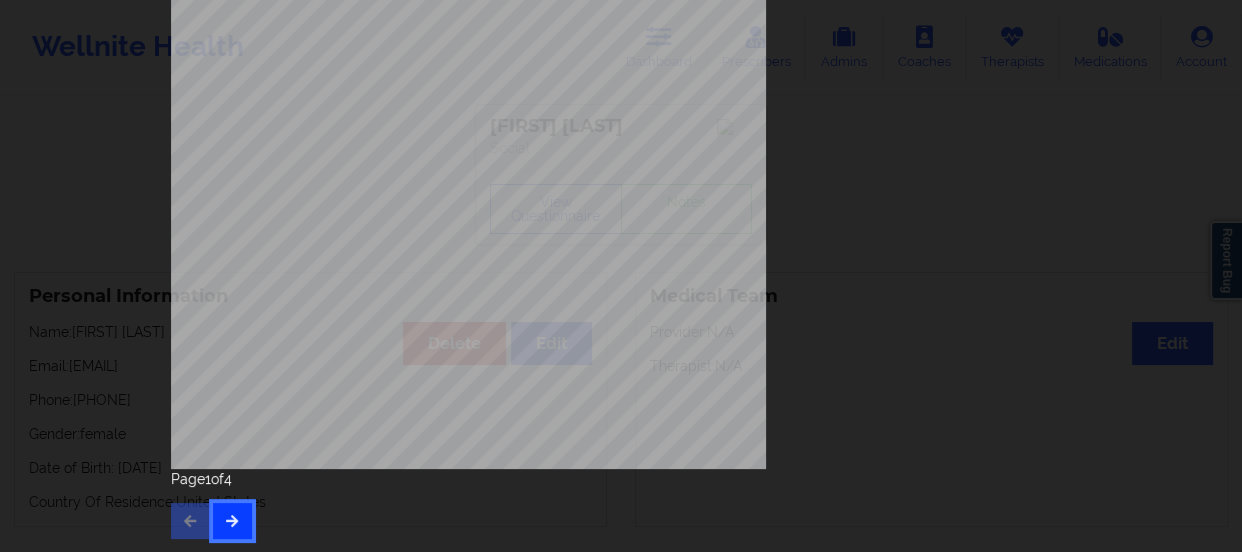 click at bounding box center (232, 521) 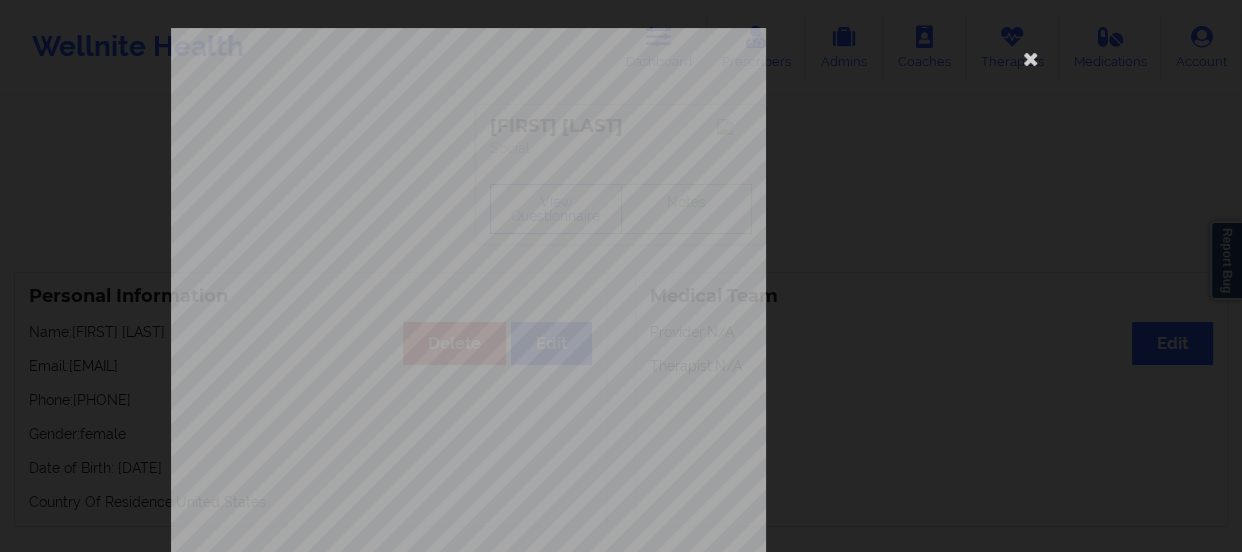 scroll, scrollTop: 401, scrollLeft: 0, axis: vertical 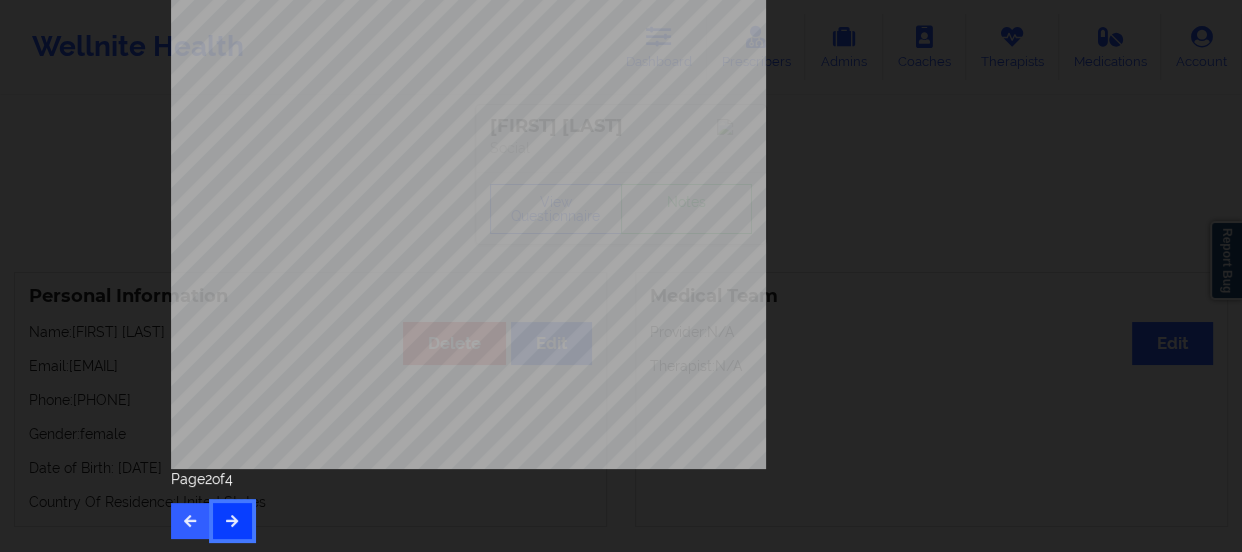 click at bounding box center [232, 520] 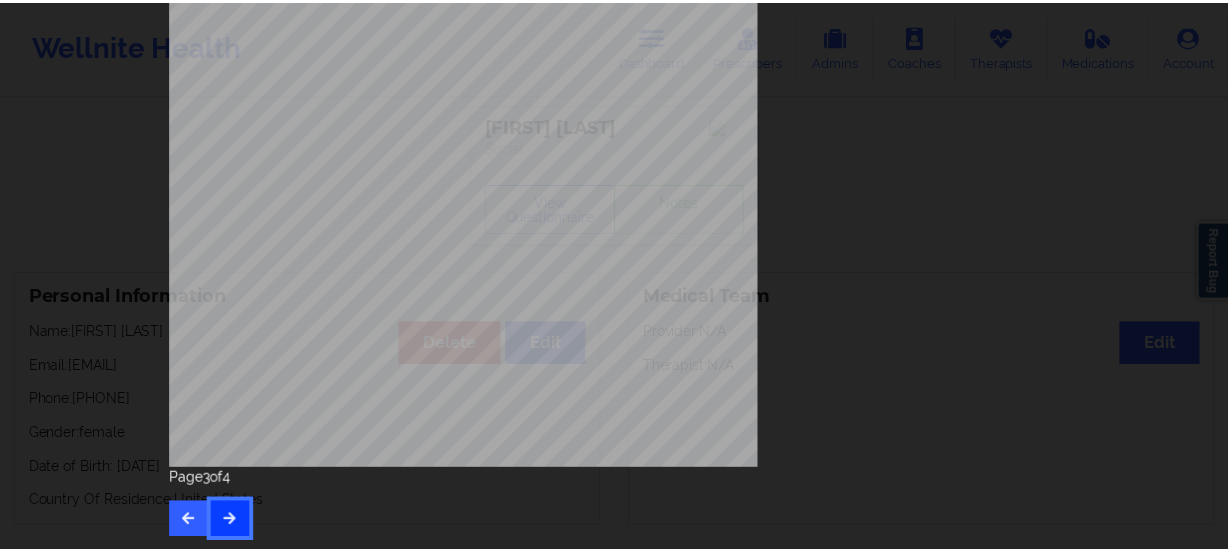 scroll, scrollTop: 0, scrollLeft: 0, axis: both 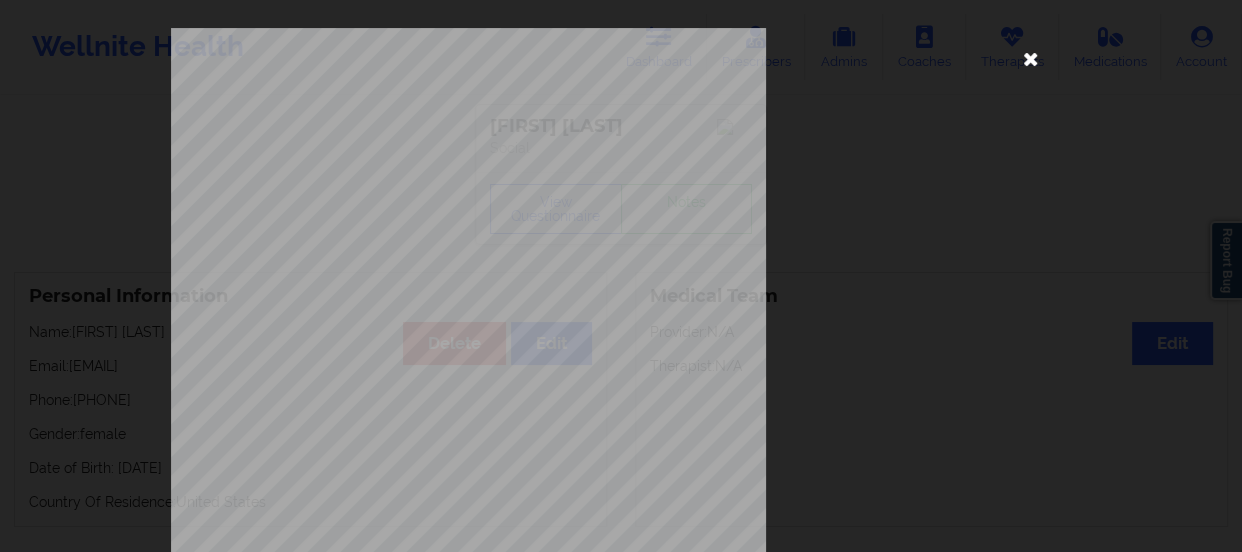 click at bounding box center [1031, 58] 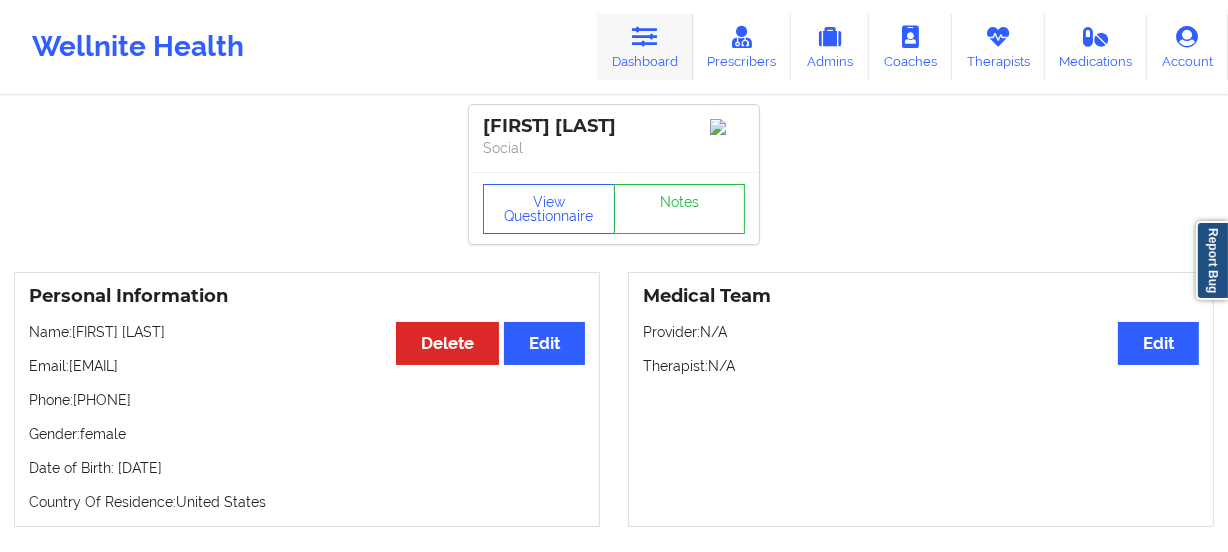 click on "Dashboard" at bounding box center [645, 47] 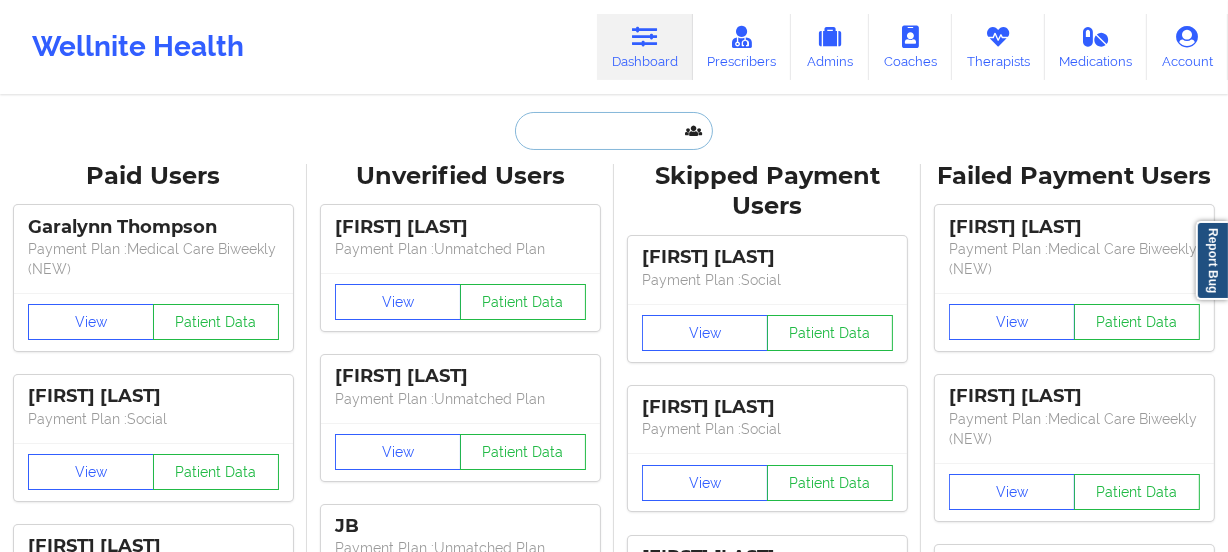 click at bounding box center [614, 131] 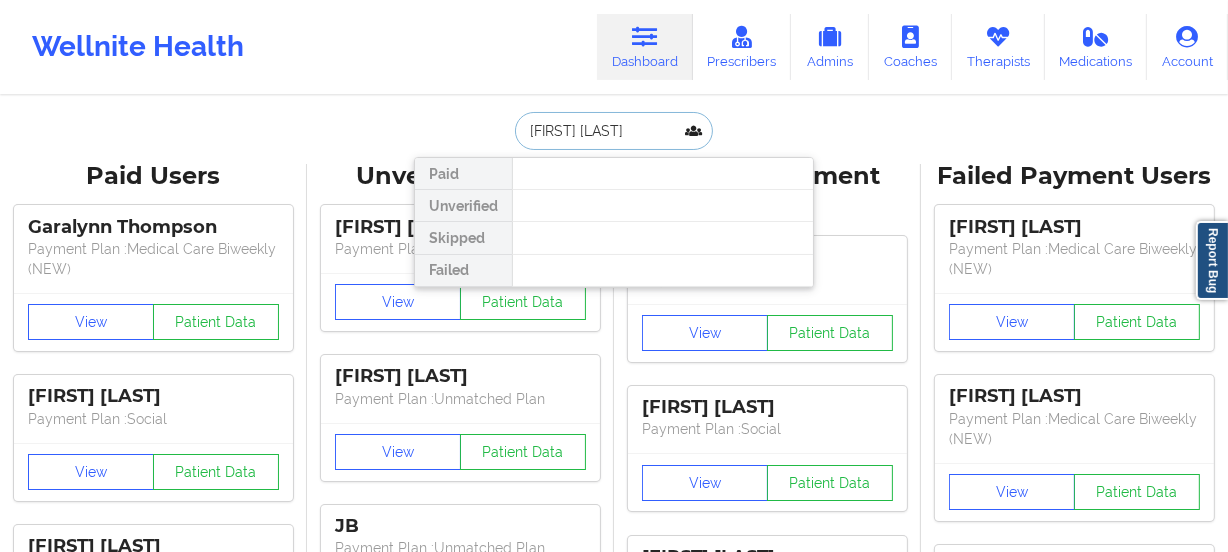 click on "[FIRST] [LAST]" at bounding box center (614, 131) 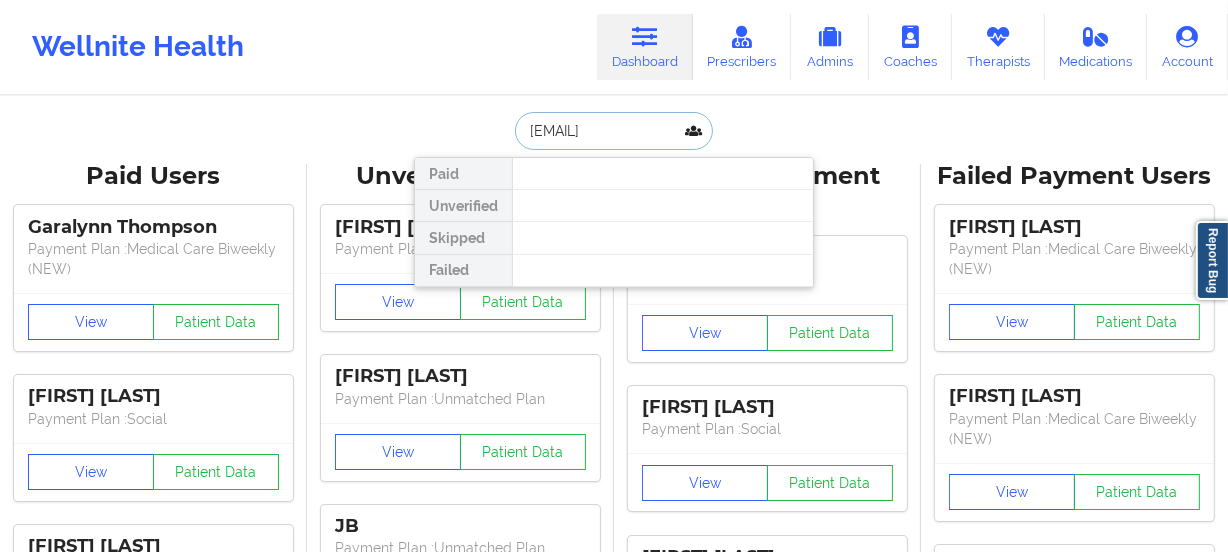 click on "[EMAIL]" at bounding box center (614, 131) 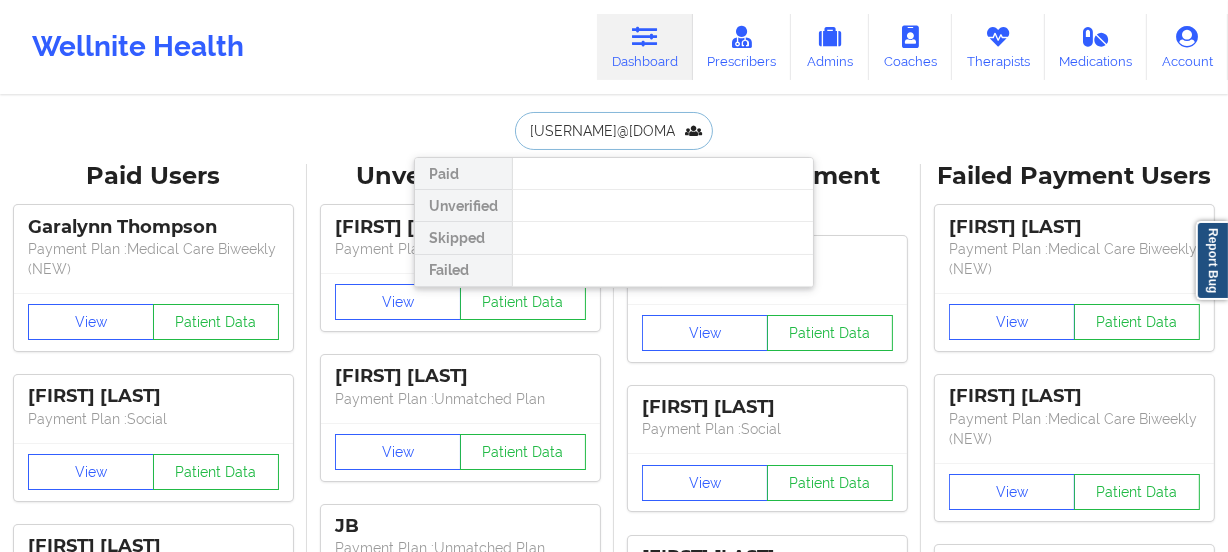 click on "[USERNAME]@[DOMAIN]" at bounding box center [614, 131] 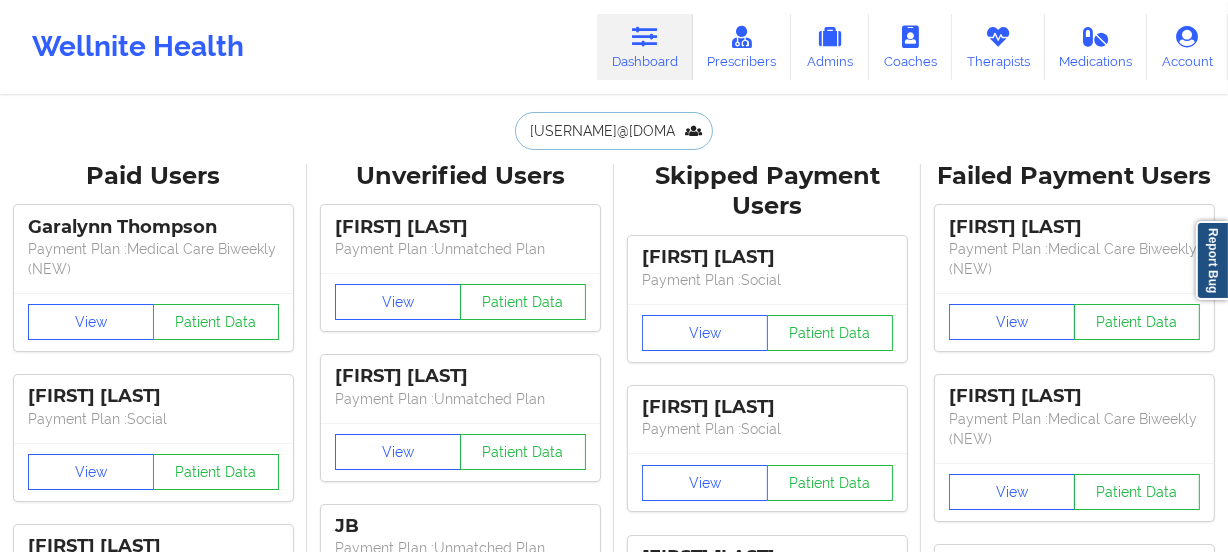 paste on "d" 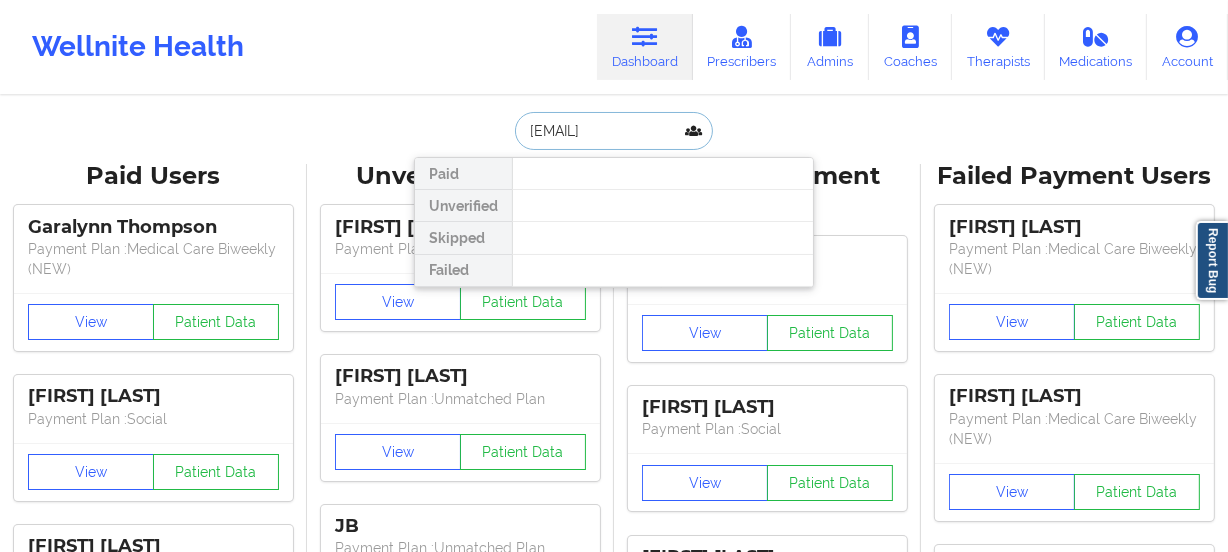 type on "[EMAIL]" 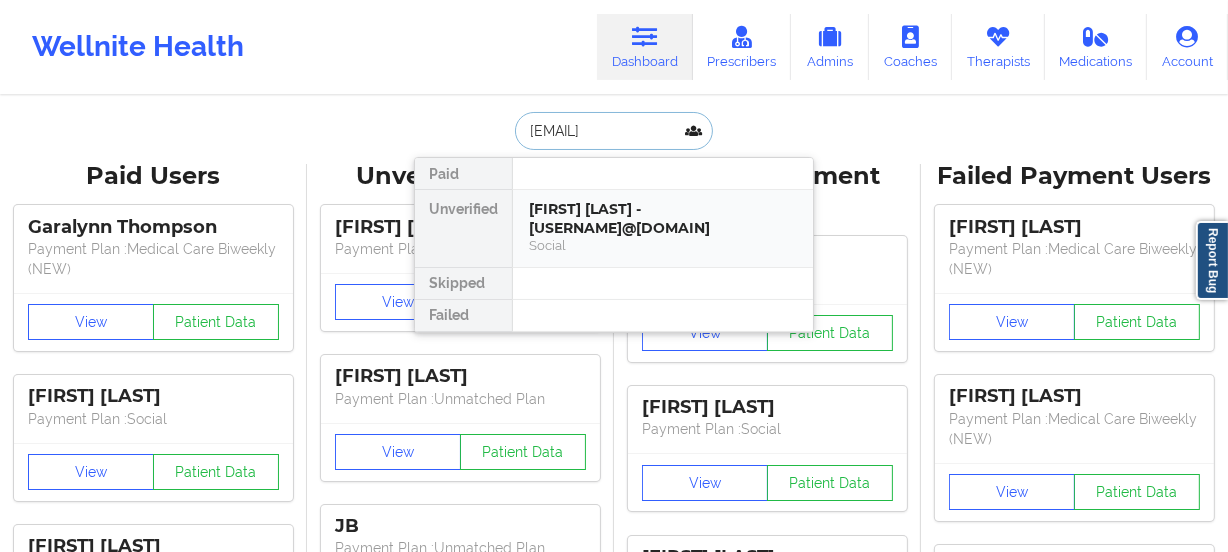 click on "[FIRST] [LAST] - [USERNAME]@[DOMAIN] Social" at bounding box center (663, 228) 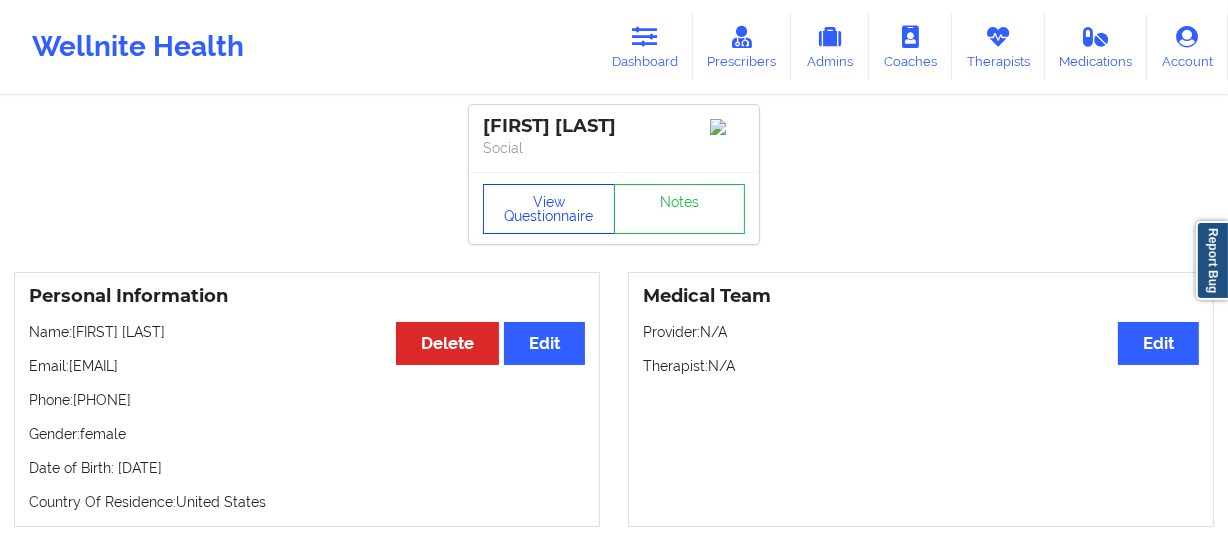 click on "View Questionnaire" at bounding box center [549, 209] 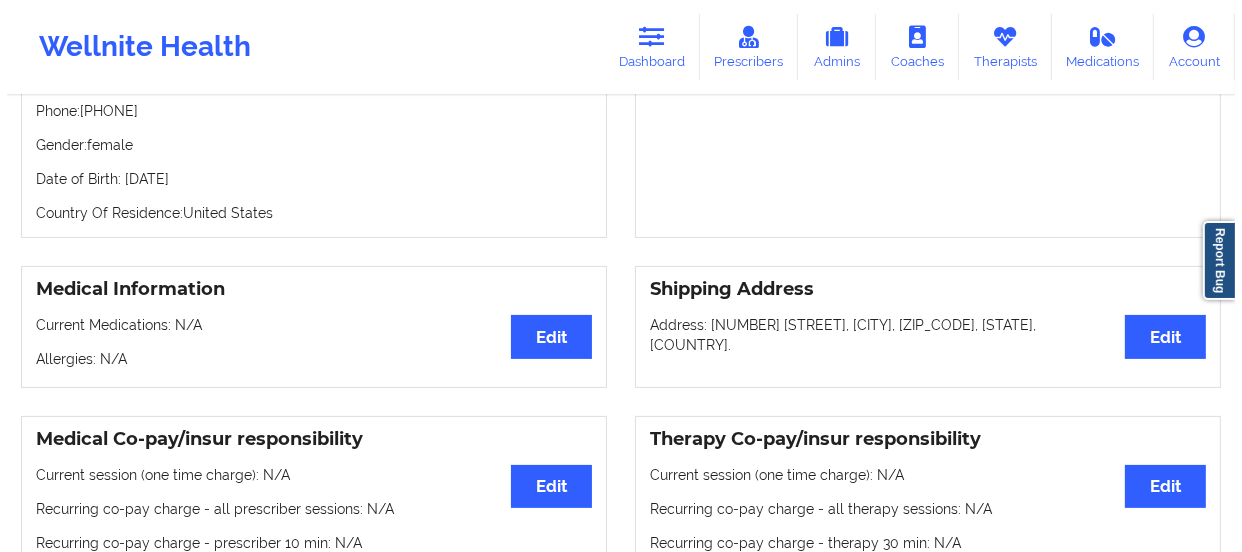 scroll, scrollTop: 0, scrollLeft: 0, axis: both 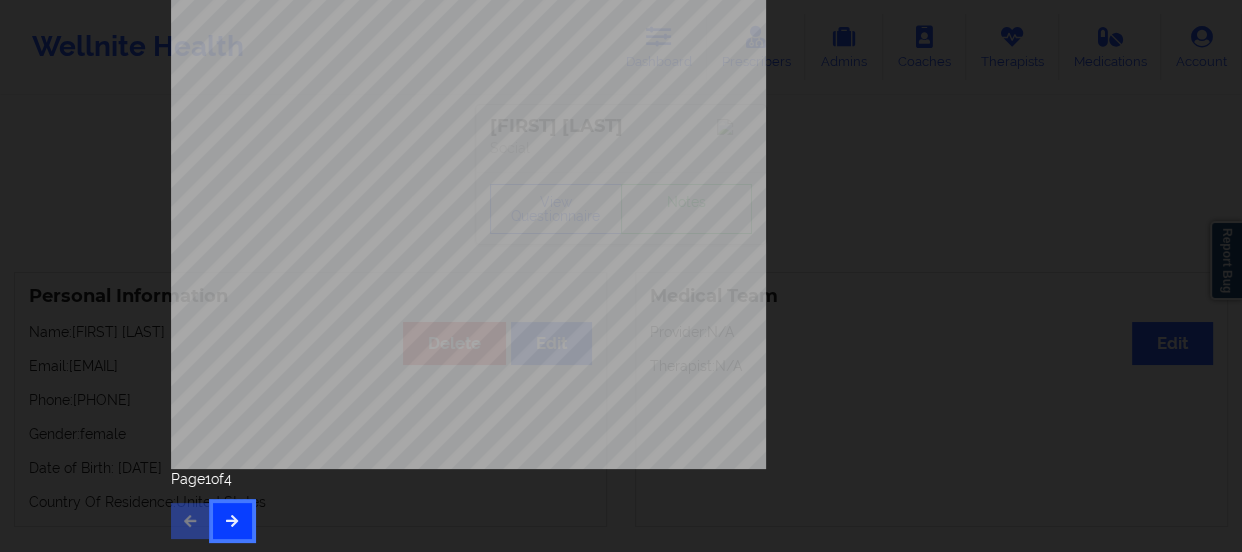 click at bounding box center [232, 520] 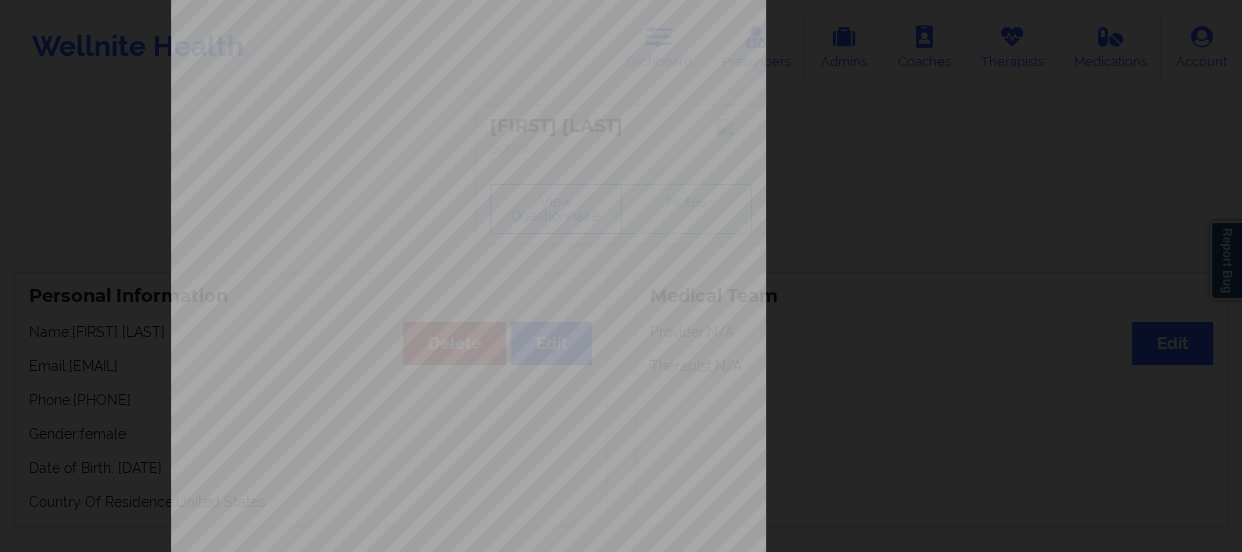 scroll, scrollTop: 401, scrollLeft: 0, axis: vertical 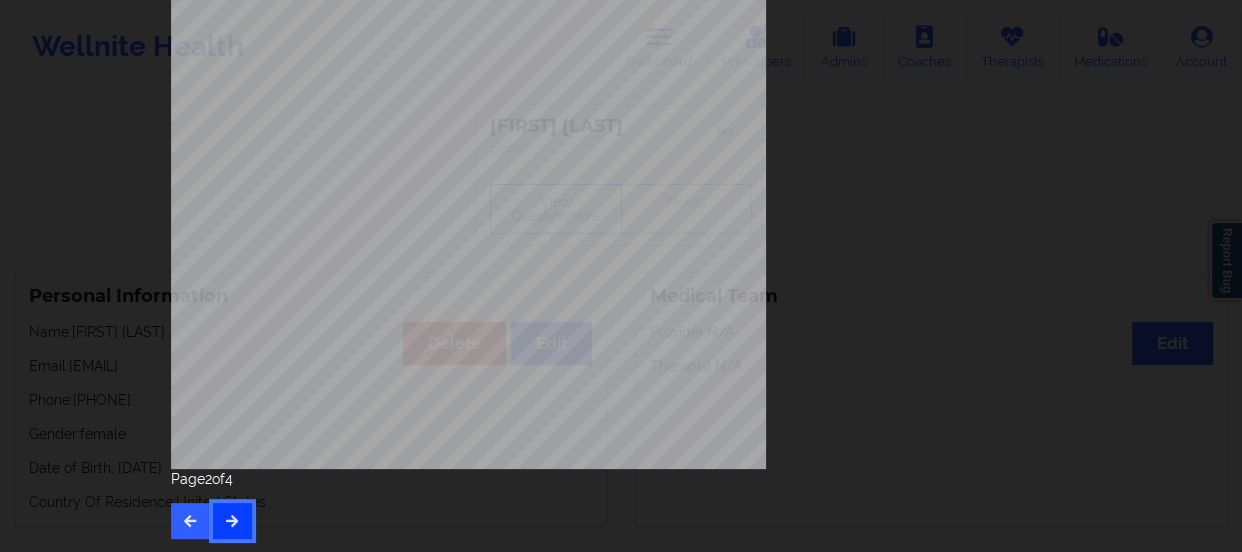 click at bounding box center [232, 520] 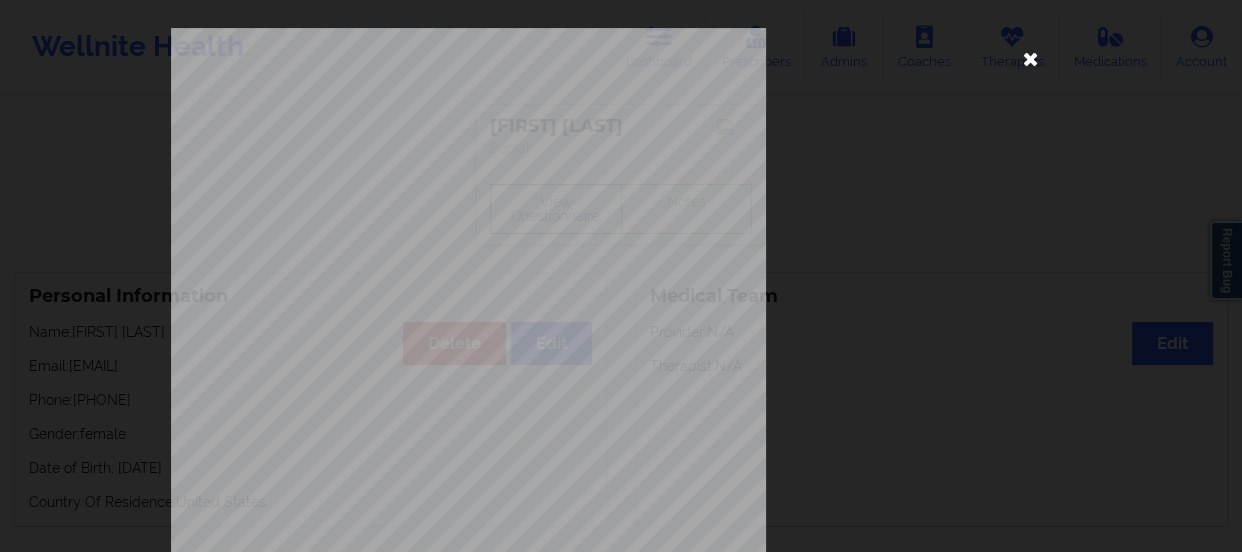 click at bounding box center [1031, 58] 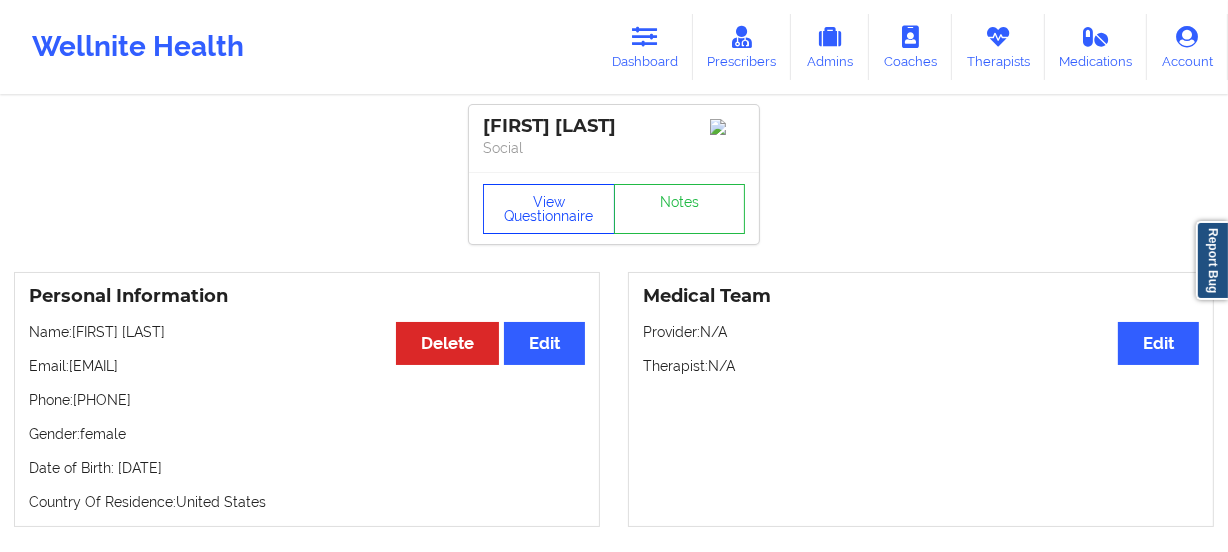 click on "View Questionnaire" at bounding box center (549, 209) 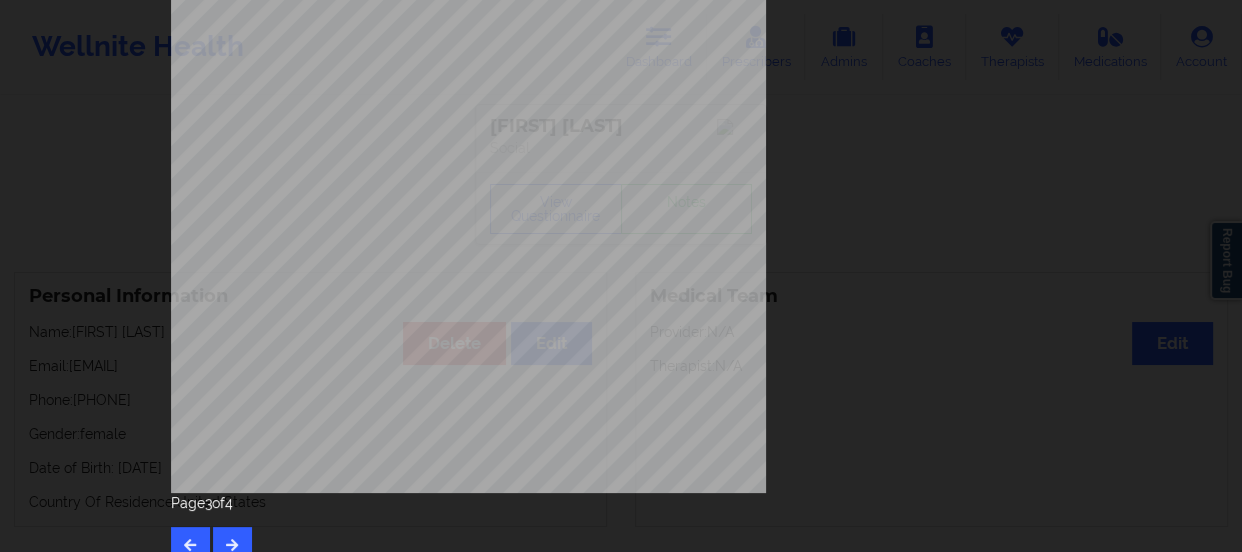 scroll, scrollTop: 401, scrollLeft: 0, axis: vertical 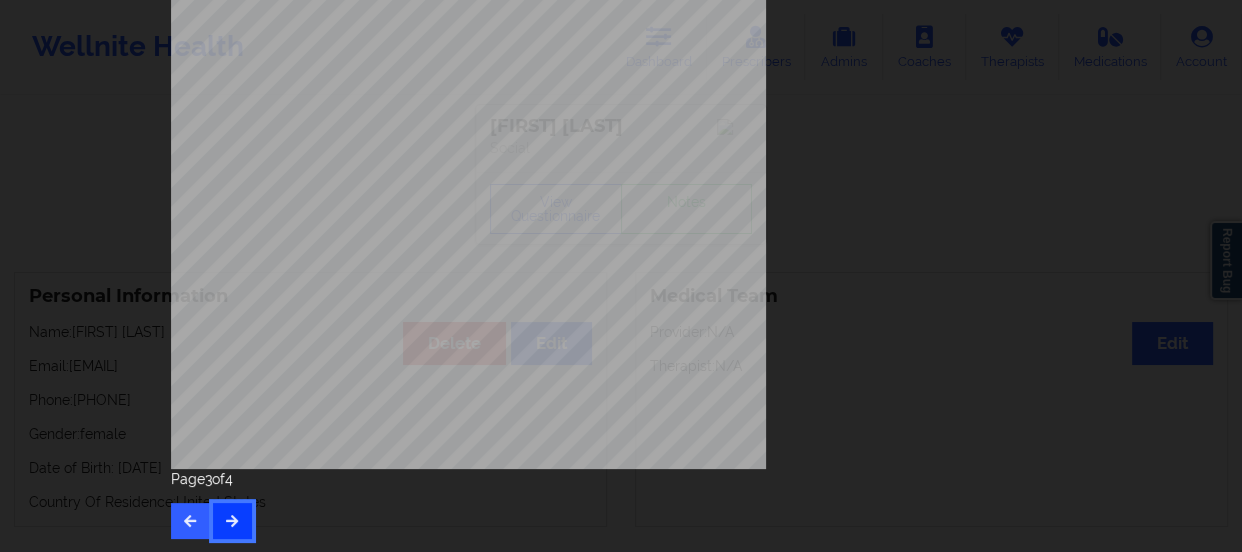 click at bounding box center [232, 520] 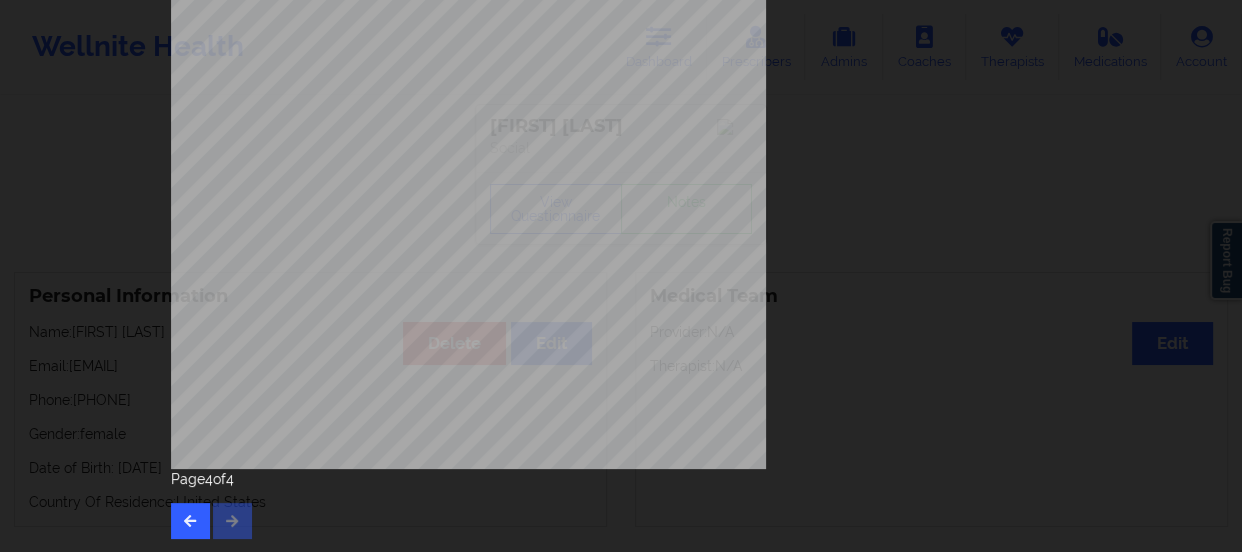 scroll, scrollTop: 0, scrollLeft: 0, axis: both 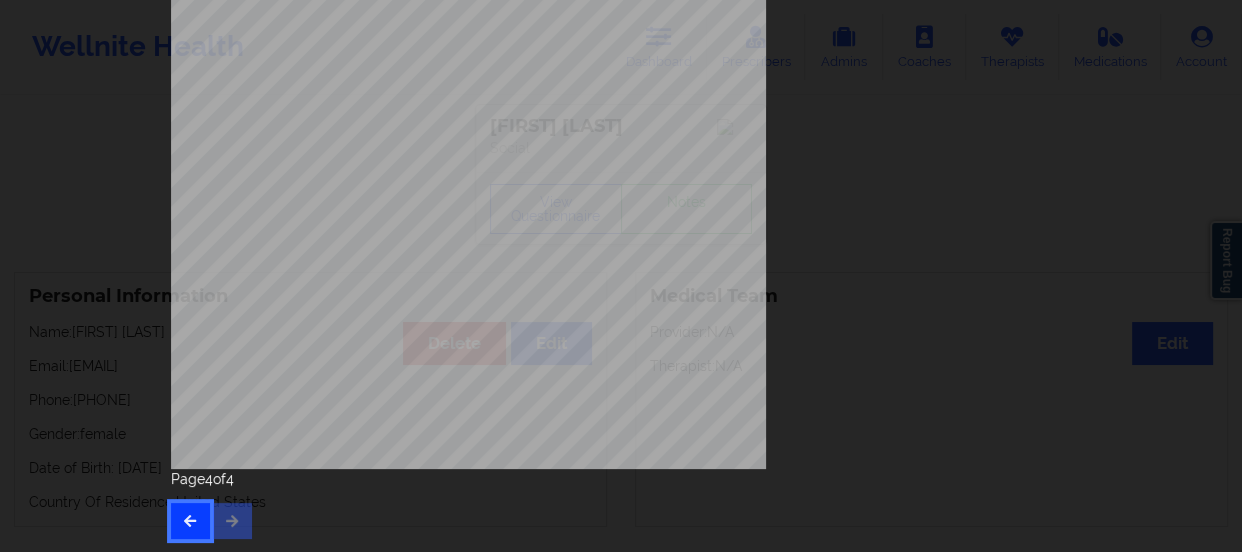 click at bounding box center [190, 520] 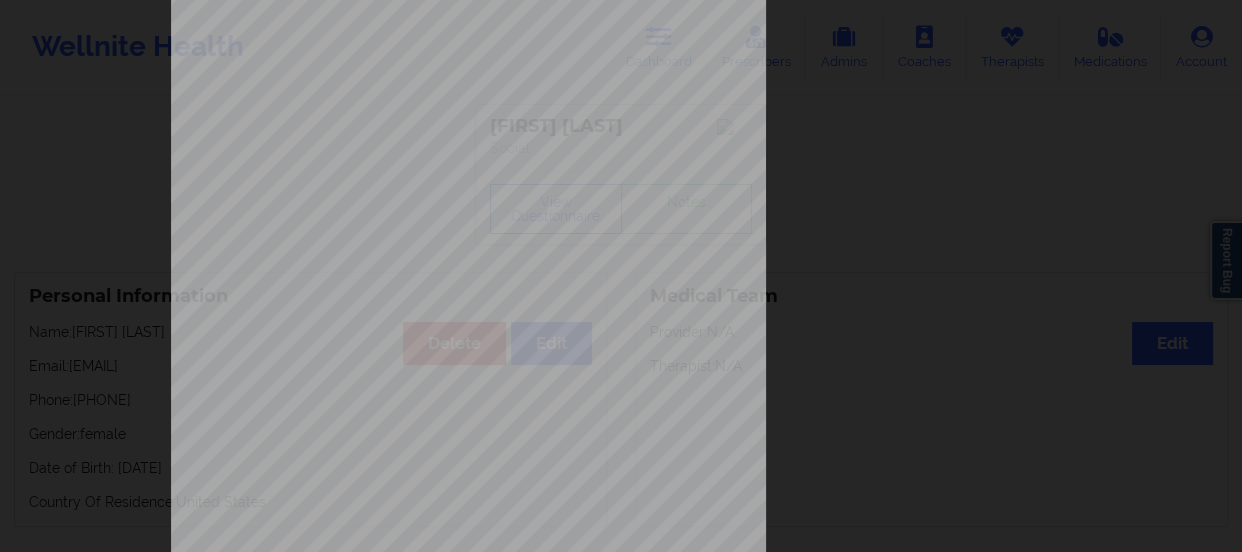 scroll, scrollTop: 0, scrollLeft: 0, axis: both 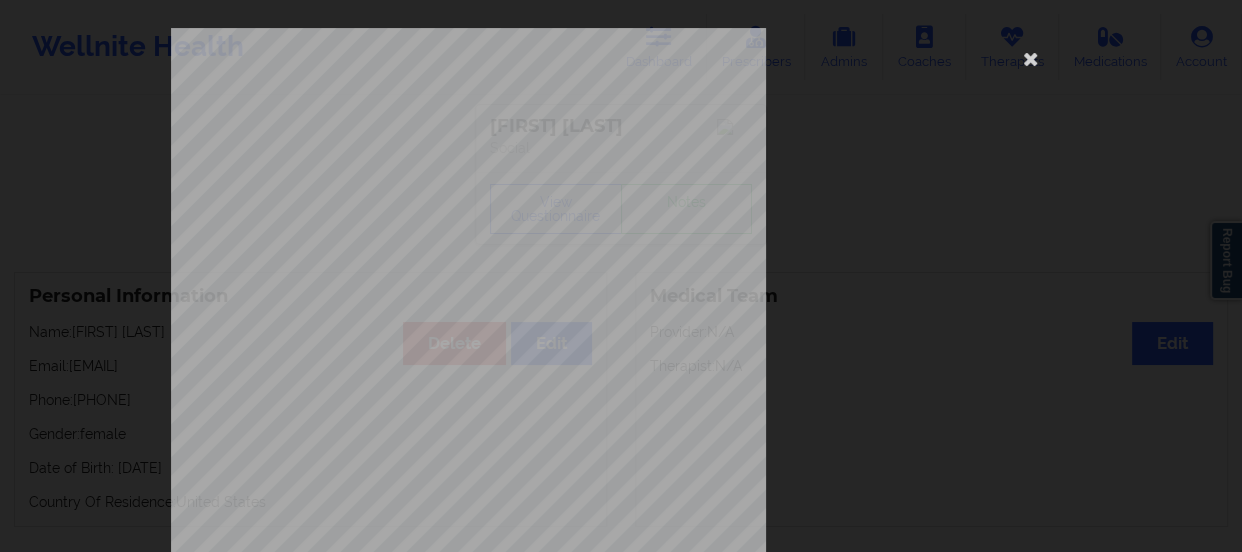 click on "This patient has not provided the type of insurance Insurance Member ID for patient This patient has not provided his Member ID Insurance company name details by patient This patient has not provided the name of insurance company Insurance Company Identity number by patient This patient has not provided the identity number of insurance Insurance dependency status details by patient This patient has not provided his/her dependency status of insurance Payment plan chosen by patient together Currently Suicidal None Local Pharmacy Data None Where patient came from None Job Information None no Cancellation Survey Data Why do you want to cancel ? How many appointments have you had with W ellnite (including both therapist and mental health coach appointments) ? Do you have healthcare insurance ? Have you been treated for anxiety and/or depression in the past ? Are you currently taking any medication for anxiety and/or depression ? How would you rate your overall experience with your doctor/provider ?" at bounding box center [621, 449] 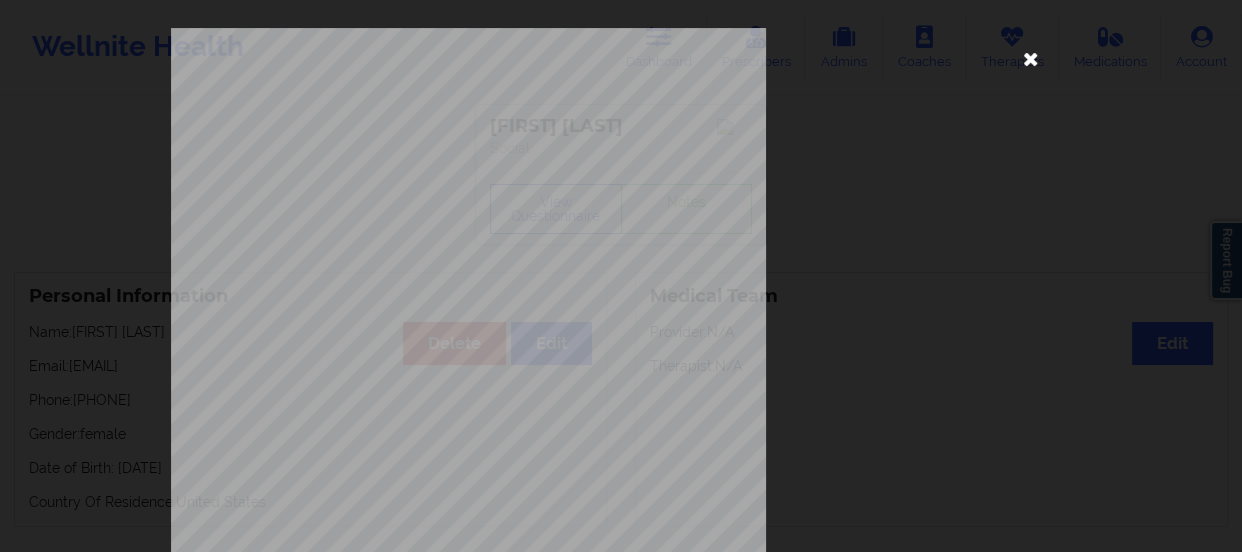 click at bounding box center (1031, 58) 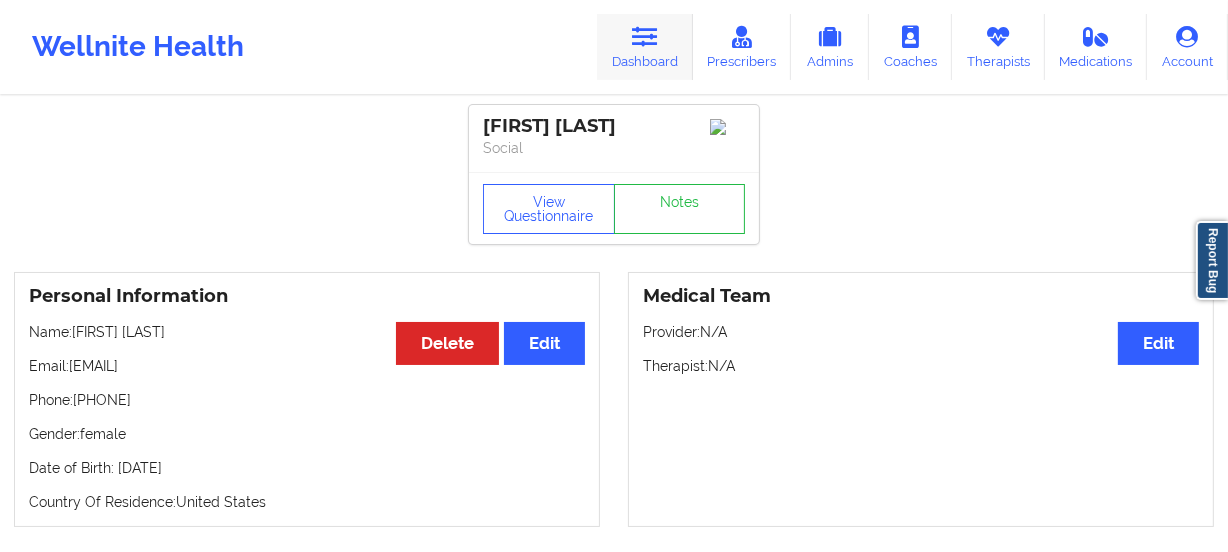 click on "Dashboard" at bounding box center [645, 47] 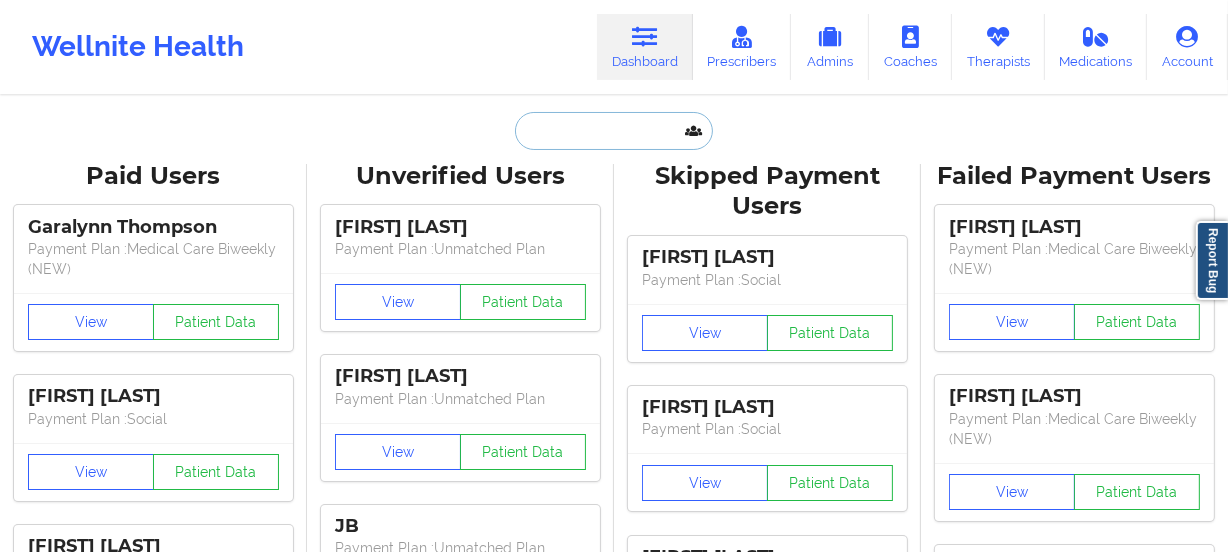 click at bounding box center [614, 131] 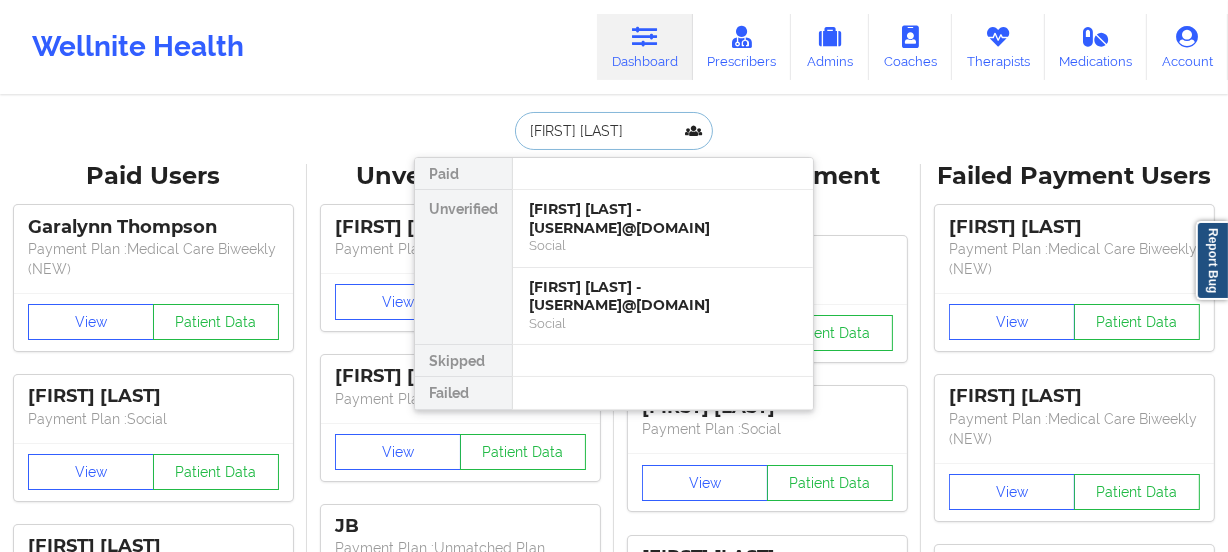 type on "[FIRST] [LAST]" 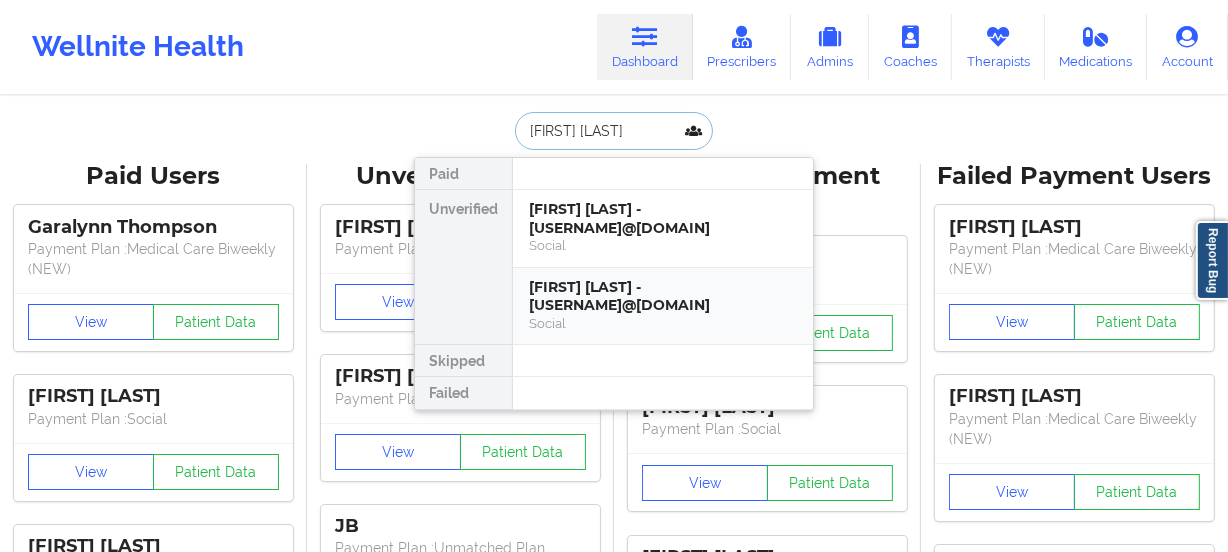 click on "[FIRST] [LAST] - [USERNAME]@[DOMAIN]" at bounding box center [663, 296] 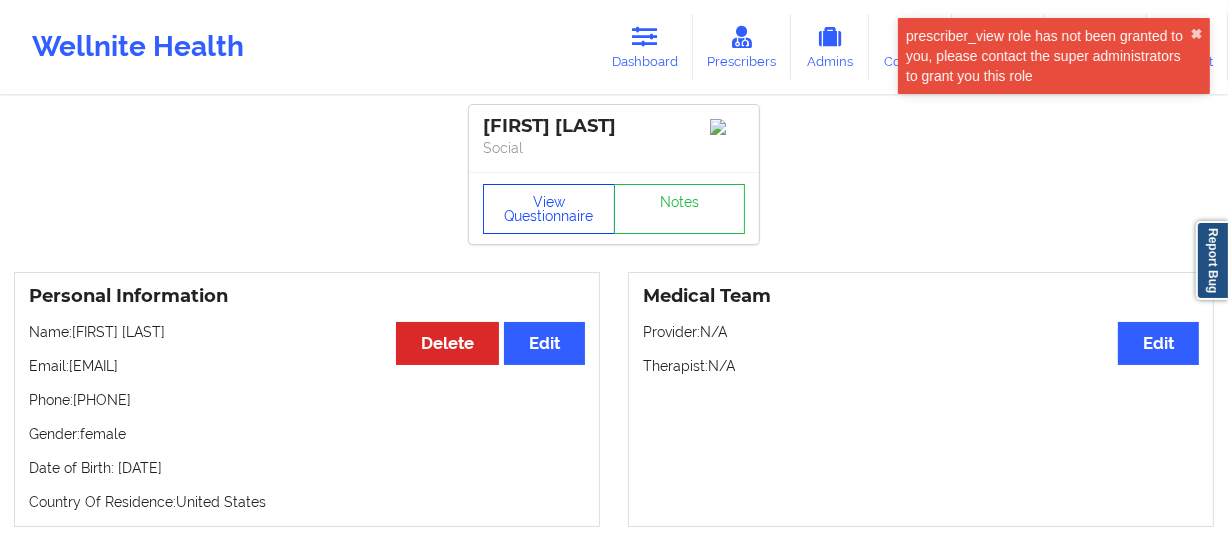 click on "View Questionnaire" at bounding box center (549, 209) 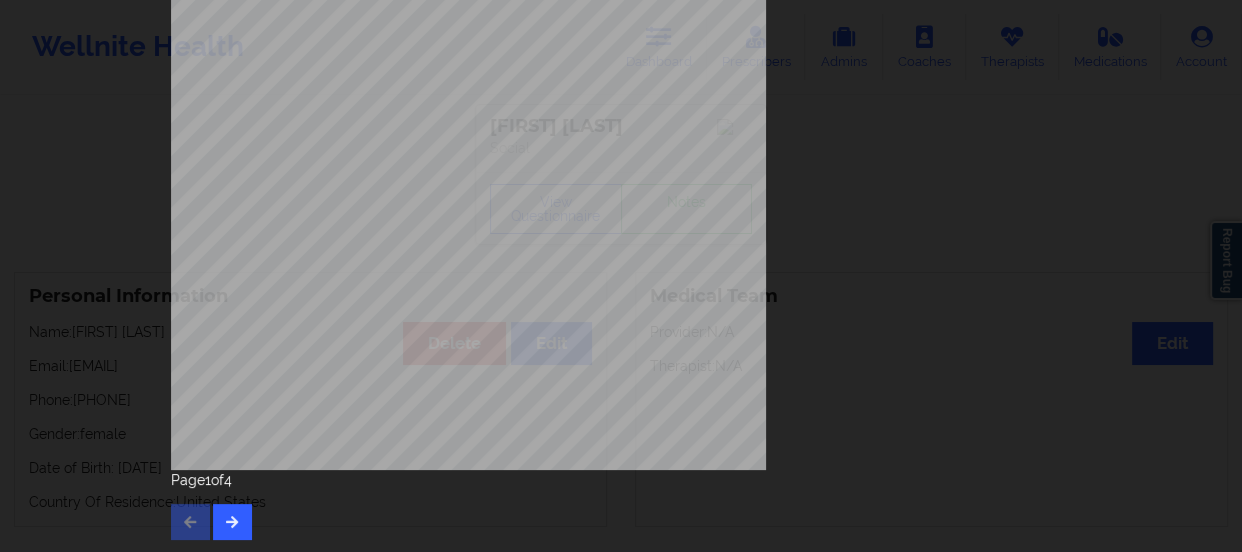 scroll, scrollTop: 401, scrollLeft: 0, axis: vertical 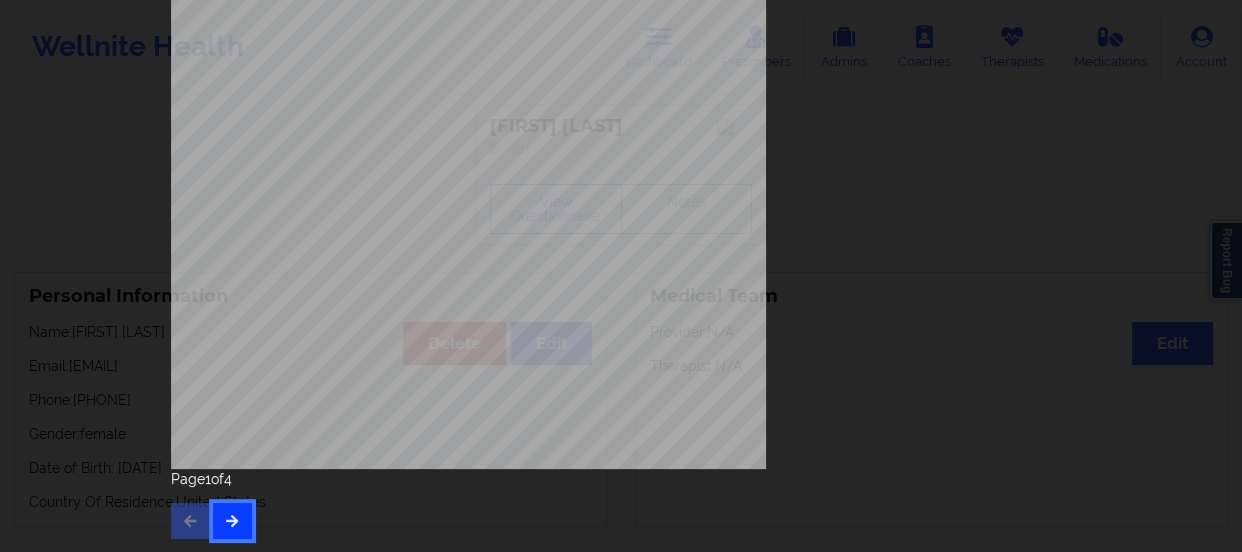 click at bounding box center (232, 521) 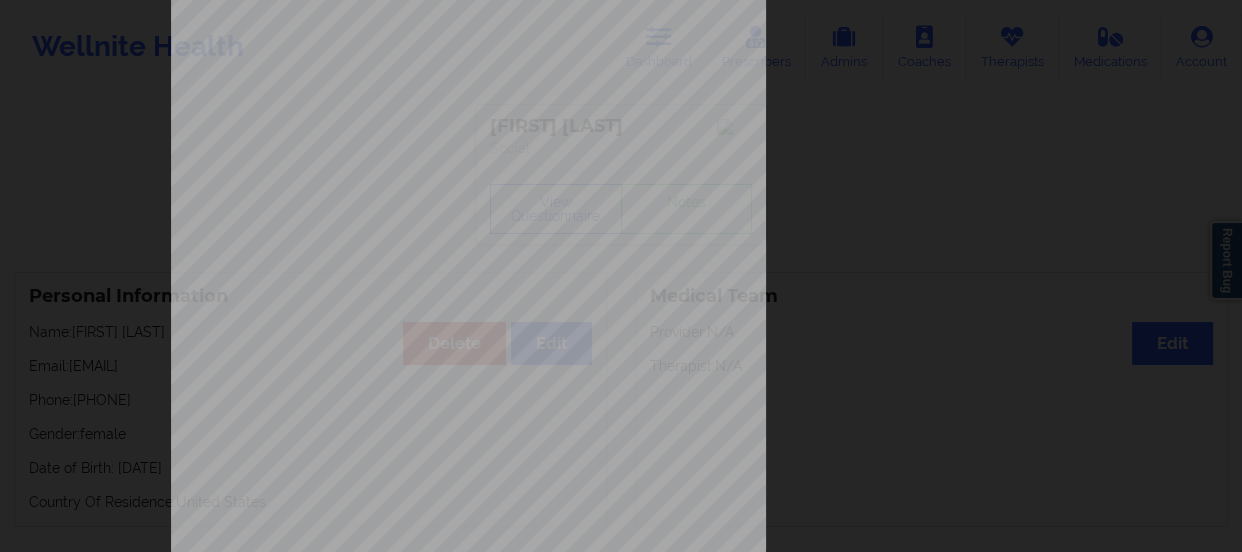 scroll, scrollTop: 401, scrollLeft: 0, axis: vertical 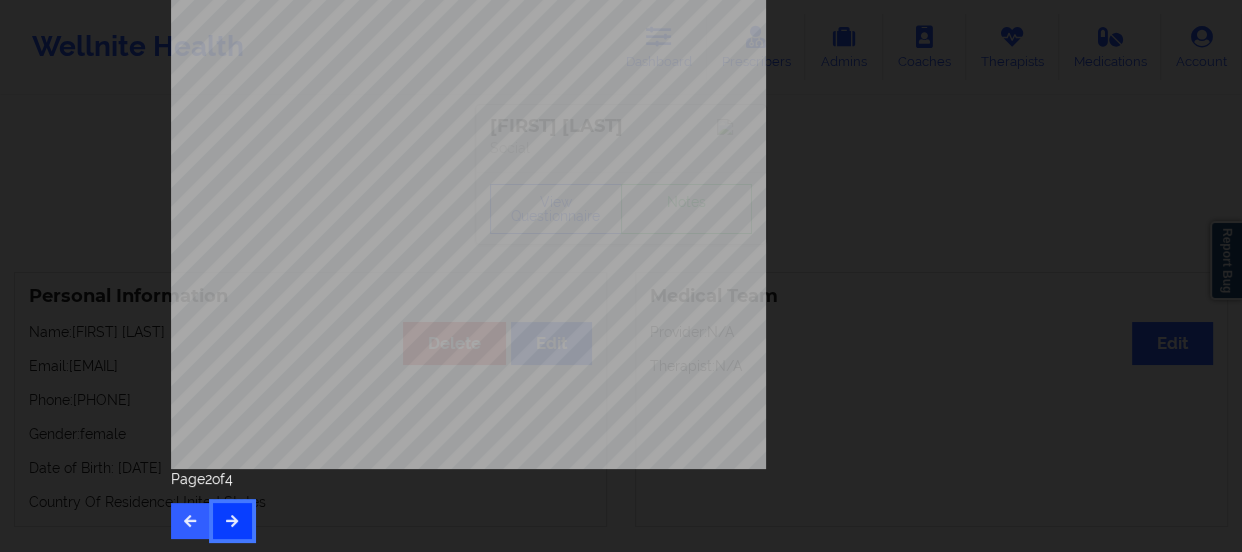 click at bounding box center (232, 521) 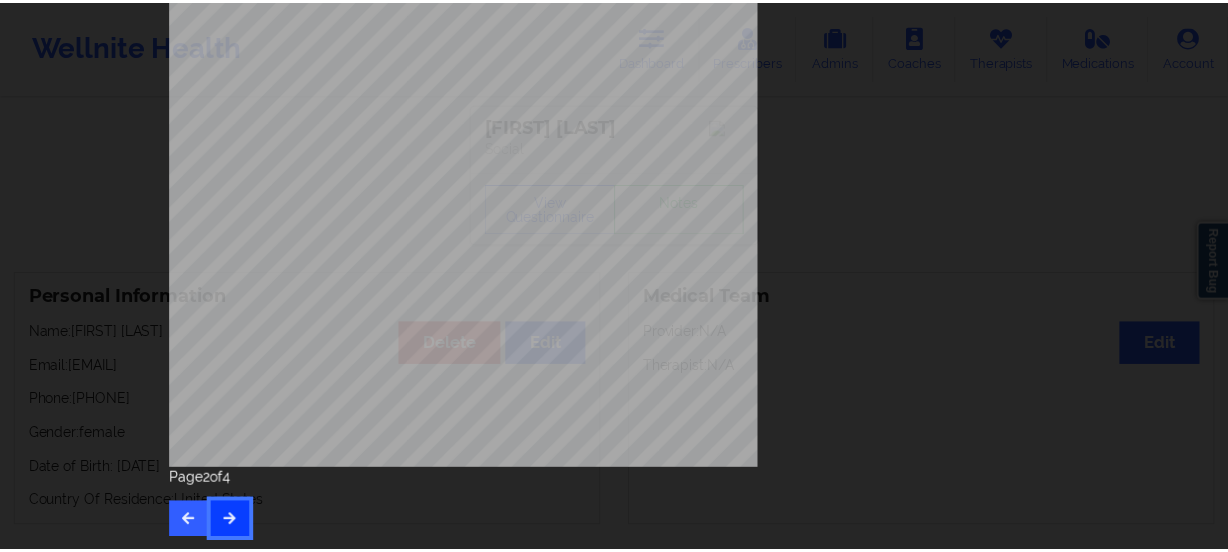 scroll, scrollTop: 0, scrollLeft: 0, axis: both 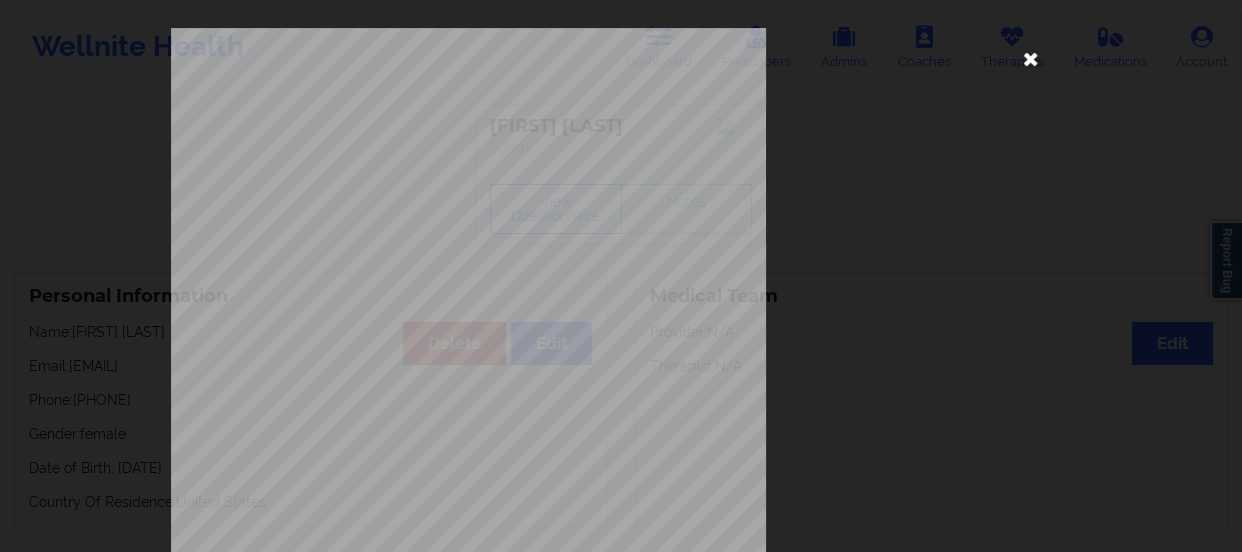 click at bounding box center [1031, 58] 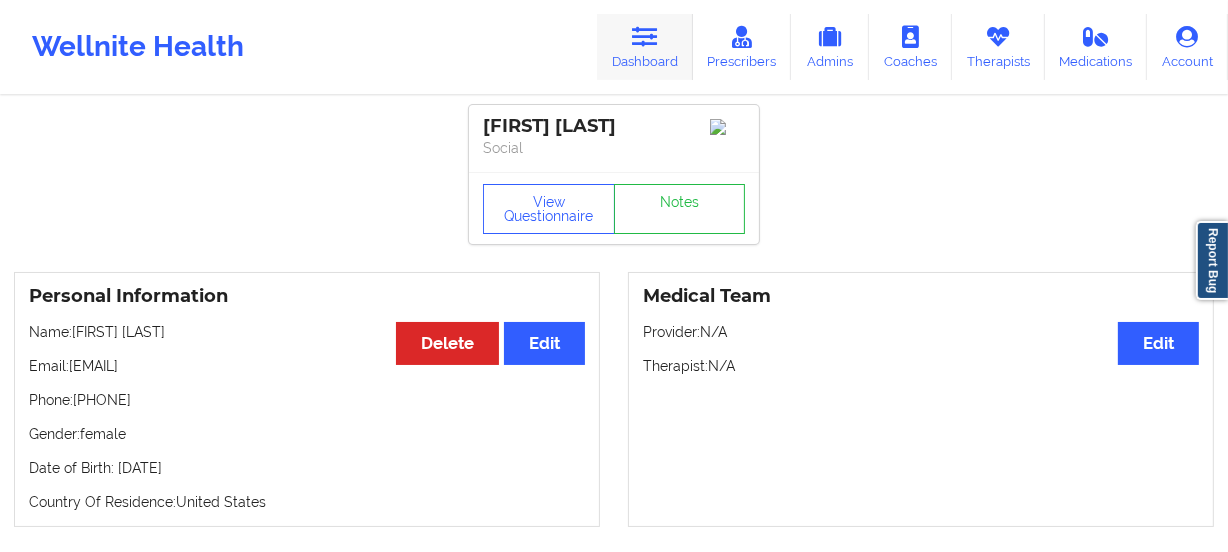 click on "Dashboard" at bounding box center (645, 47) 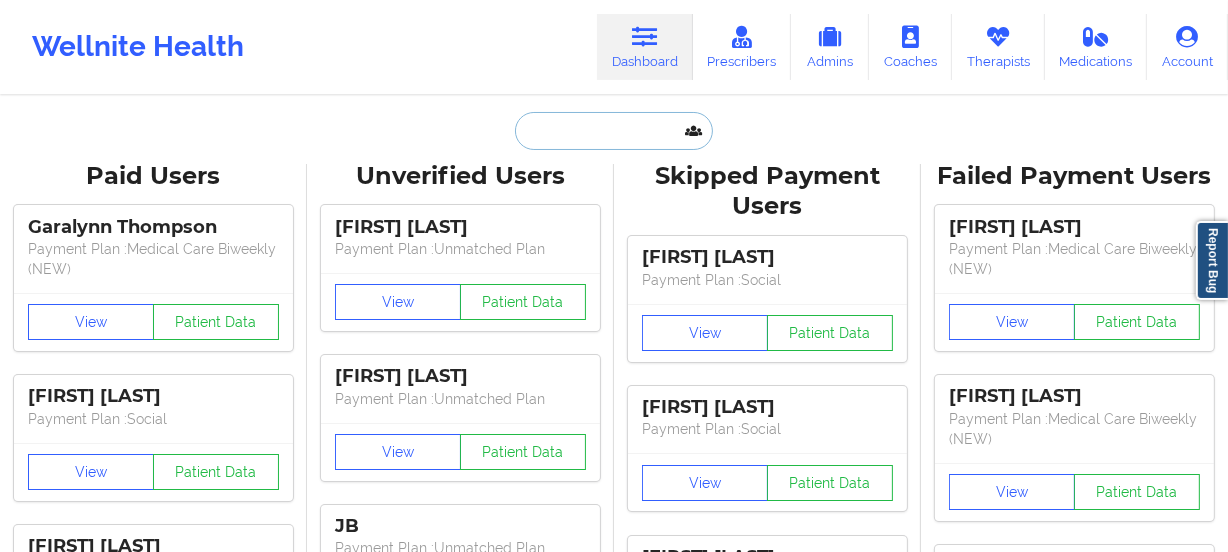 click at bounding box center [614, 131] 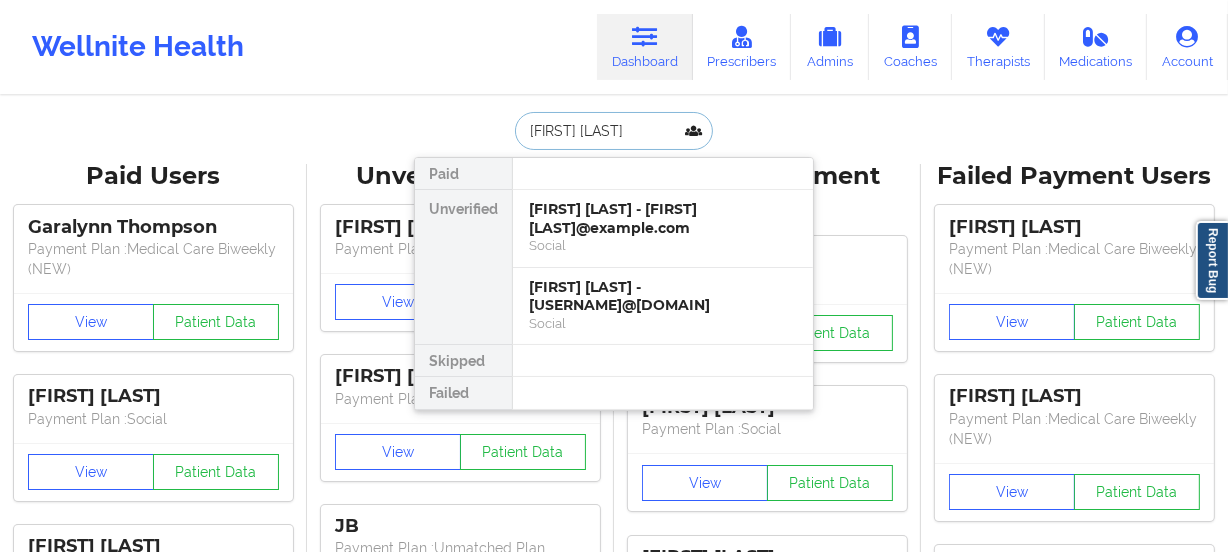 type on "[FIRST] [LAST]" 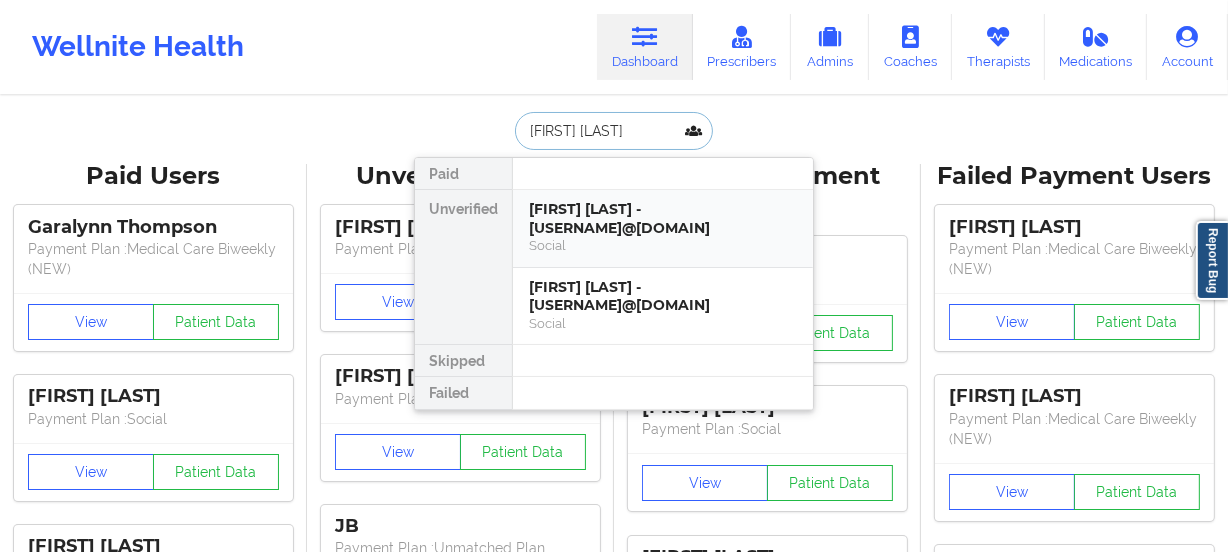 click on "[FIRST] [LAST] - [USERNAME]@[DOMAIN]" at bounding box center [663, 218] 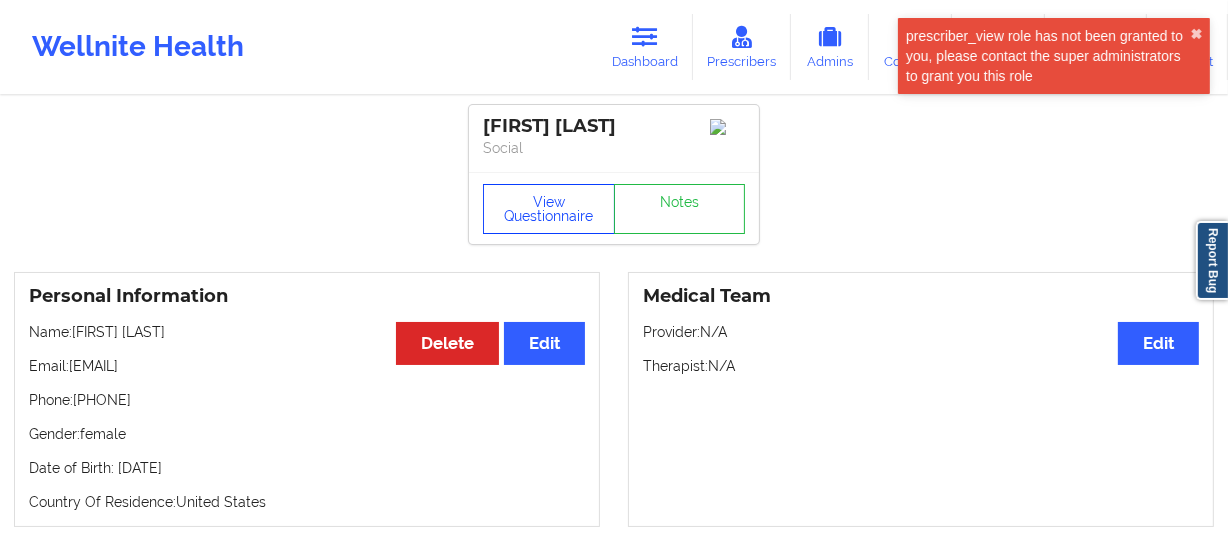 click on "View Questionnaire" at bounding box center [549, 209] 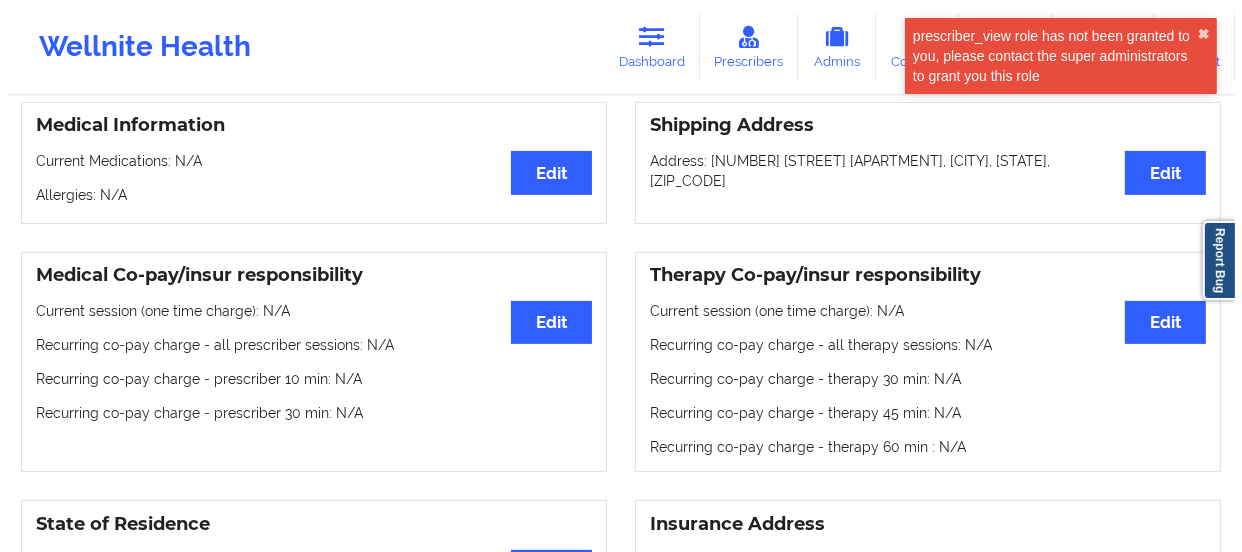 scroll, scrollTop: 181, scrollLeft: 0, axis: vertical 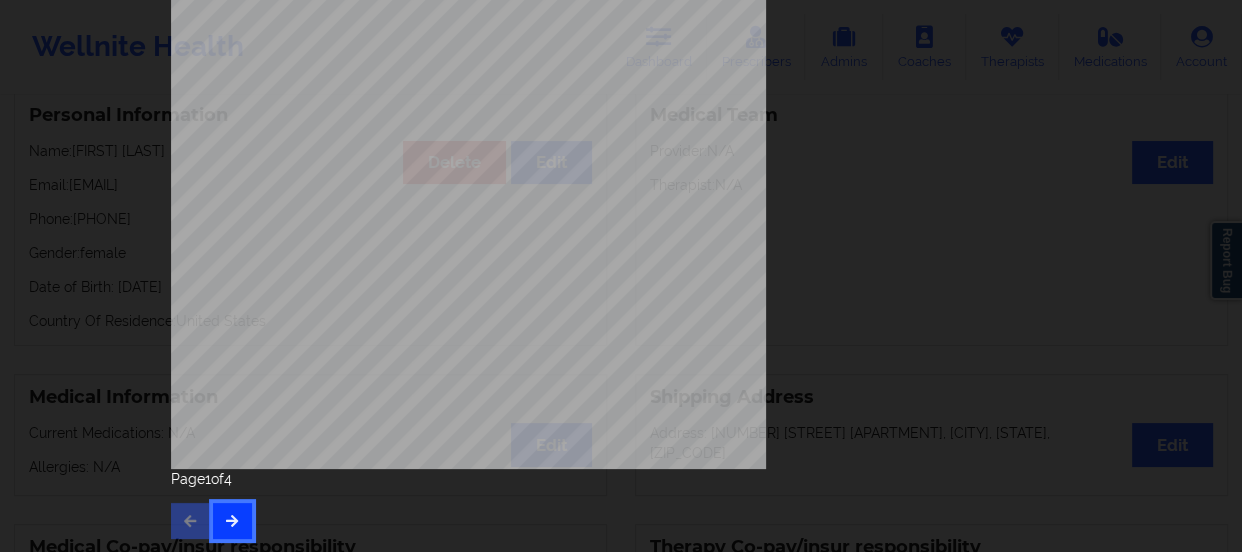 click at bounding box center (232, 520) 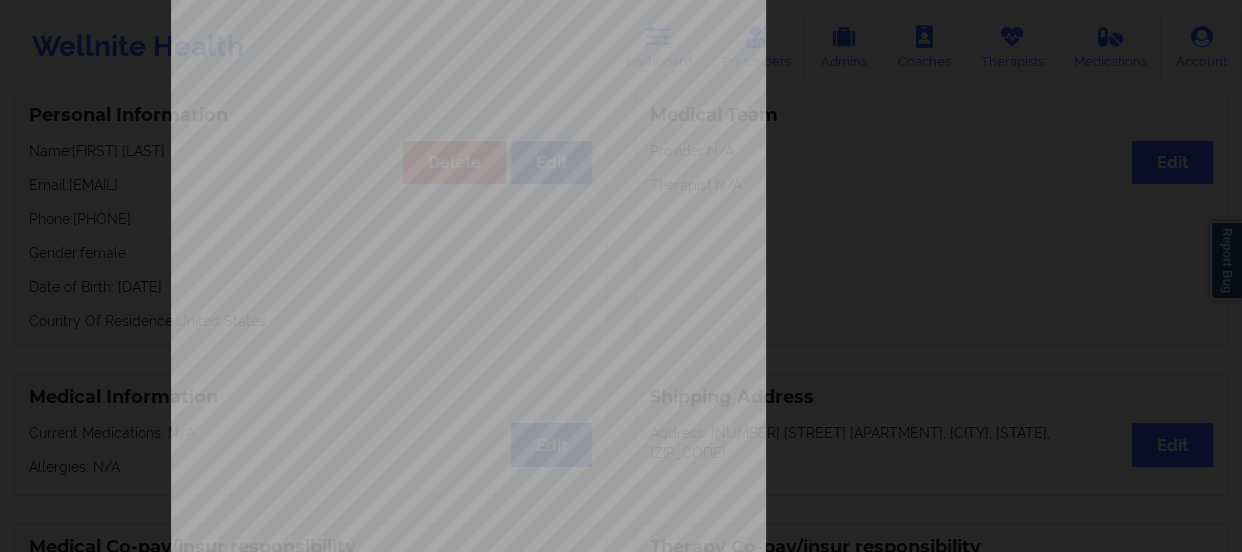 scroll, scrollTop: 401, scrollLeft: 0, axis: vertical 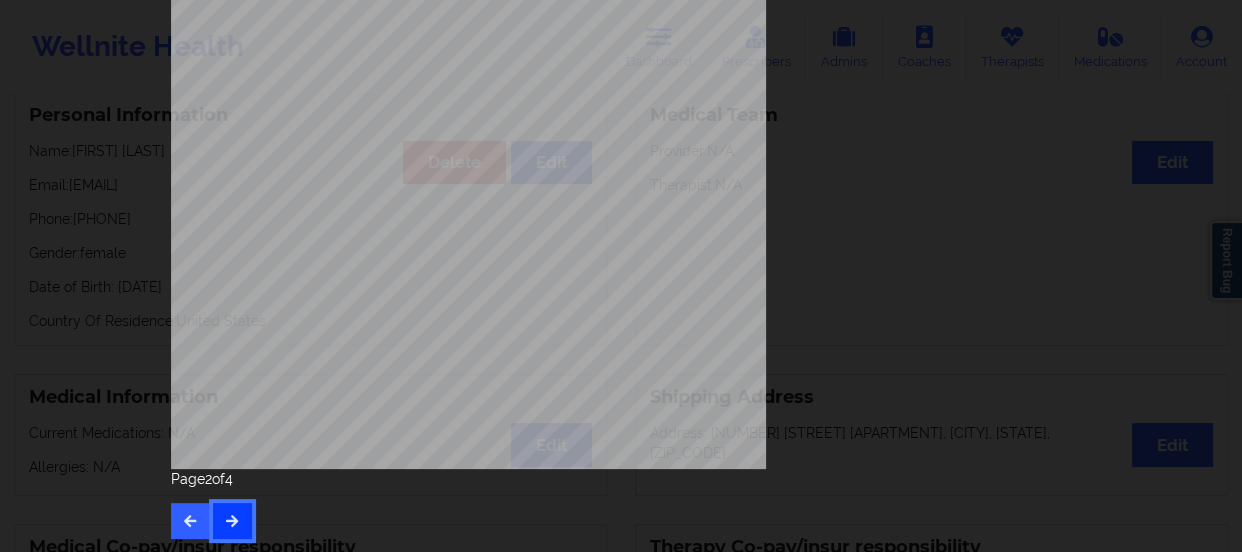 click at bounding box center [232, 521] 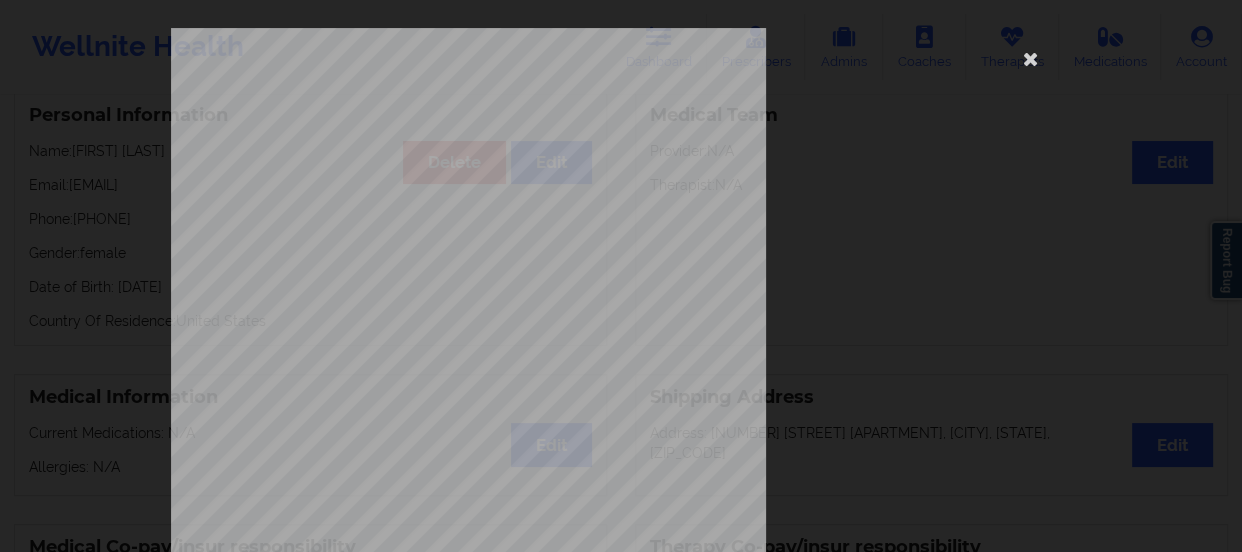 scroll, scrollTop: 401, scrollLeft: 0, axis: vertical 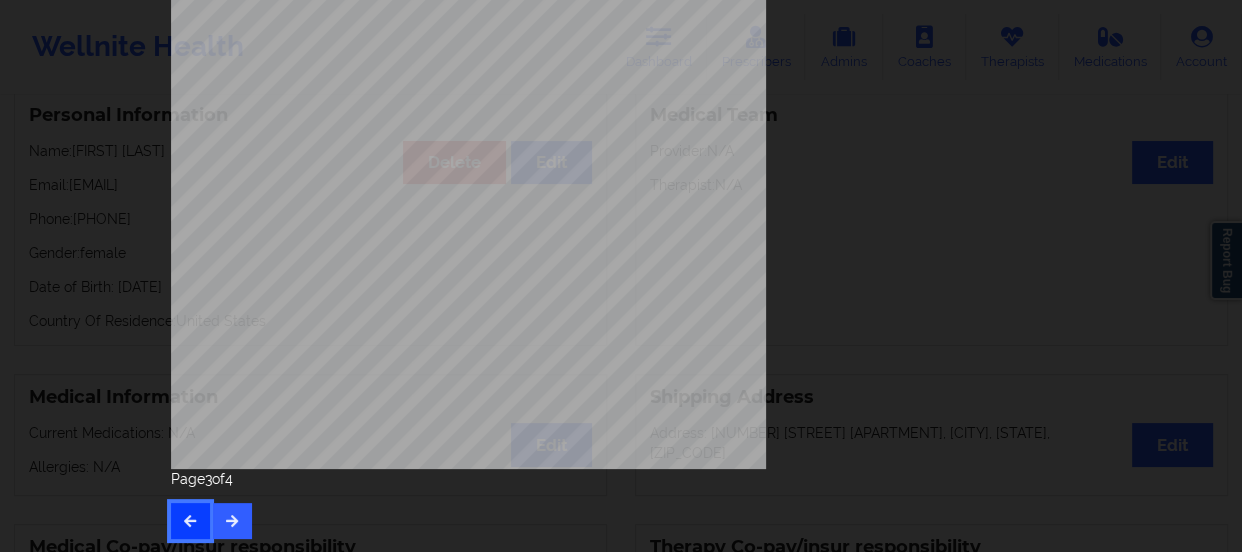 click at bounding box center [190, 520] 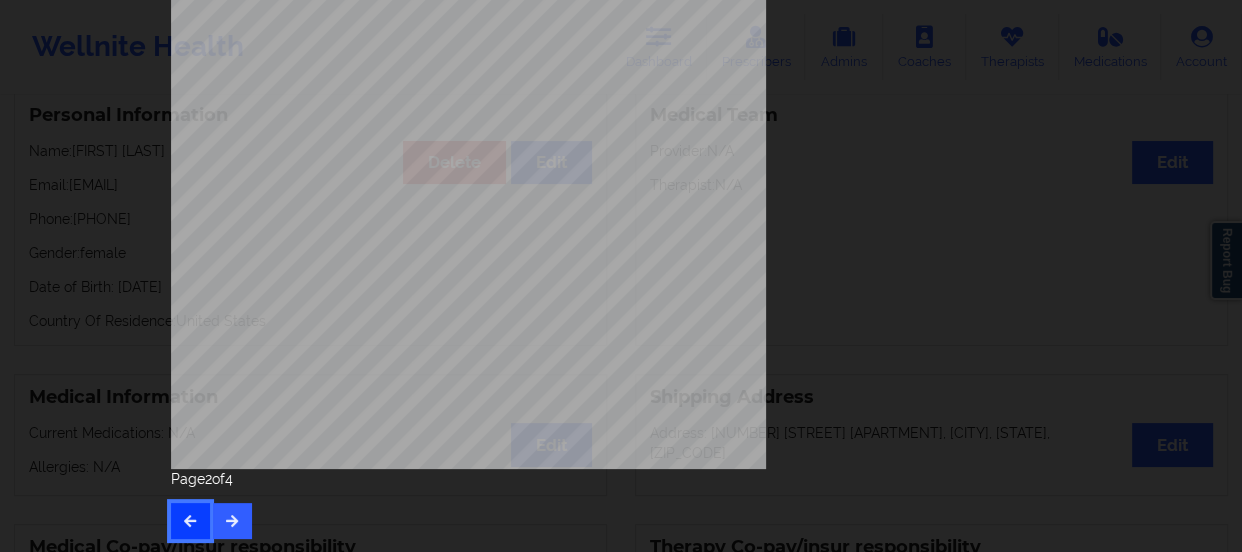 click at bounding box center [190, 521] 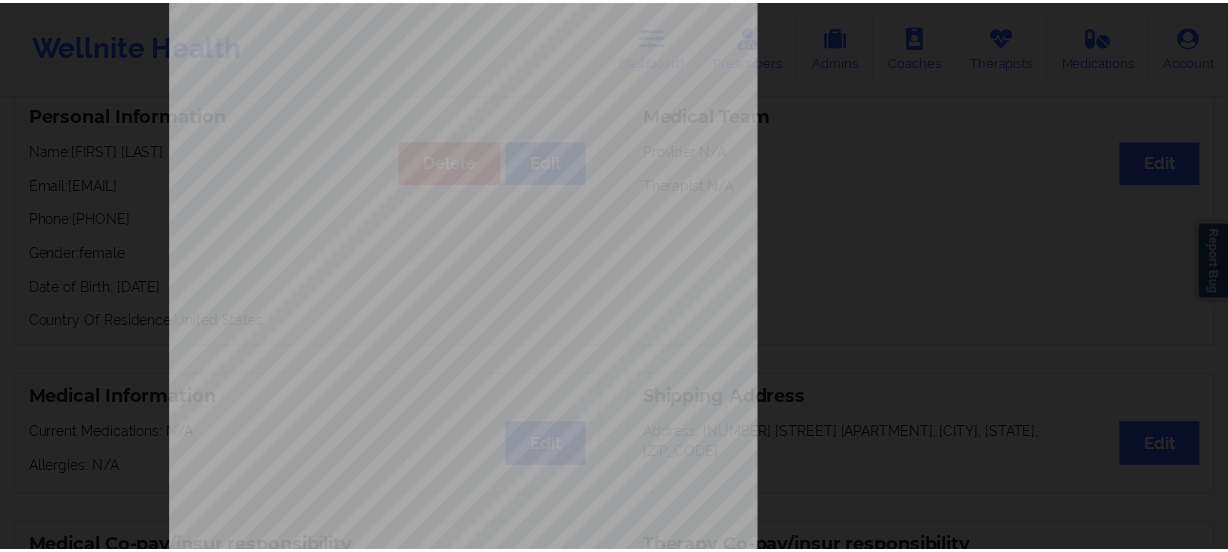 scroll, scrollTop: 0, scrollLeft: 0, axis: both 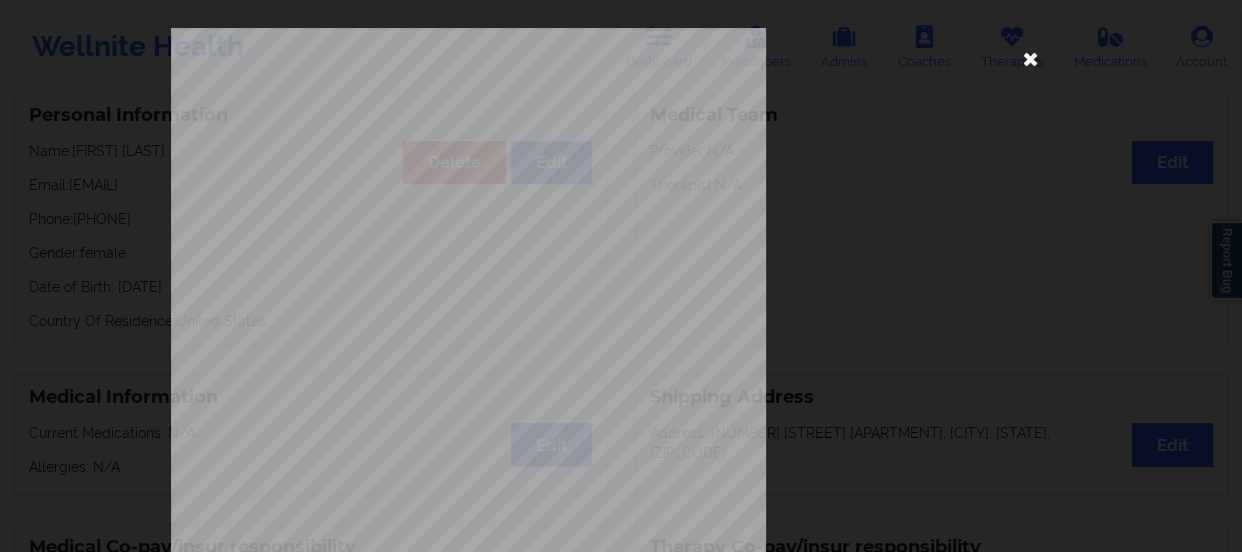 click at bounding box center [1031, 58] 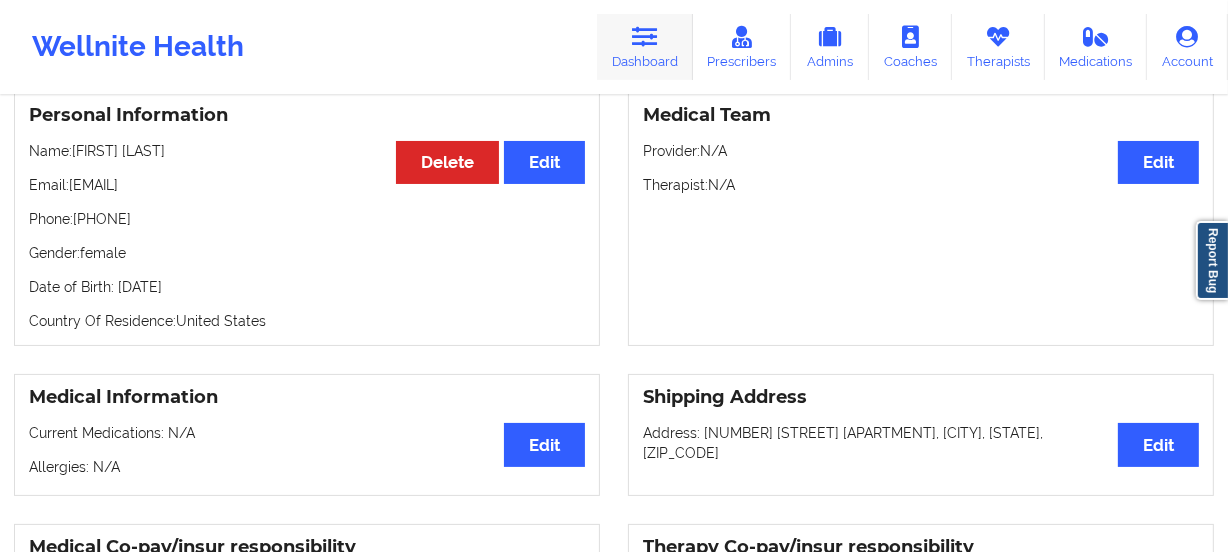 drag, startPoint x: 663, startPoint y: 33, endPoint x: 684, endPoint y: 71, distance: 43.416588 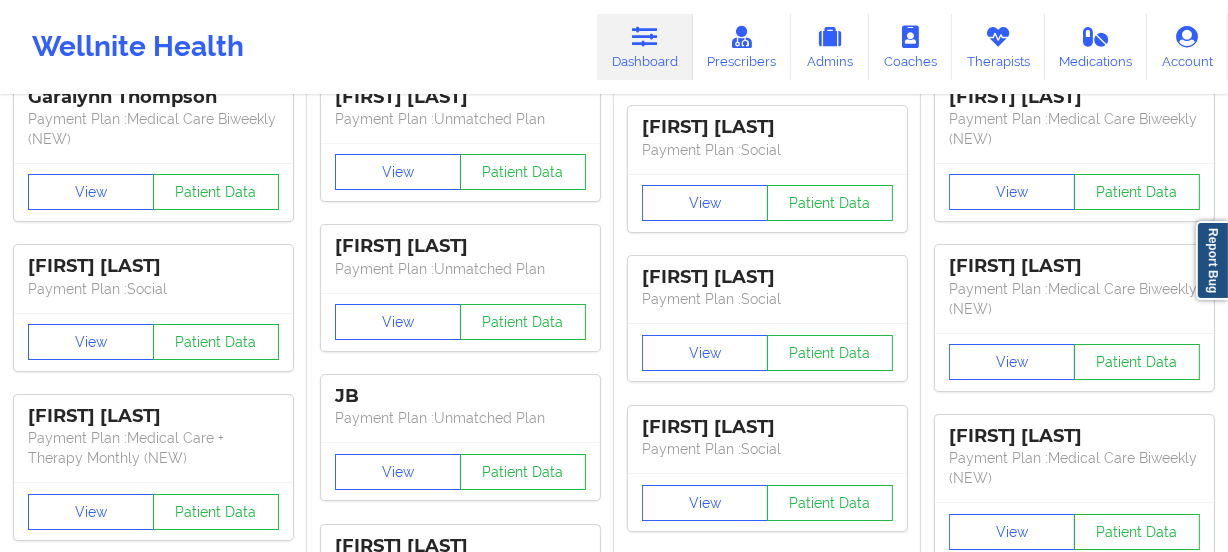 scroll, scrollTop: 0, scrollLeft: 0, axis: both 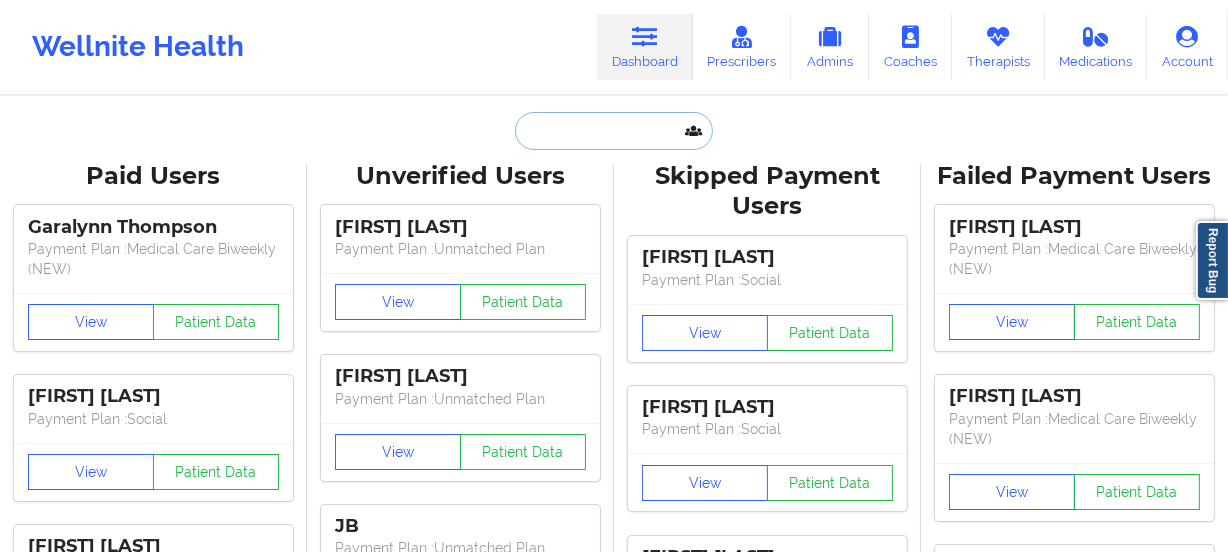 drag, startPoint x: 564, startPoint y: 130, endPoint x: 623, endPoint y: 129, distance: 59.008472 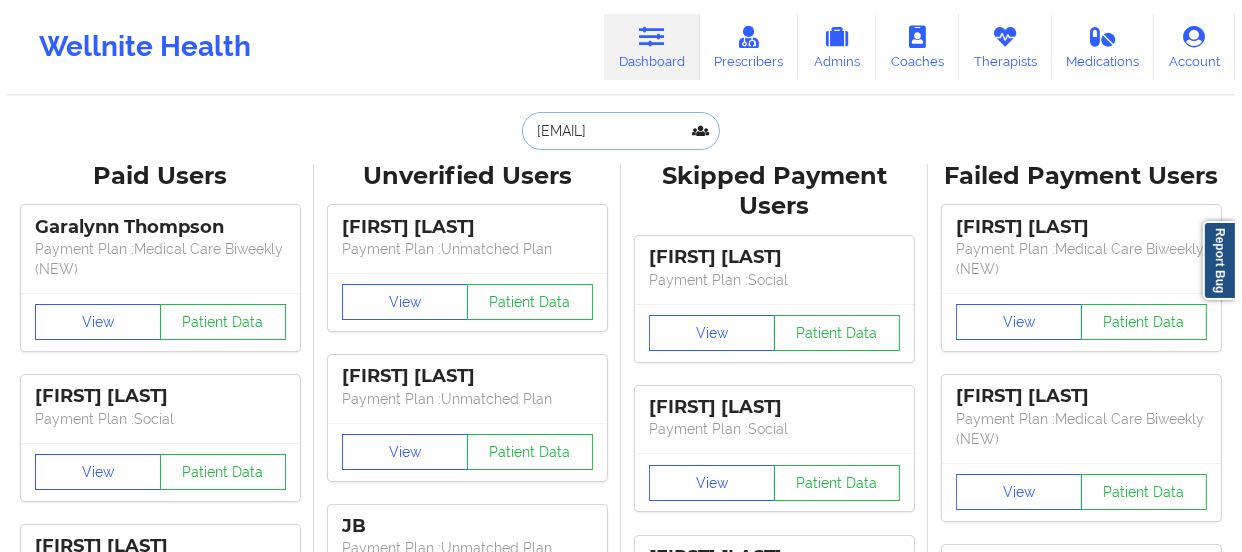 scroll, scrollTop: 0, scrollLeft: 17, axis: horizontal 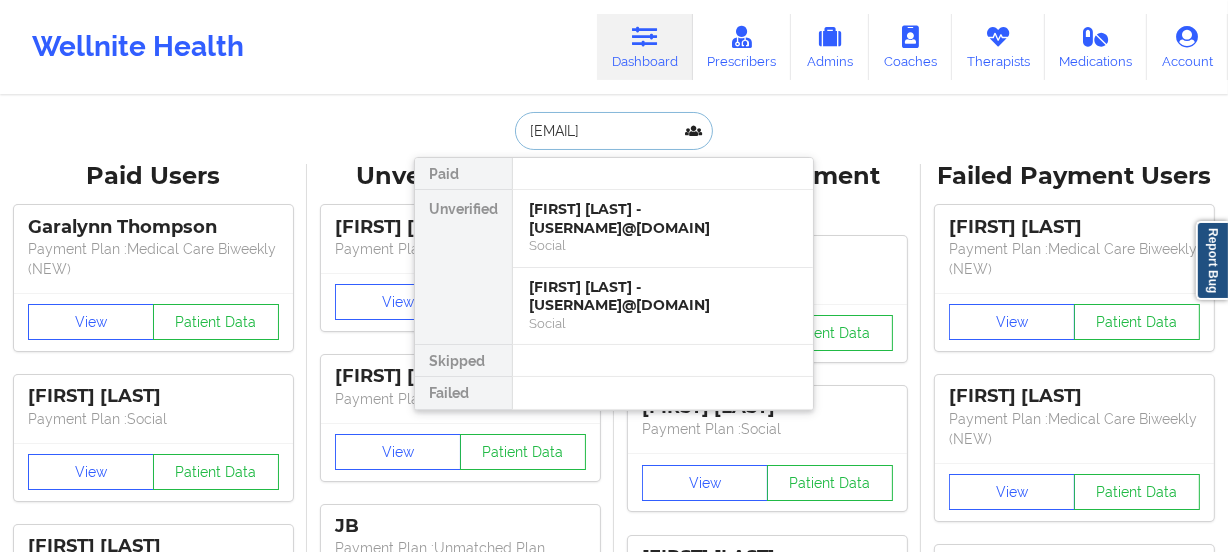 type on "[EMAIL]" 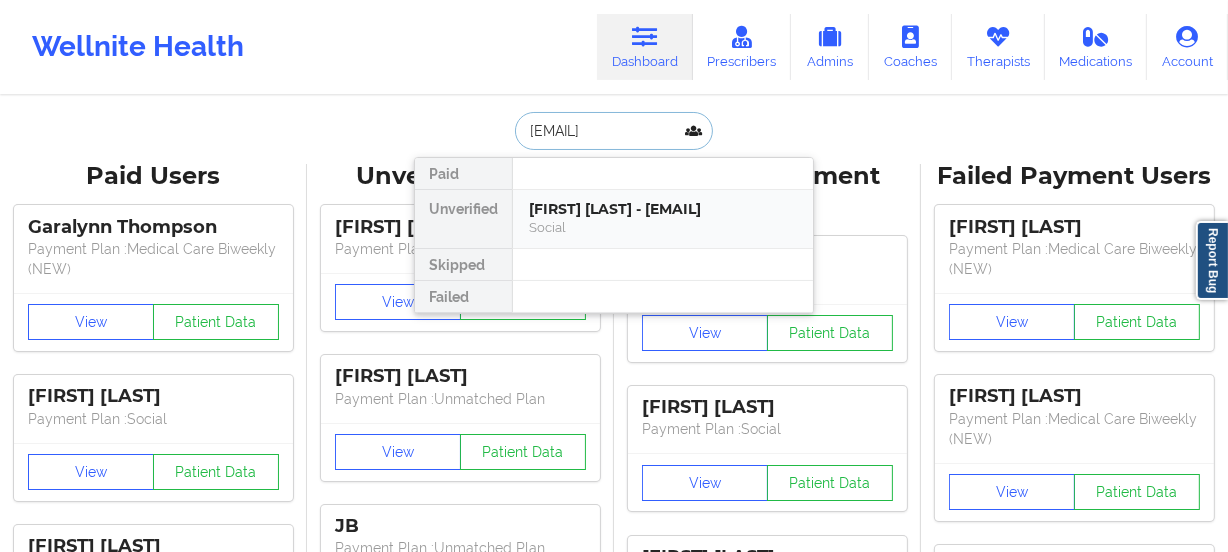 click on "[FIRST] [LAST] - [EMAIL]" at bounding box center (663, 209) 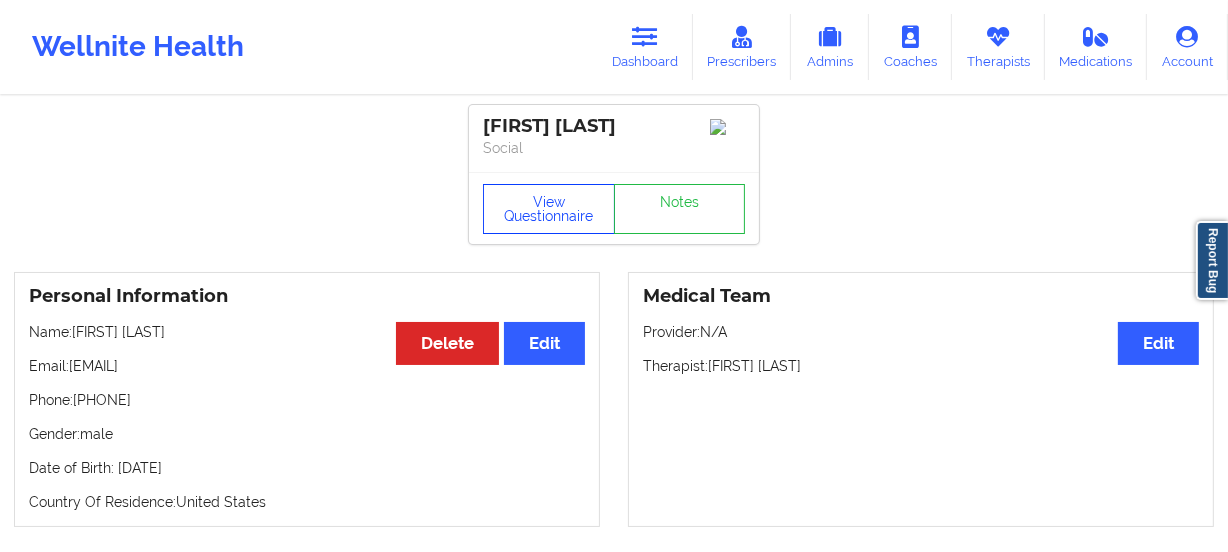 click on "View Questionnaire" at bounding box center [549, 209] 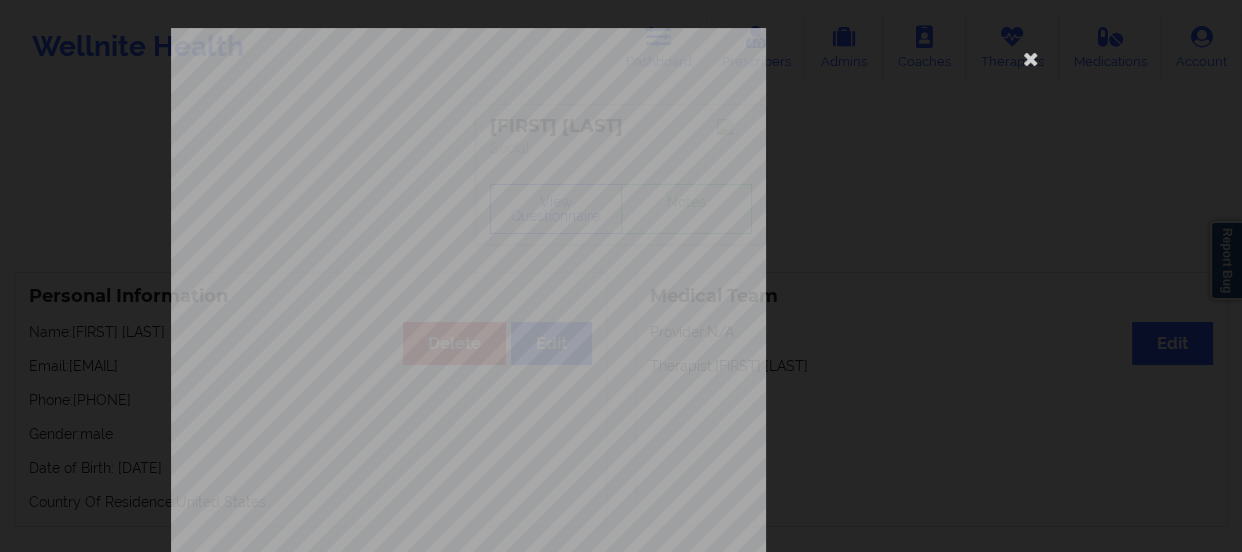 scroll, scrollTop: 401, scrollLeft: 0, axis: vertical 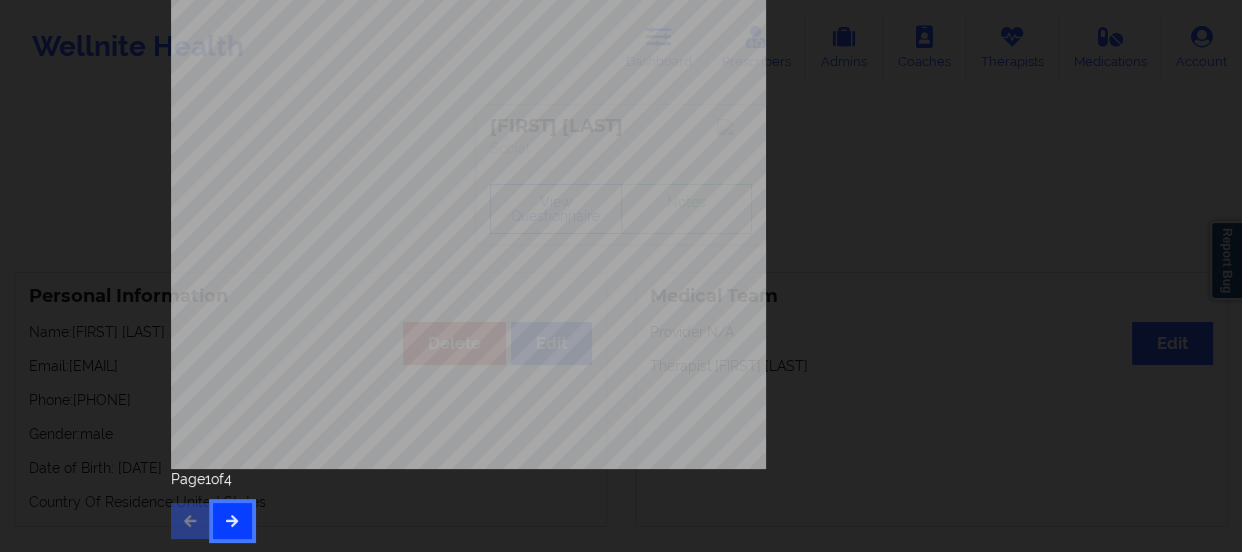click at bounding box center (232, 520) 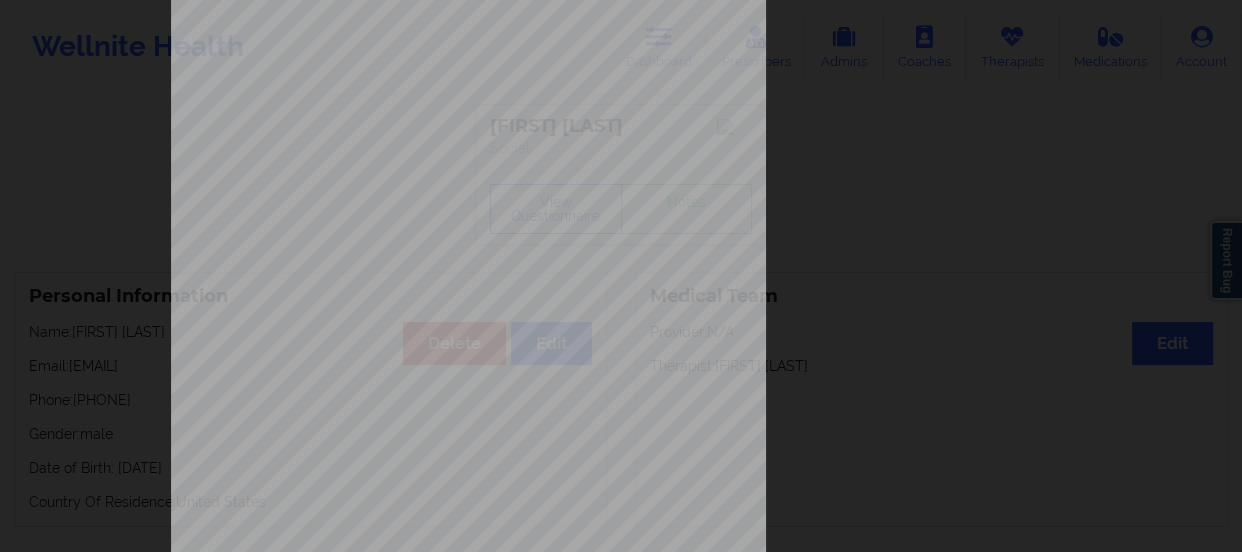 scroll, scrollTop: 401, scrollLeft: 0, axis: vertical 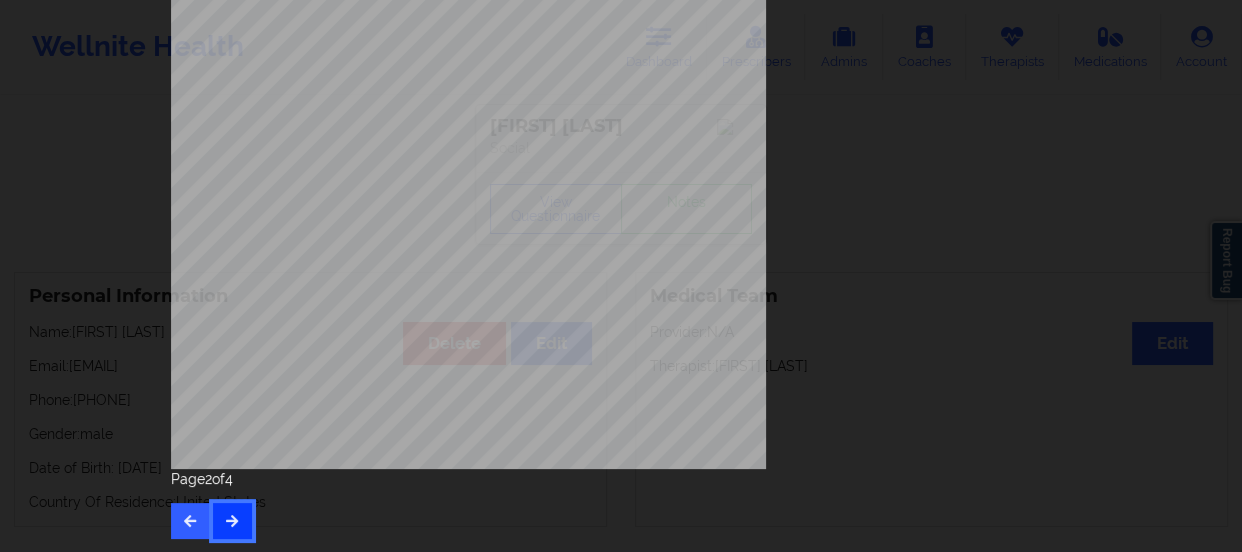click at bounding box center (232, 521) 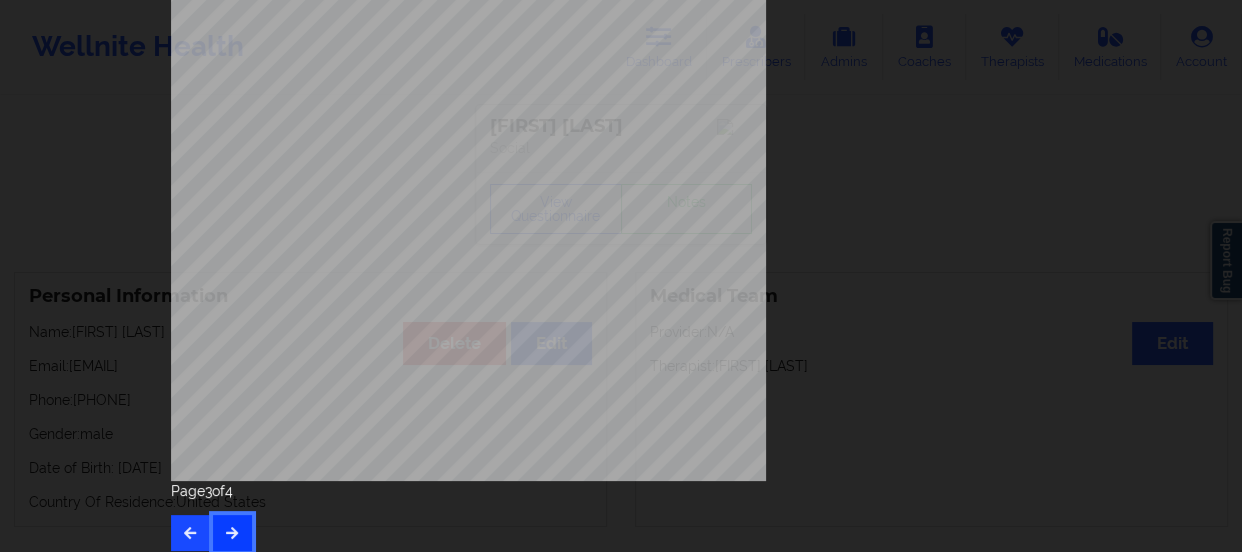 scroll, scrollTop: 401, scrollLeft: 0, axis: vertical 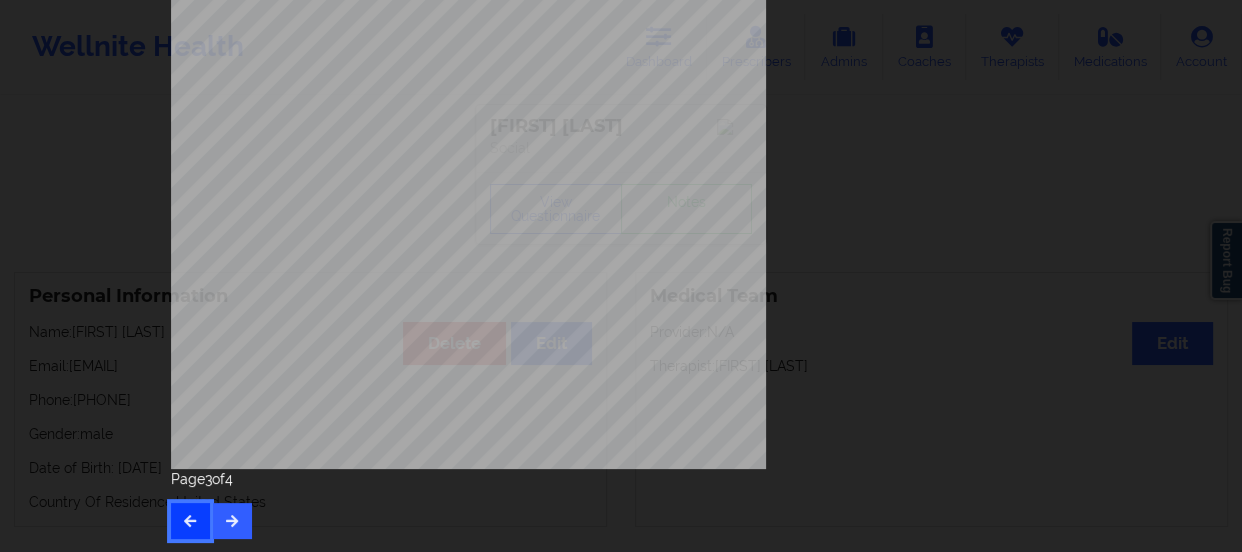 click at bounding box center [190, 521] 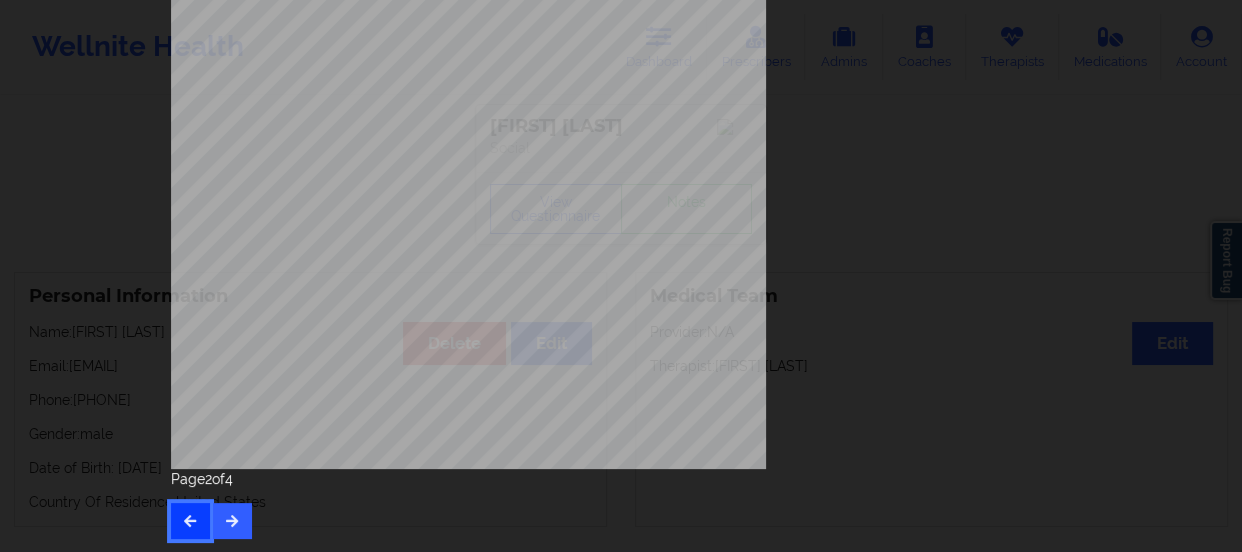 click at bounding box center [190, 521] 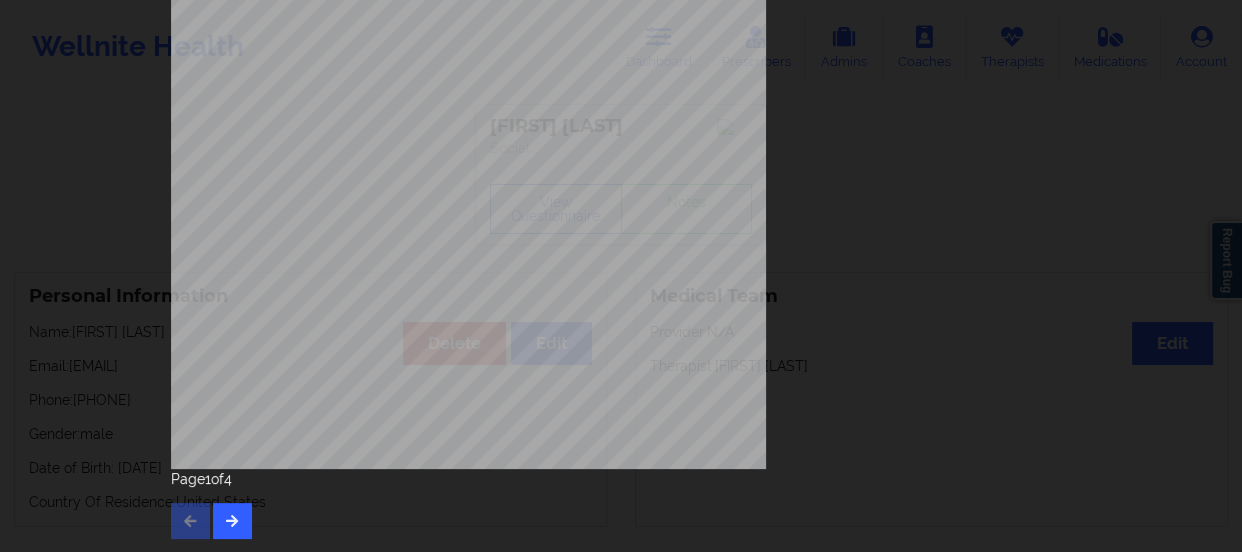 scroll, scrollTop: 0, scrollLeft: 0, axis: both 